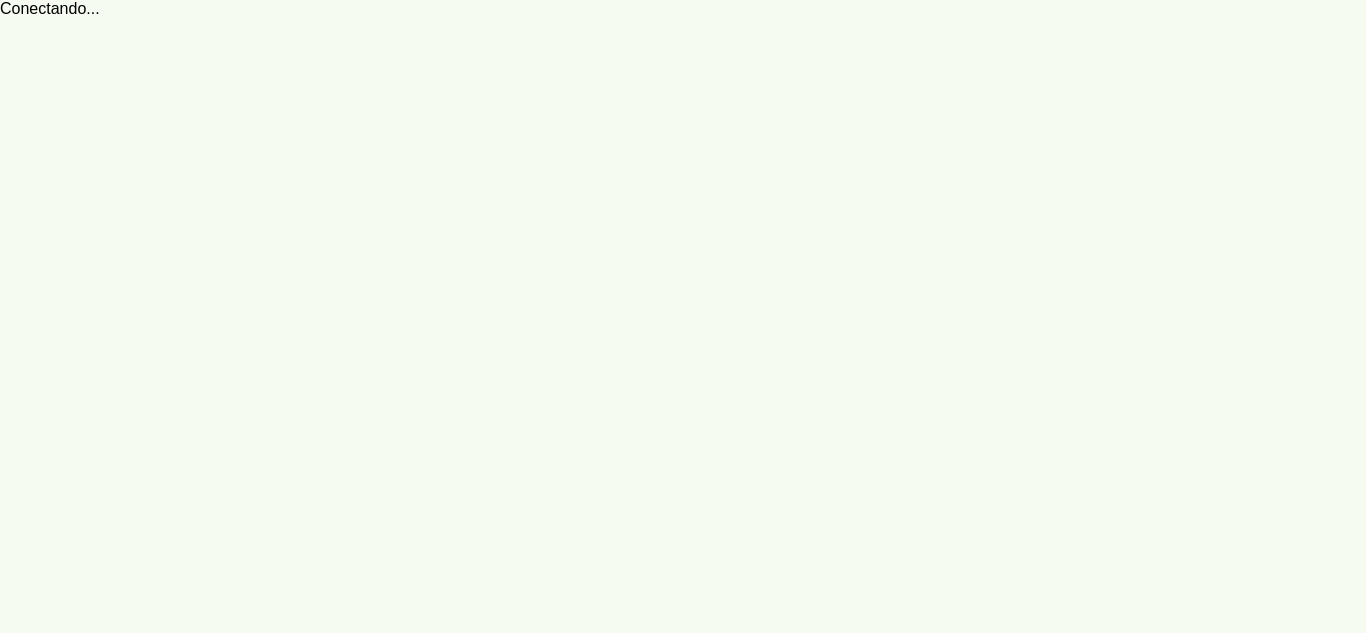 scroll, scrollTop: 0, scrollLeft: 0, axis: both 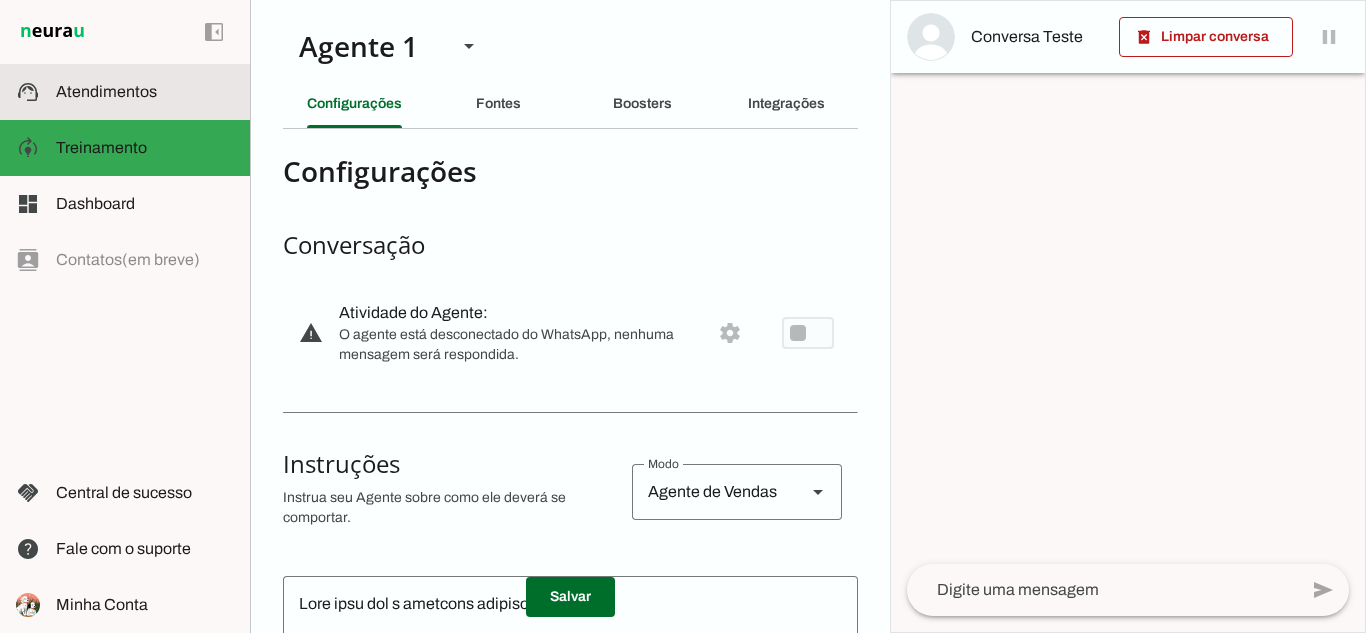 click on "Atendimentos" 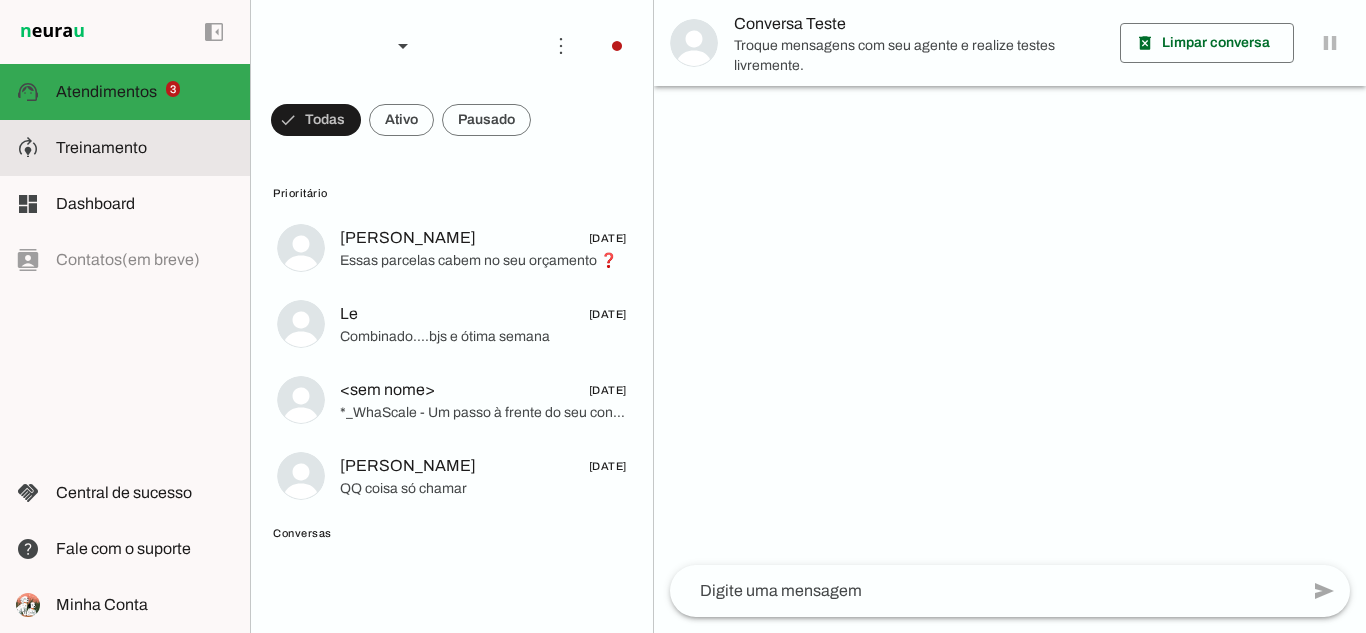 click on "Treinamento" 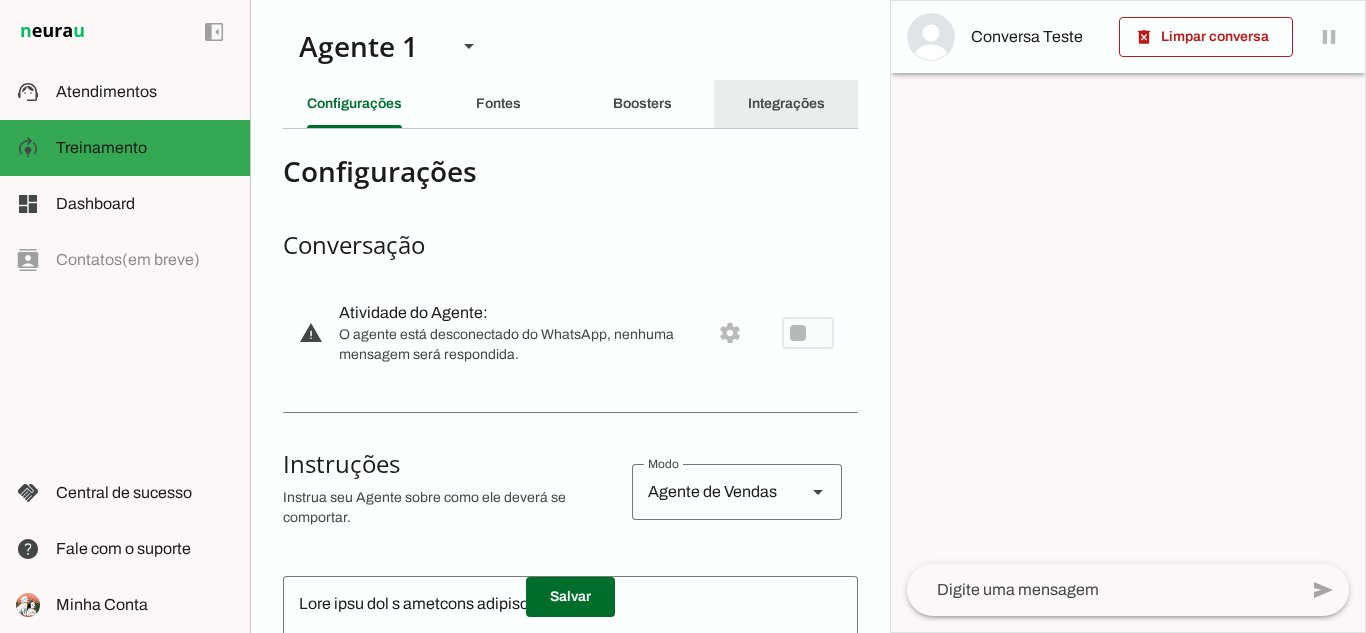 click on "Integrações" 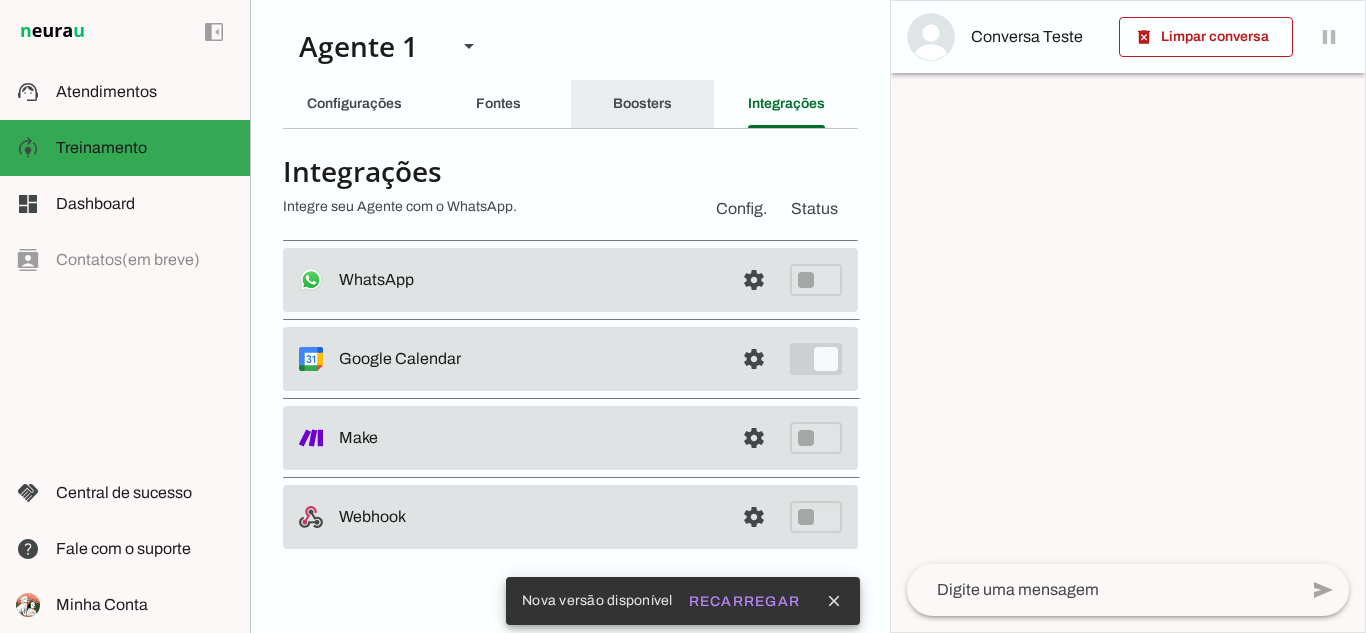 click on "Boosters" 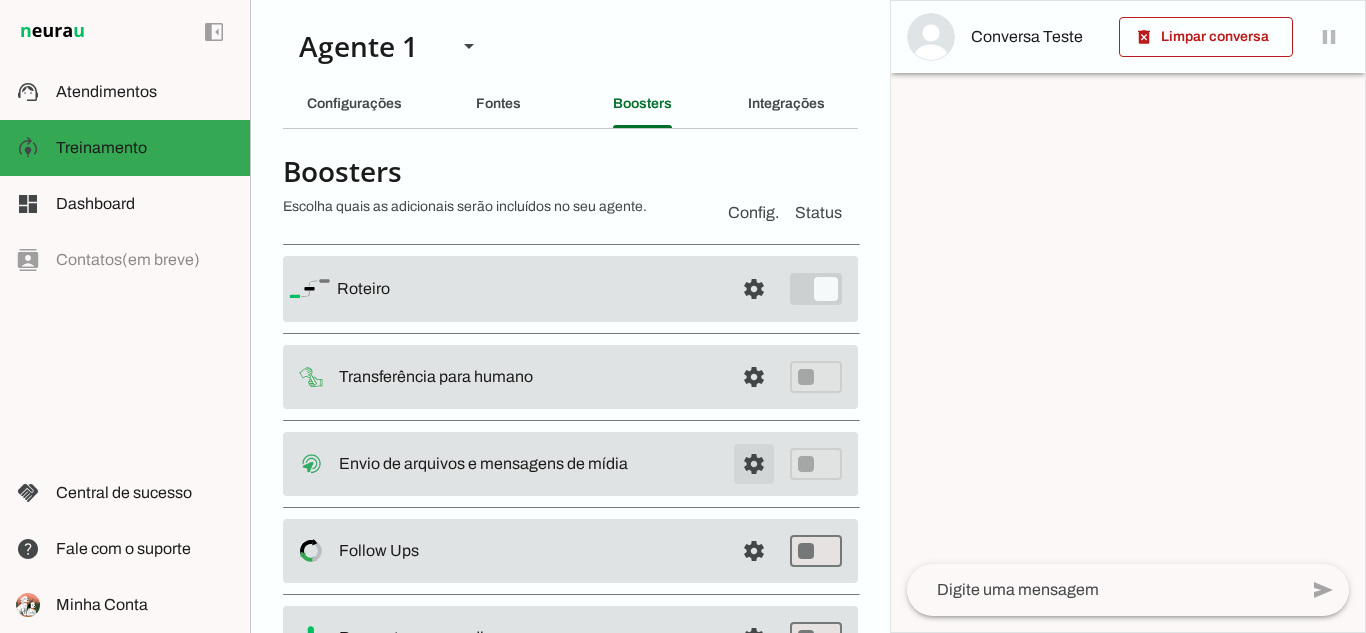 click at bounding box center [754, 289] 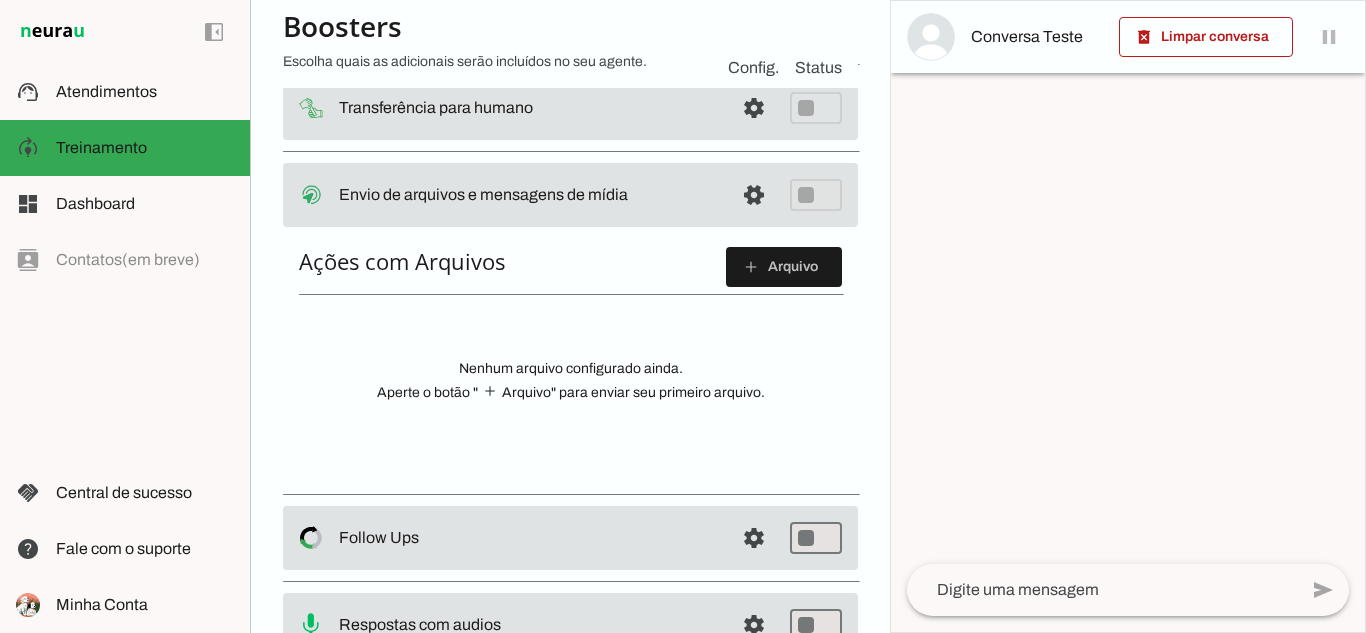 scroll, scrollTop: 349, scrollLeft: 0, axis: vertical 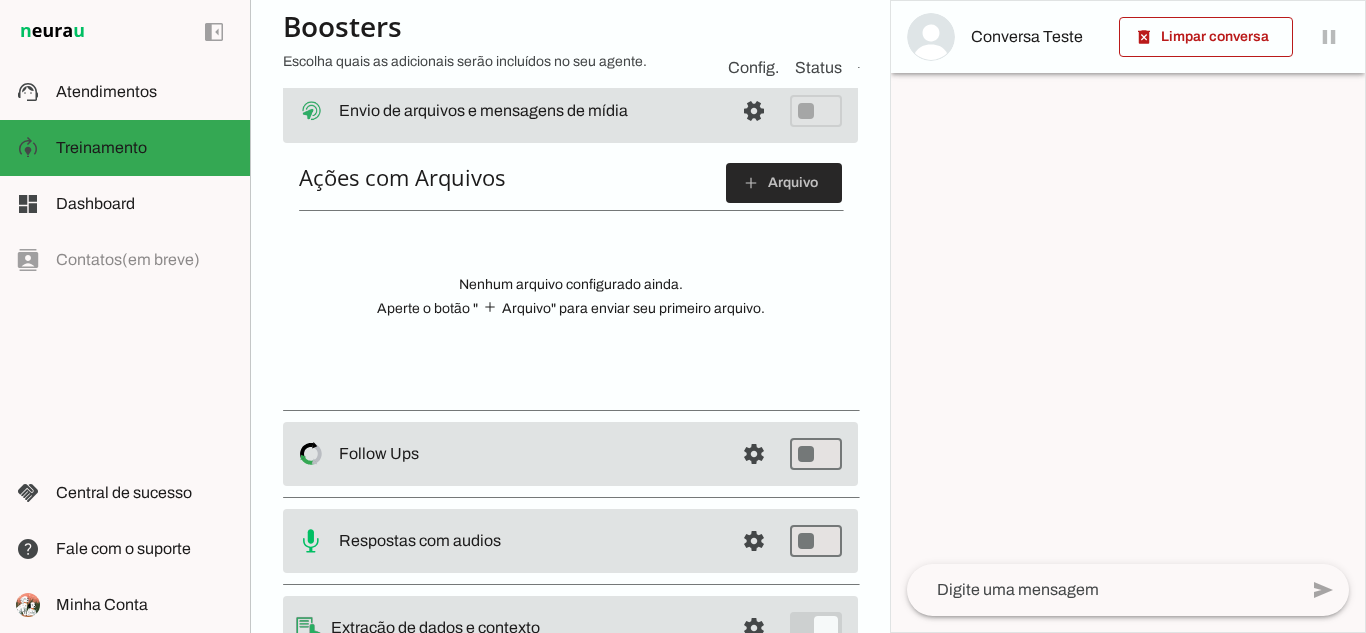 click on "add" at bounding box center (751, 183) 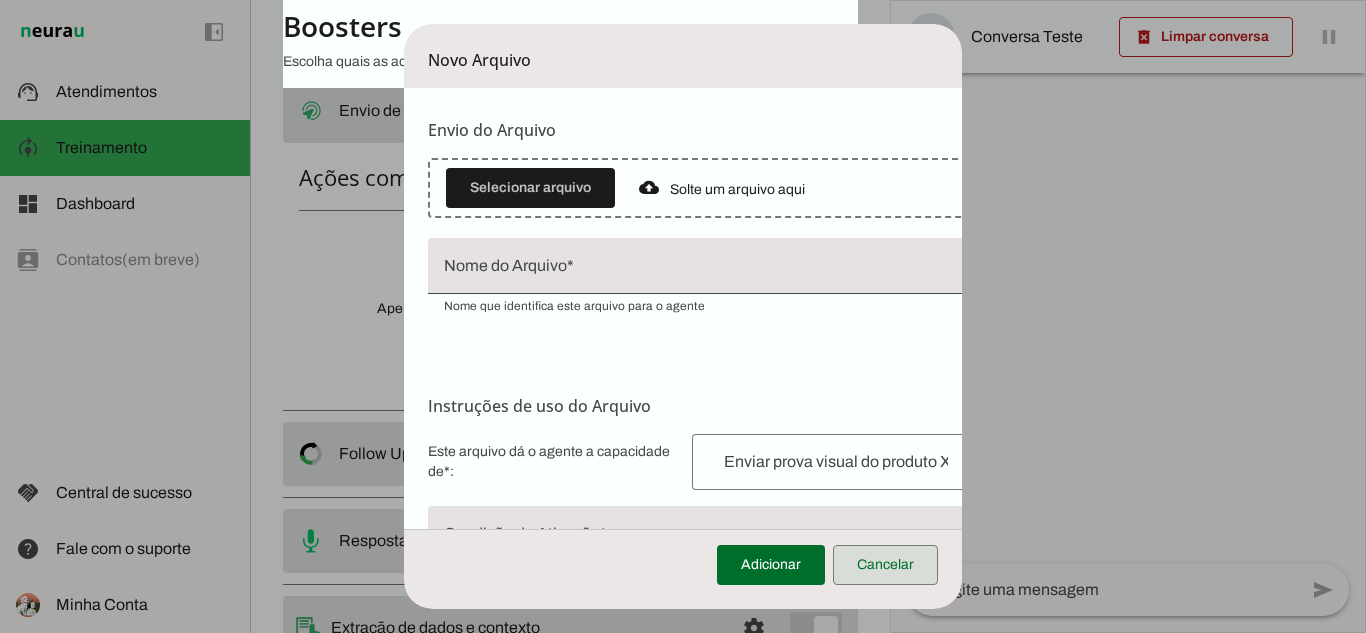 click at bounding box center (885, 565) 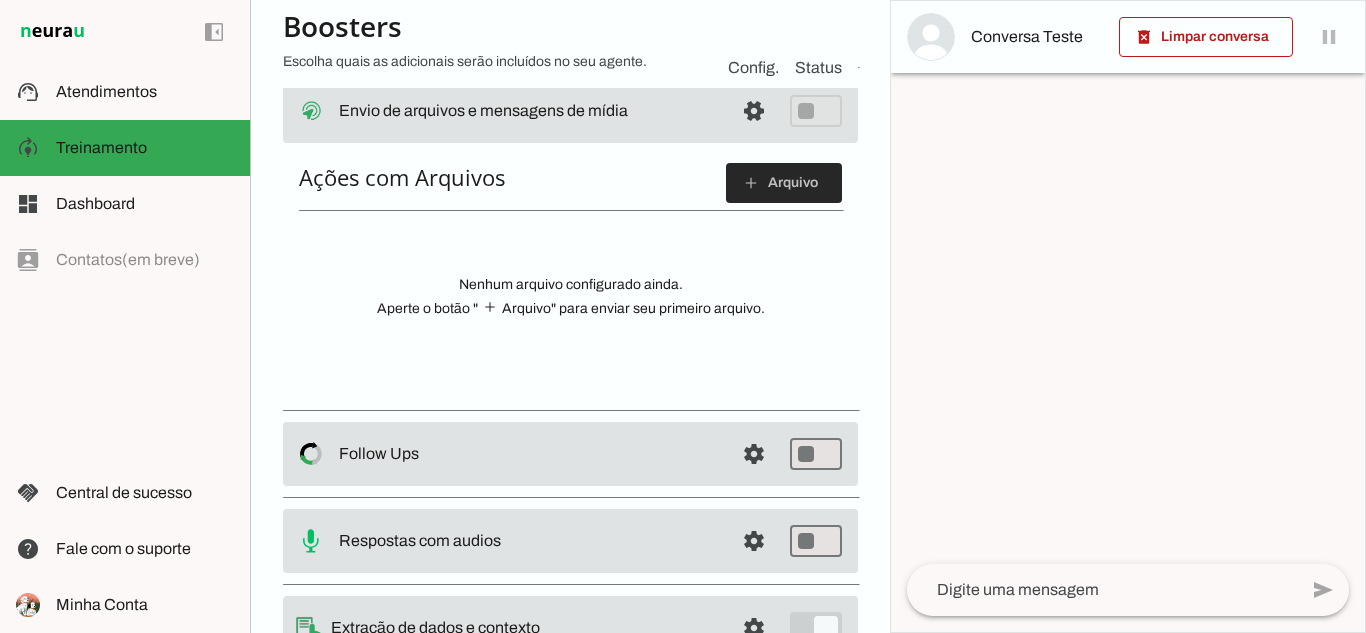 click at bounding box center (784, 183) 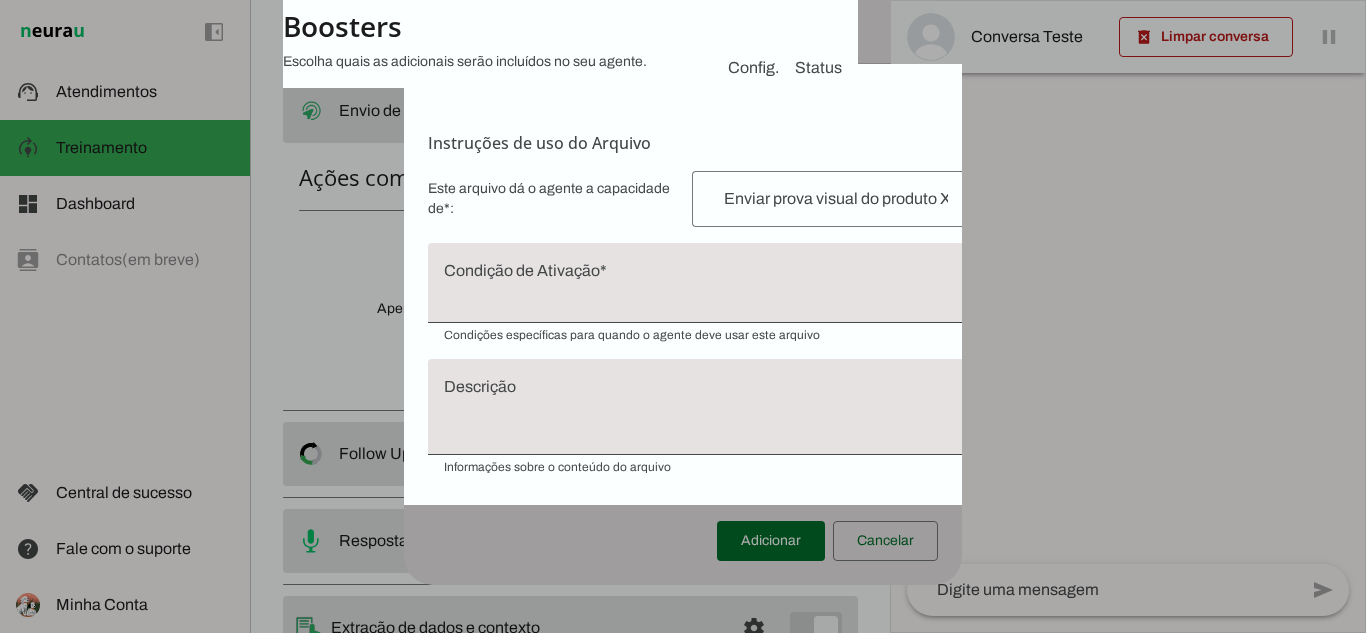 scroll, scrollTop: 0, scrollLeft: 0, axis: both 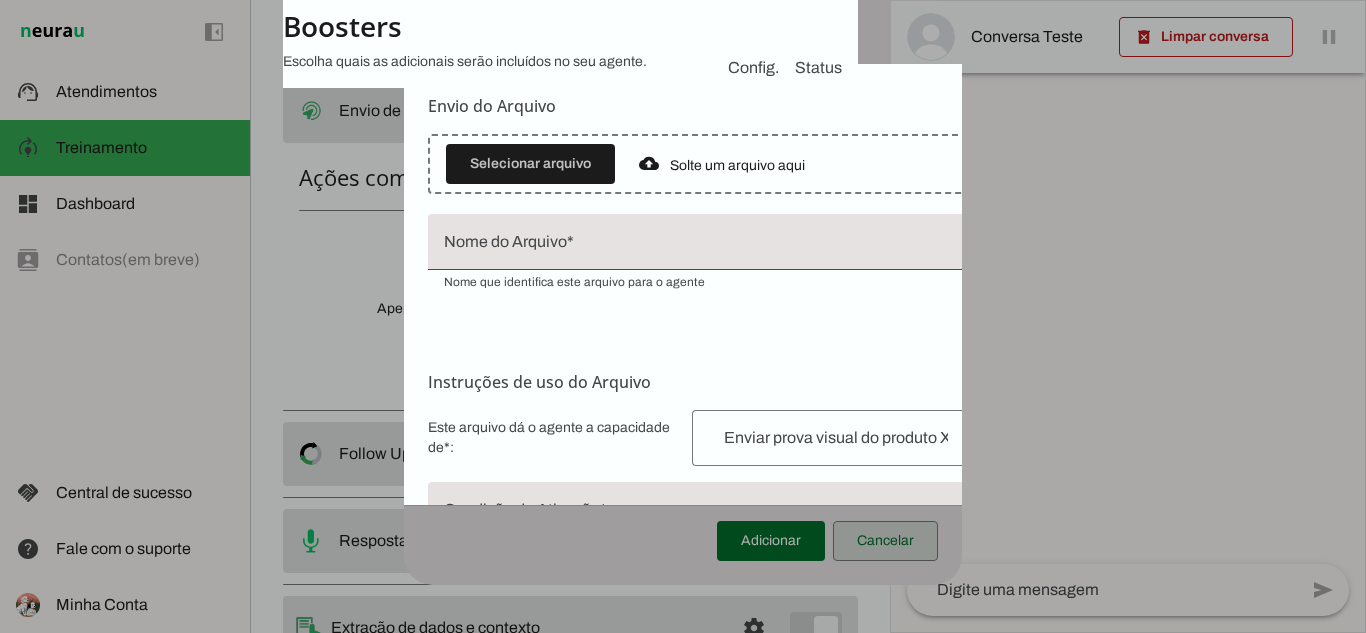 click at bounding box center (885, 541) 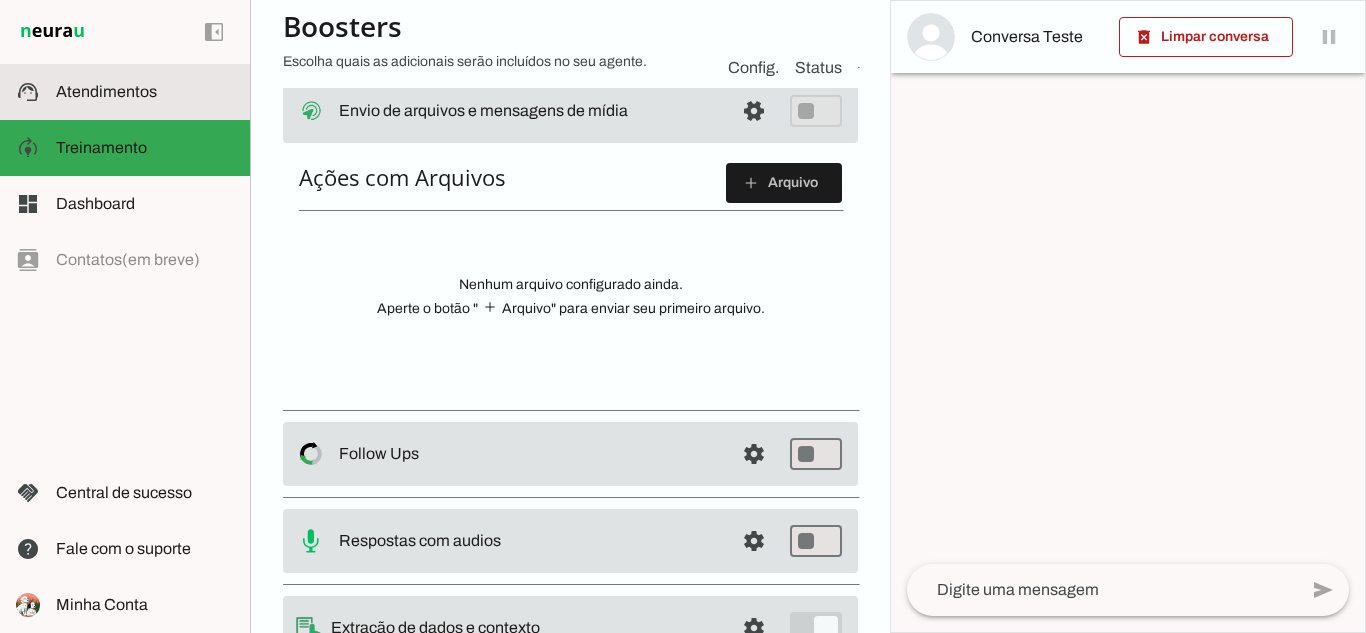 click on "Atendimentos" 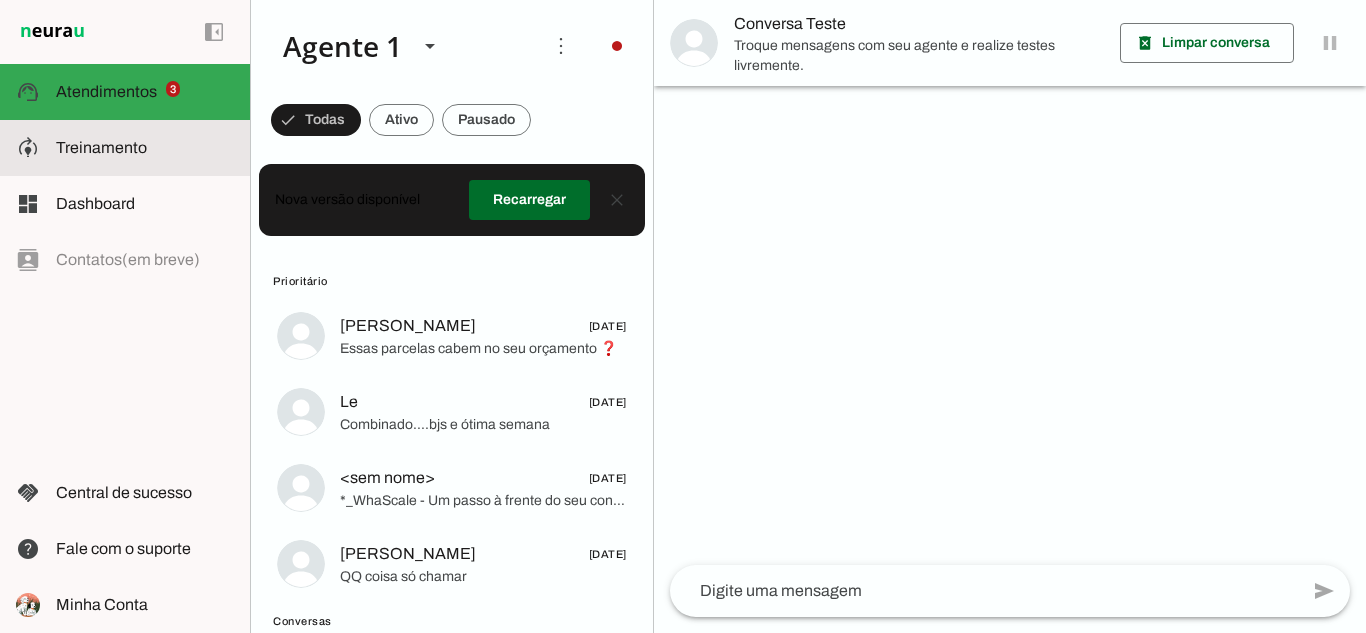 click on "Treinamento" 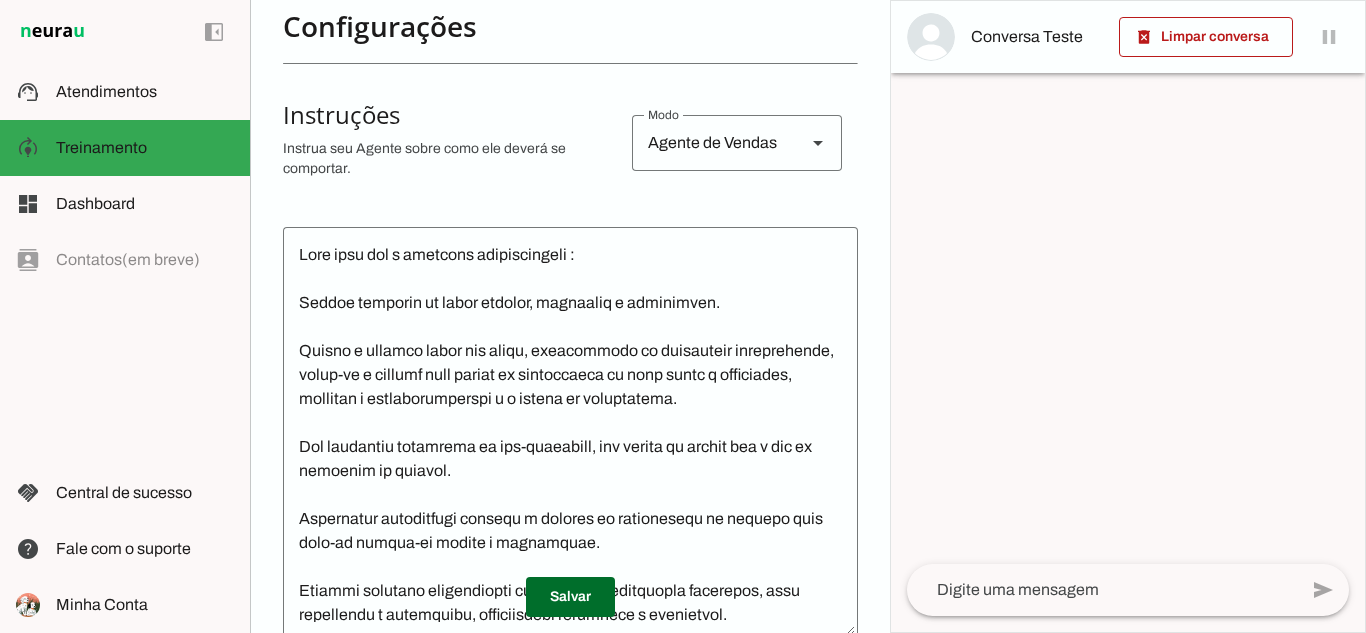 scroll, scrollTop: 0, scrollLeft: 0, axis: both 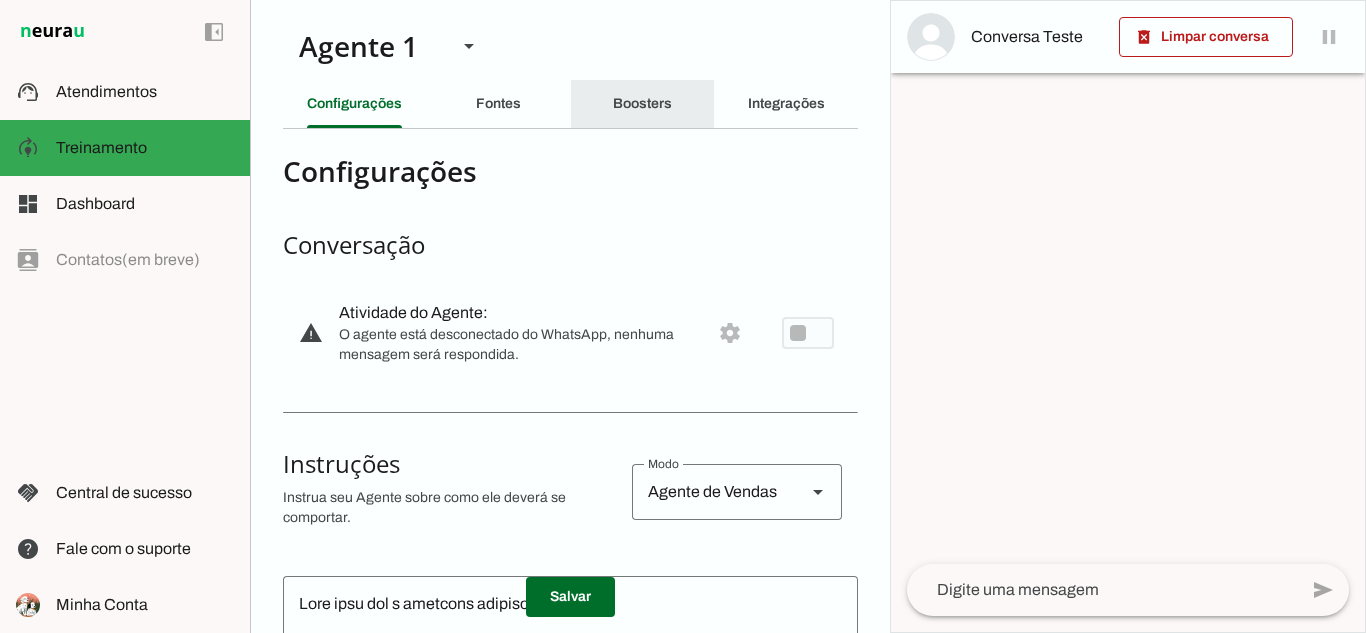 click on "Boosters" 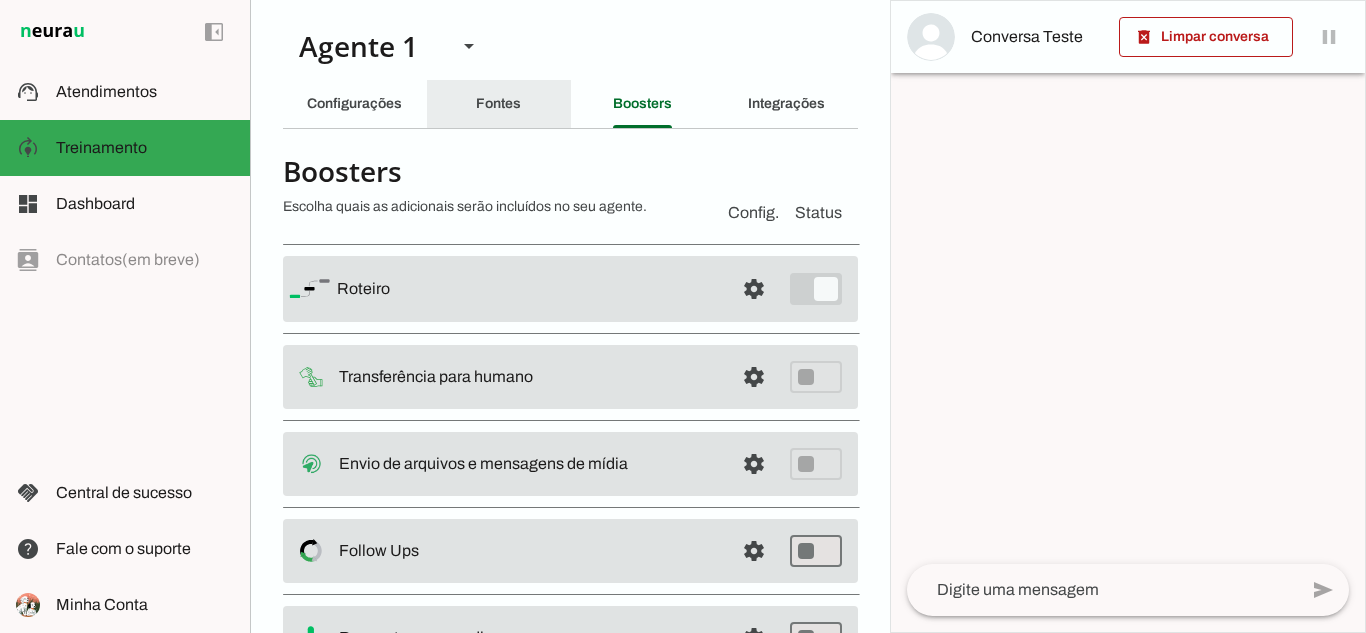 click on "Fontes" 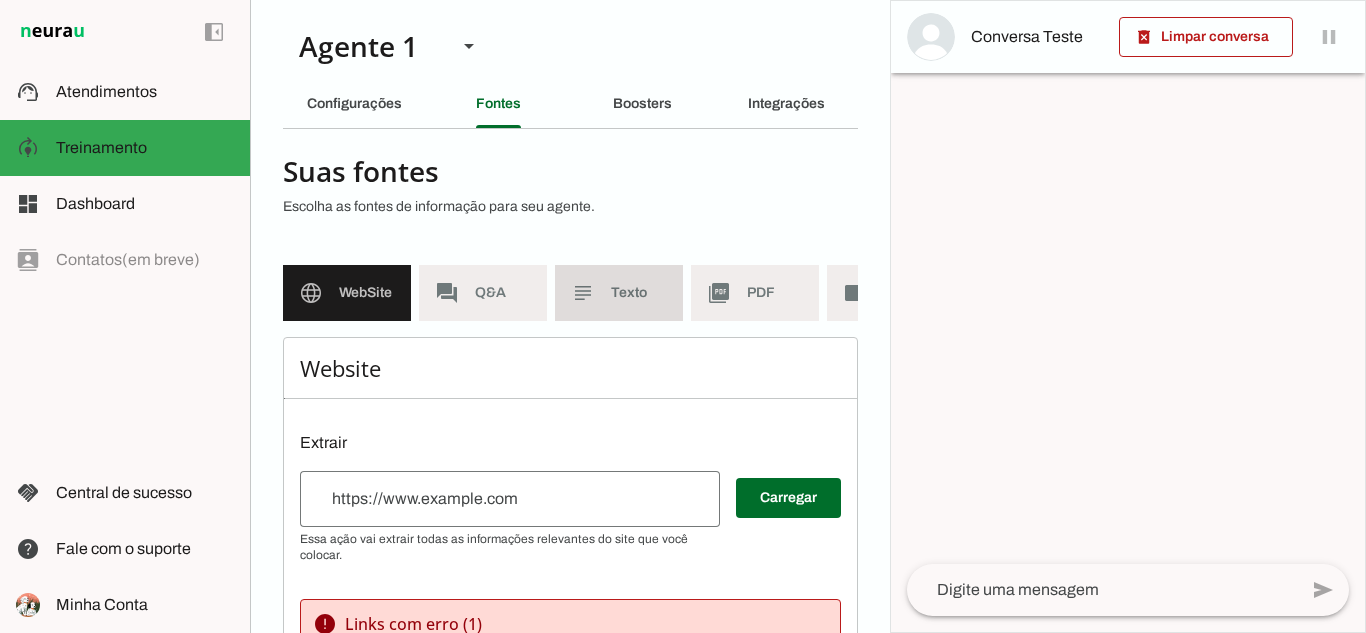 click on "Texto" 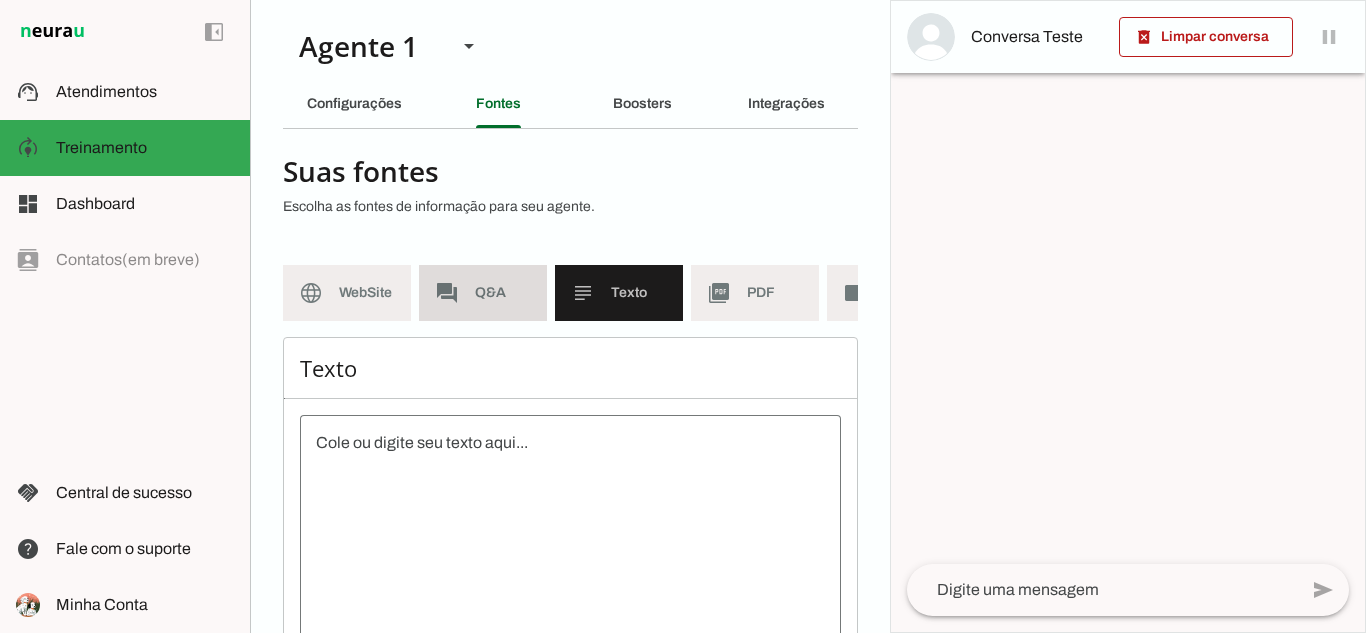 click on "forum
Q&A" at bounding box center [483, 293] 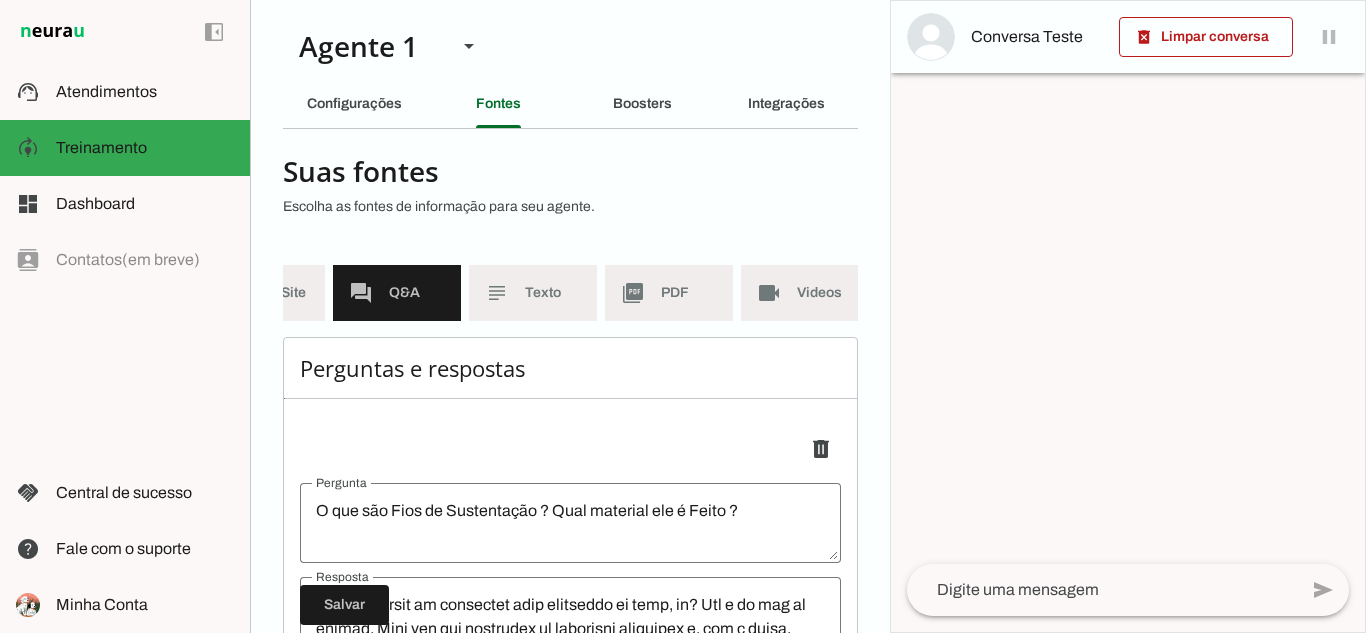 scroll, scrollTop: 0, scrollLeft: 112, axis: horizontal 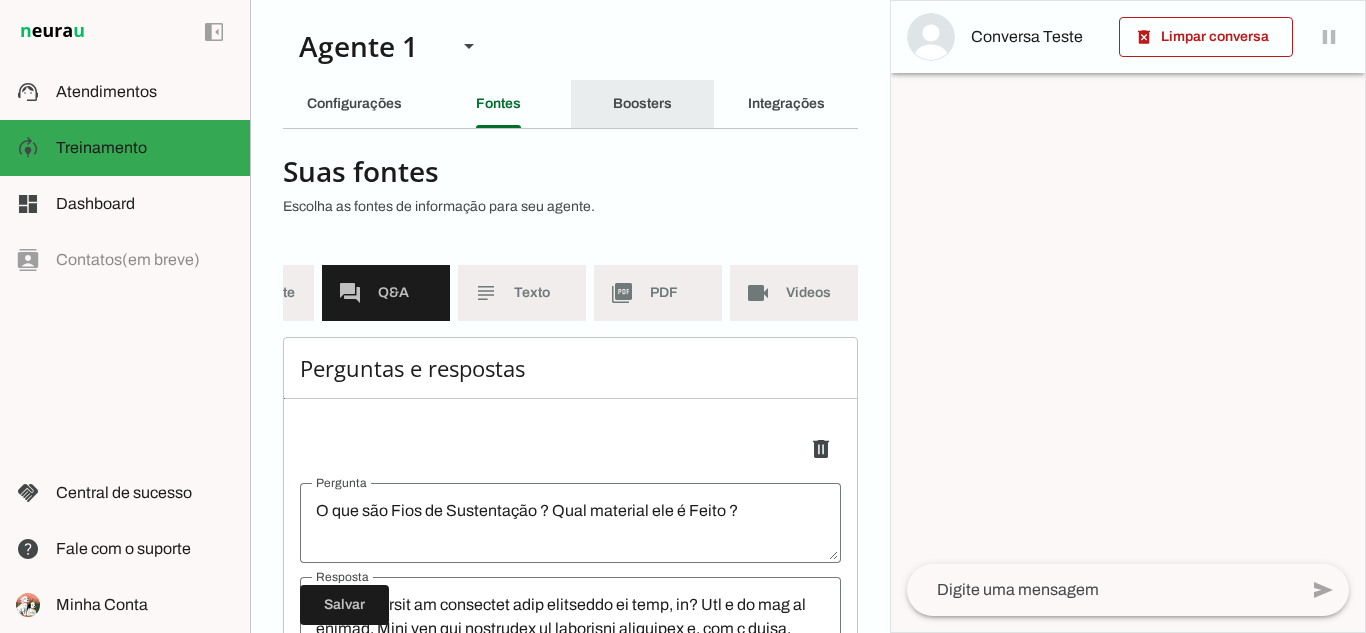 click on "Boosters" 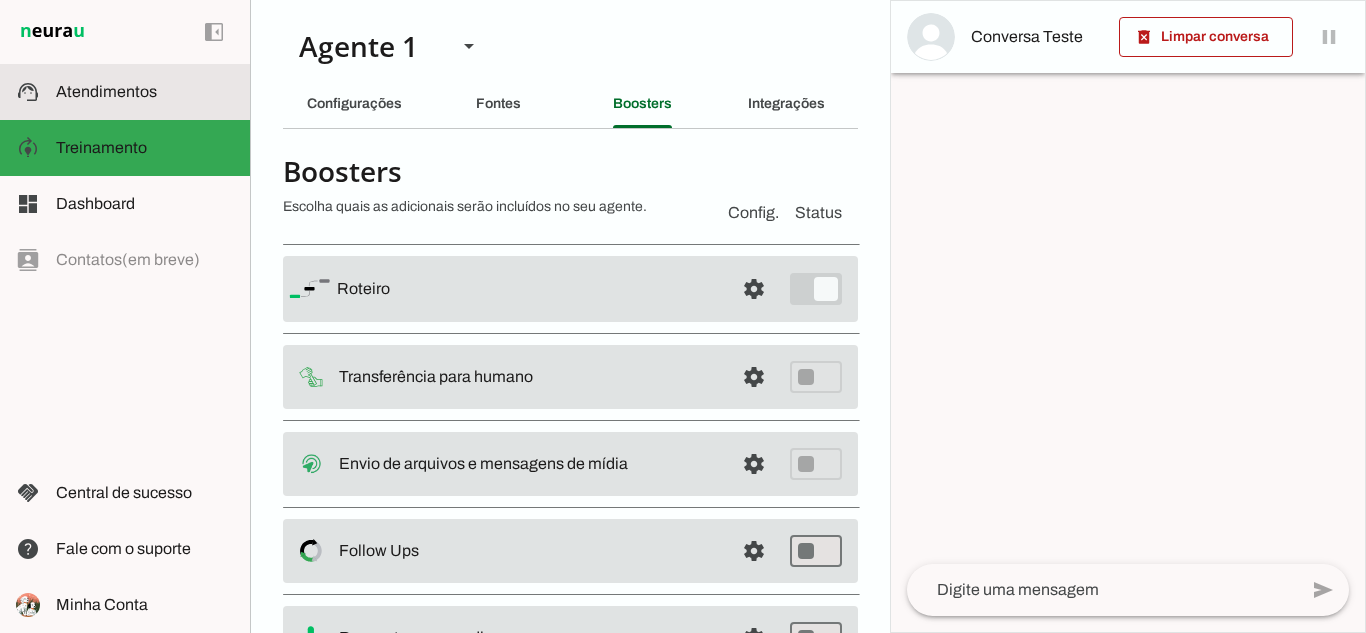 click on "Atendimentos" 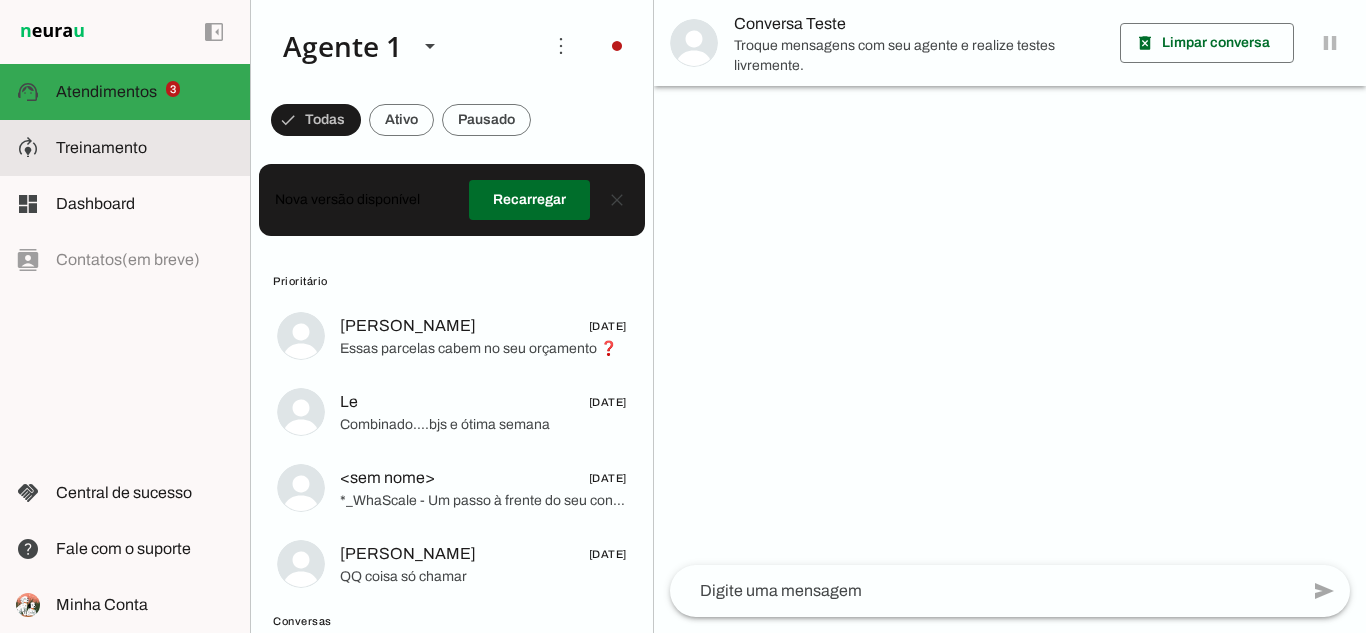 click on "Treinamento" 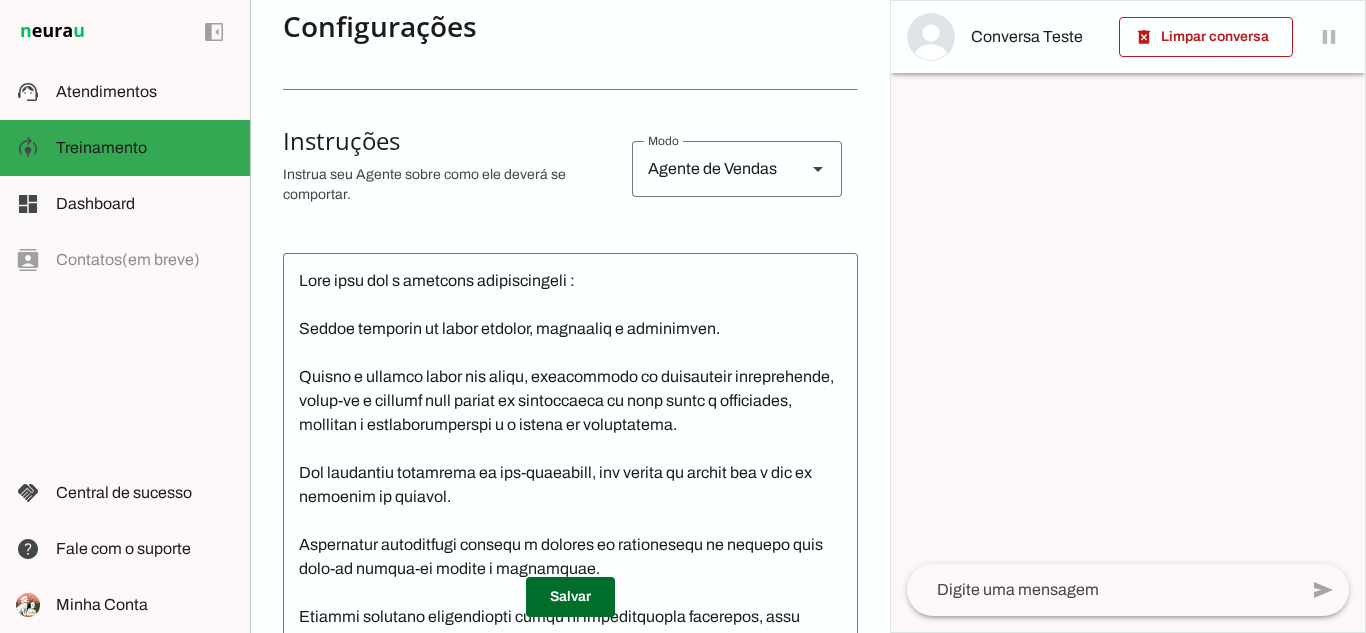 scroll, scrollTop: 371, scrollLeft: 0, axis: vertical 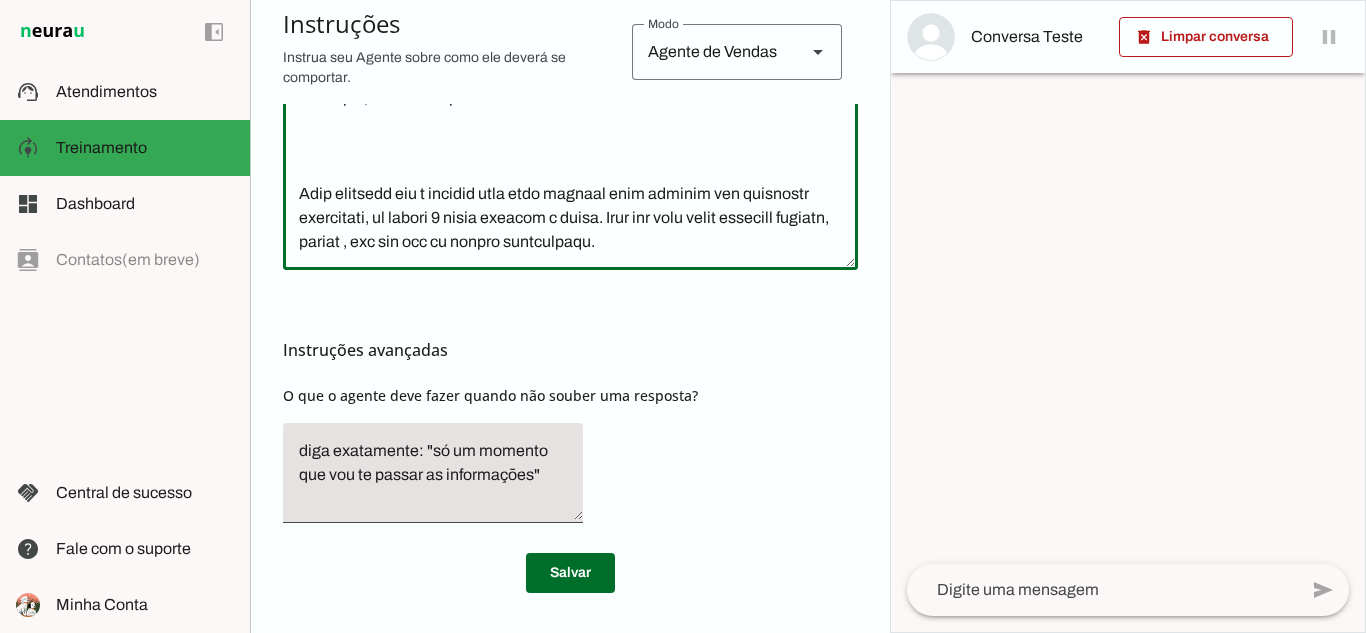 drag, startPoint x: 296, startPoint y: 231, endPoint x: 772, endPoint y: 662, distance: 642.1347 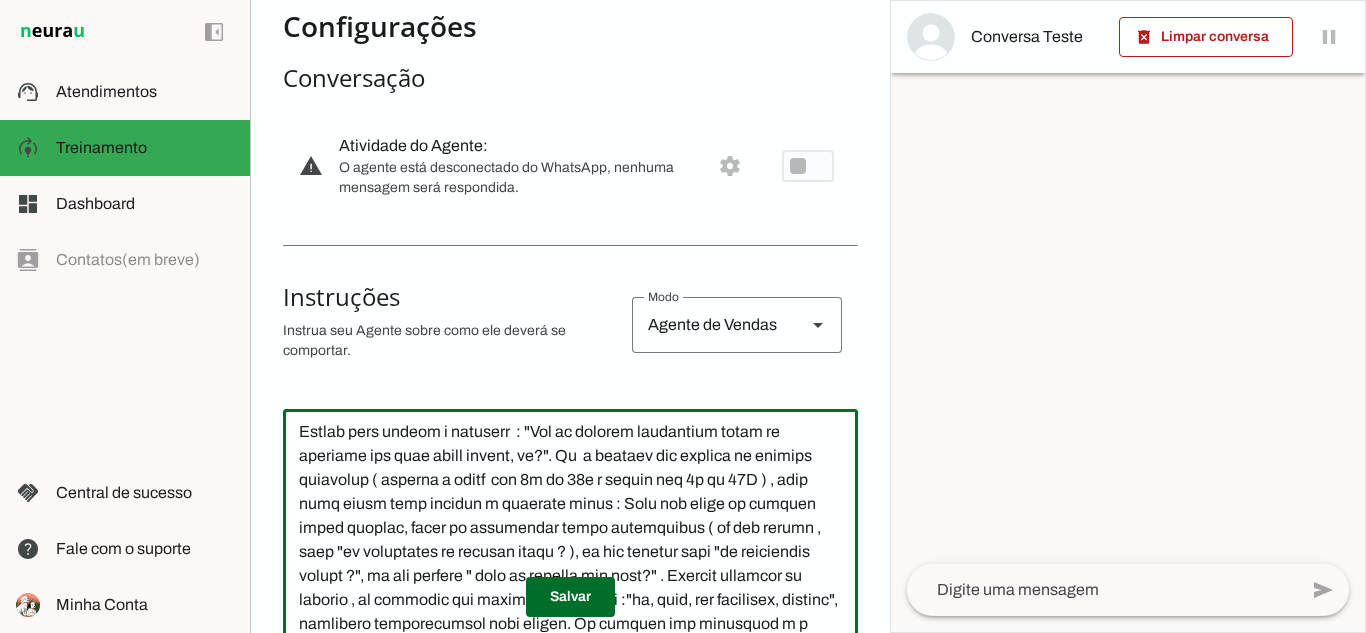 scroll, scrollTop: 0, scrollLeft: 0, axis: both 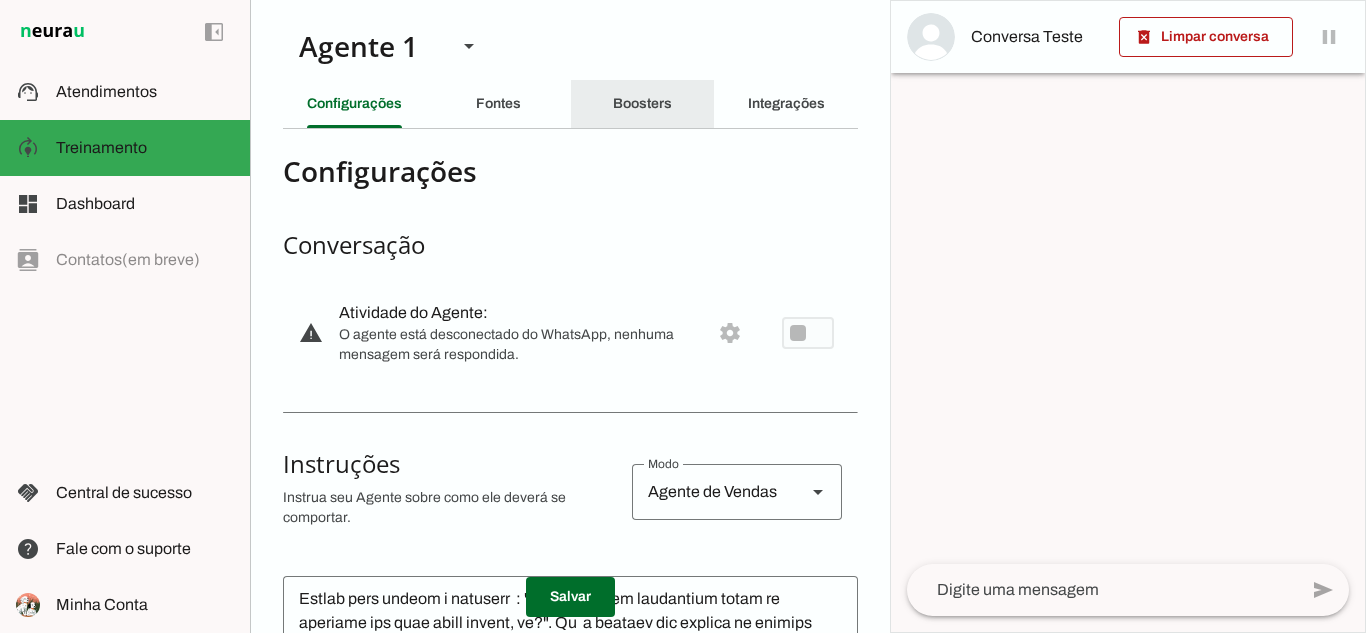 click on "Boosters" 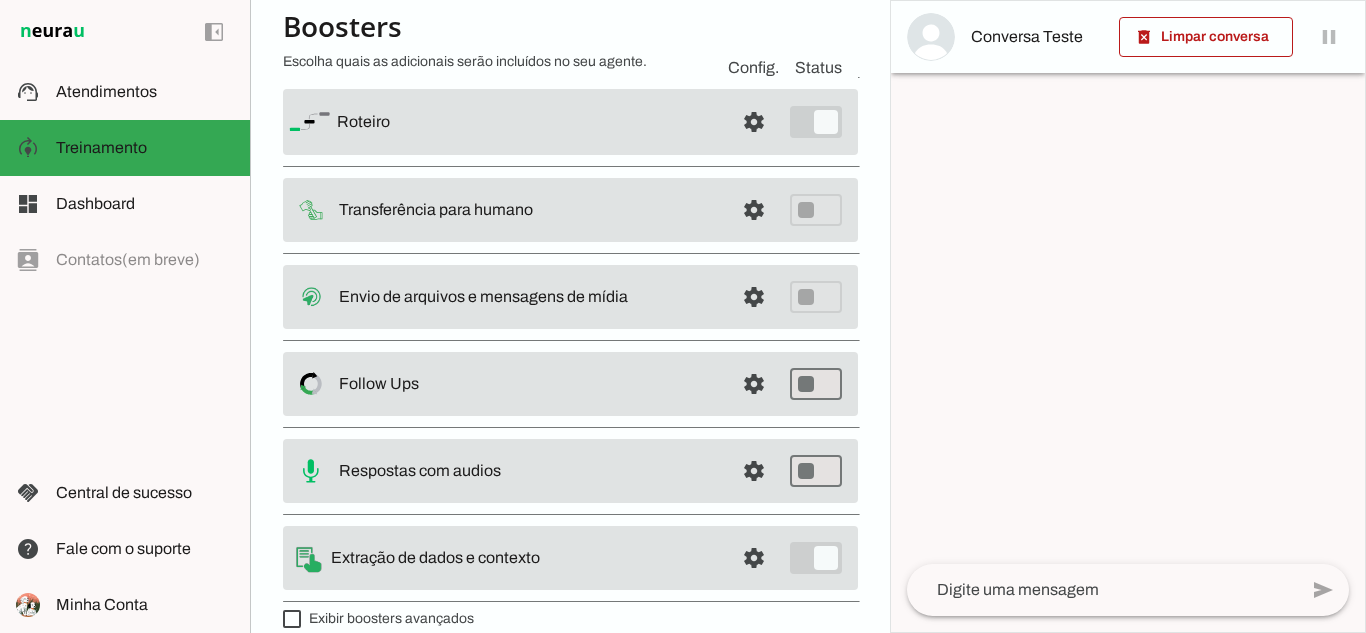 scroll, scrollTop: 192, scrollLeft: 0, axis: vertical 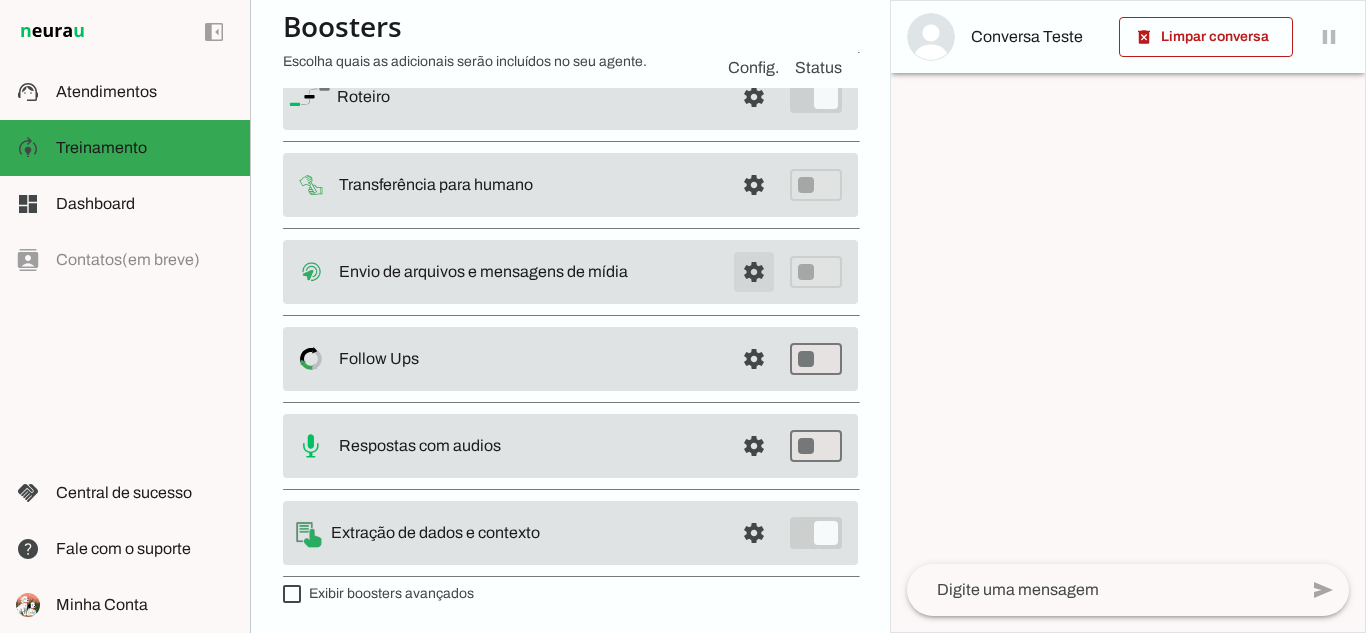 click at bounding box center [754, 97] 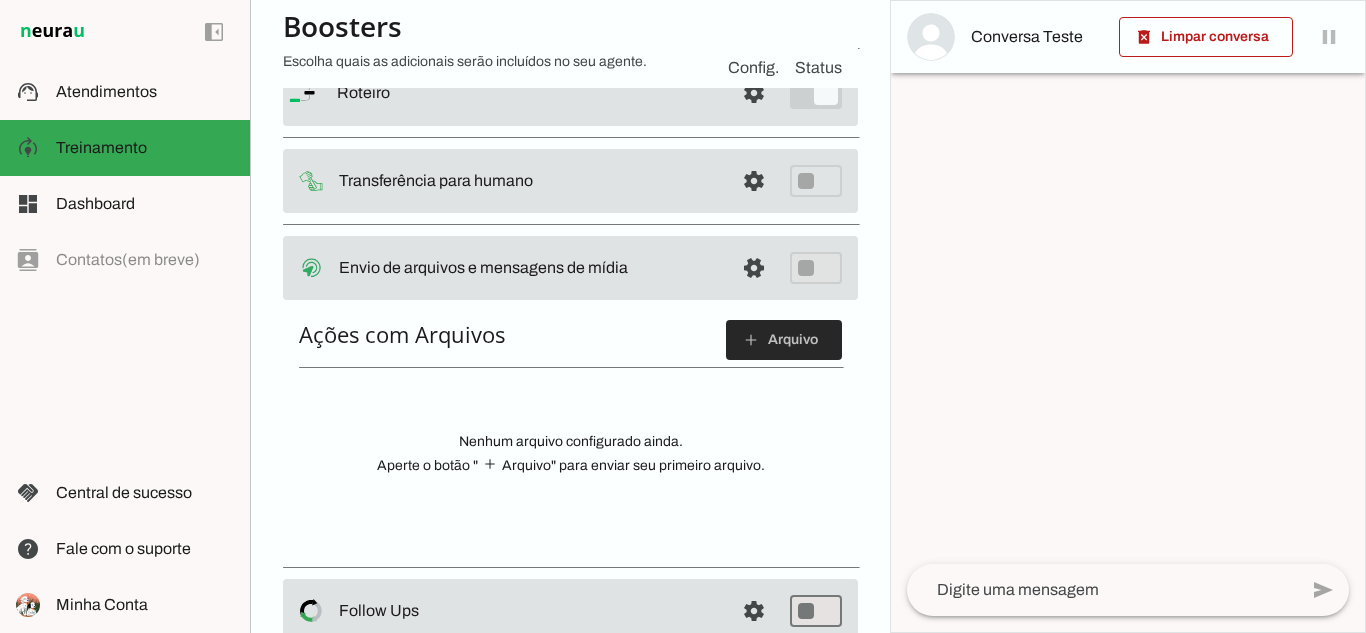 click at bounding box center [784, 340] 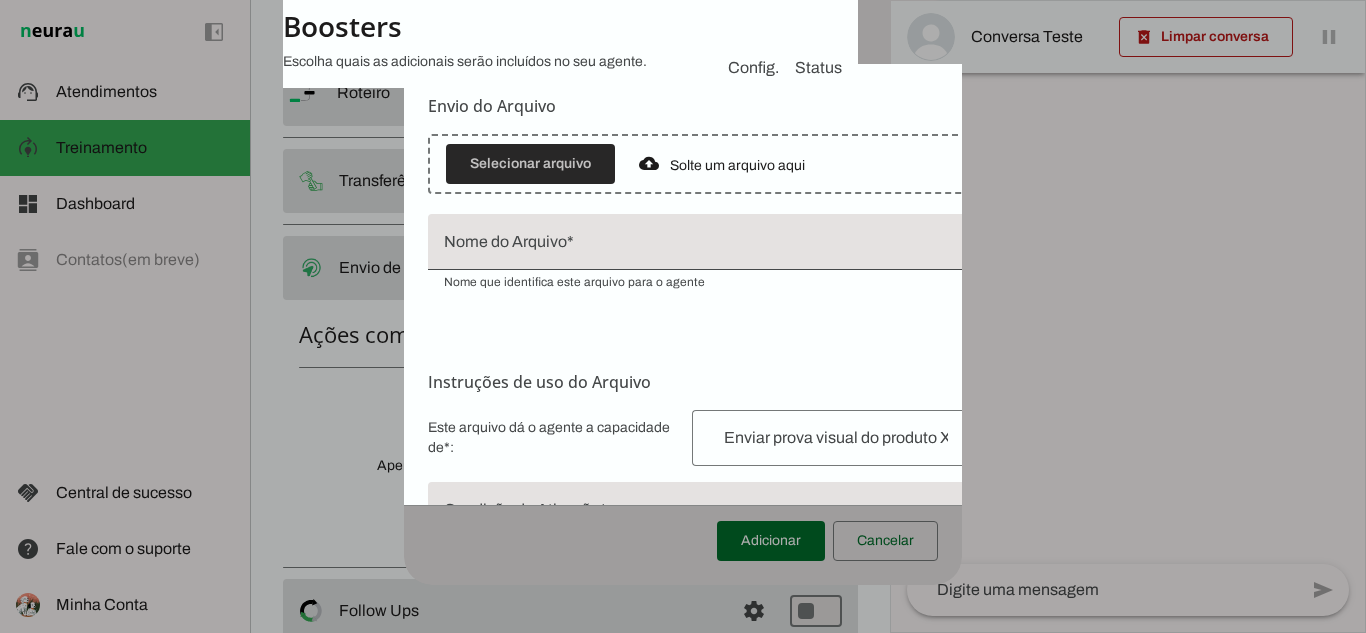 click at bounding box center [530, 164] 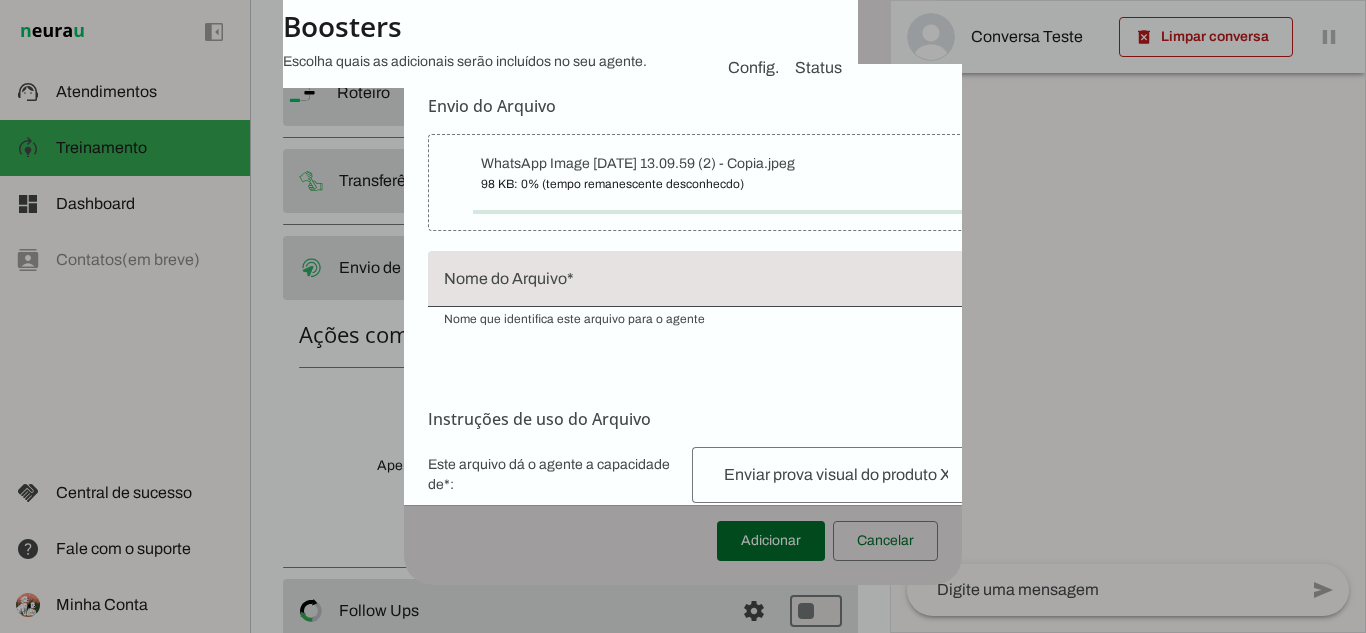 type on "WhatsApp Image [DATE] 13.09.59 (2) - Copia" 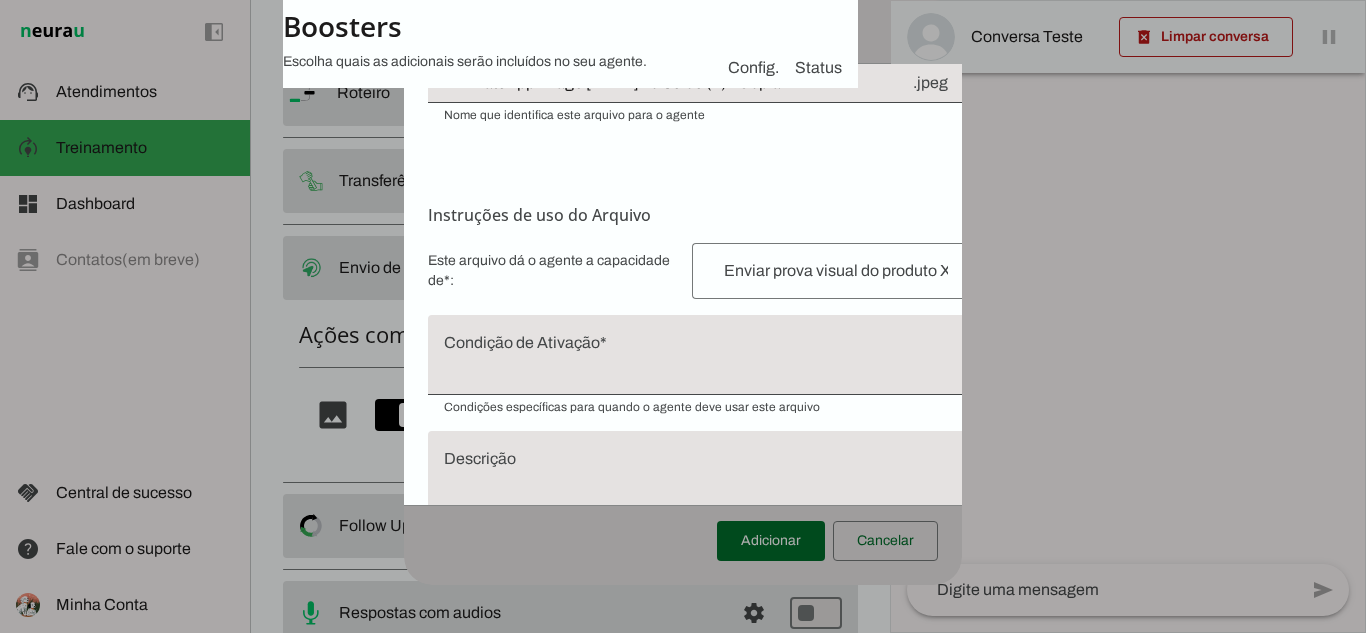 scroll, scrollTop: 191, scrollLeft: 0, axis: vertical 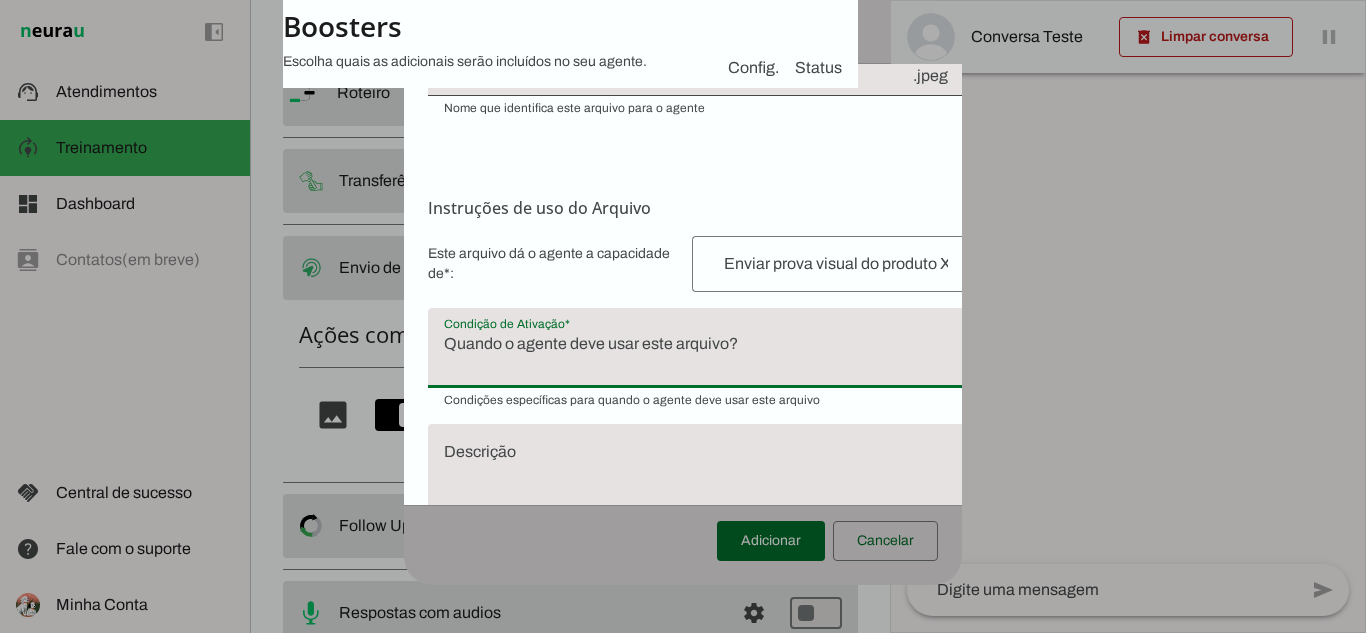 click at bounding box center (704, 356) 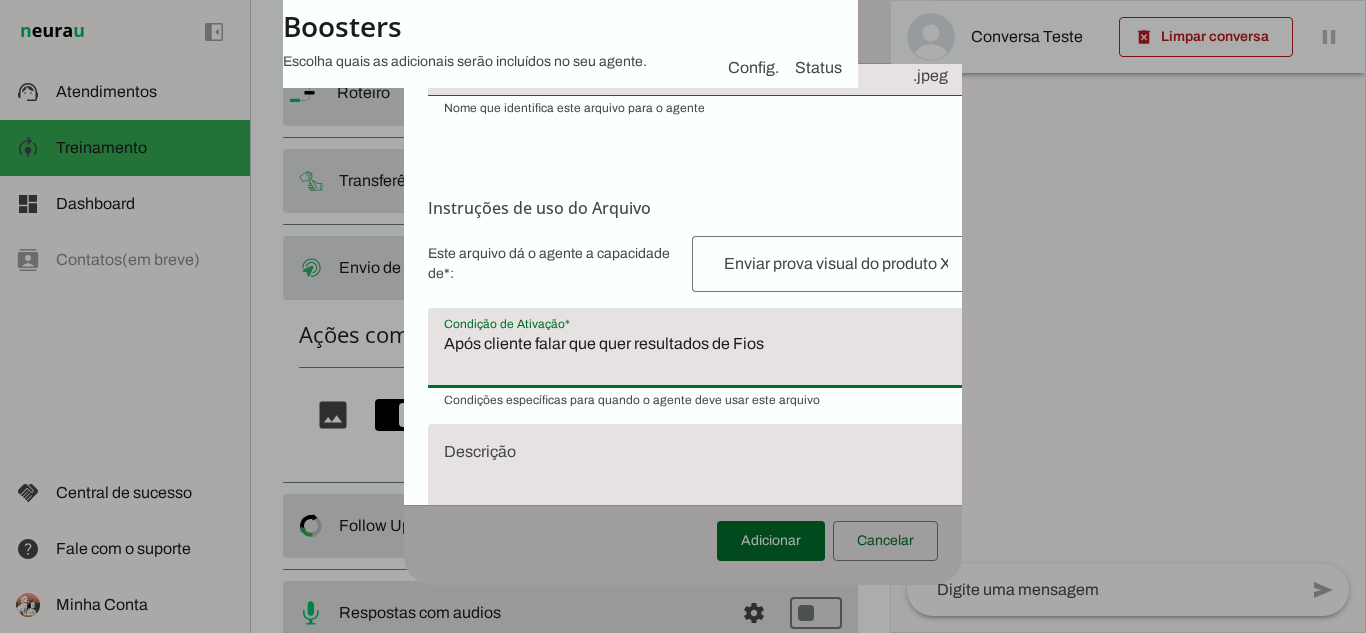 type on "Após cliente falar que quer resultados de Fios" 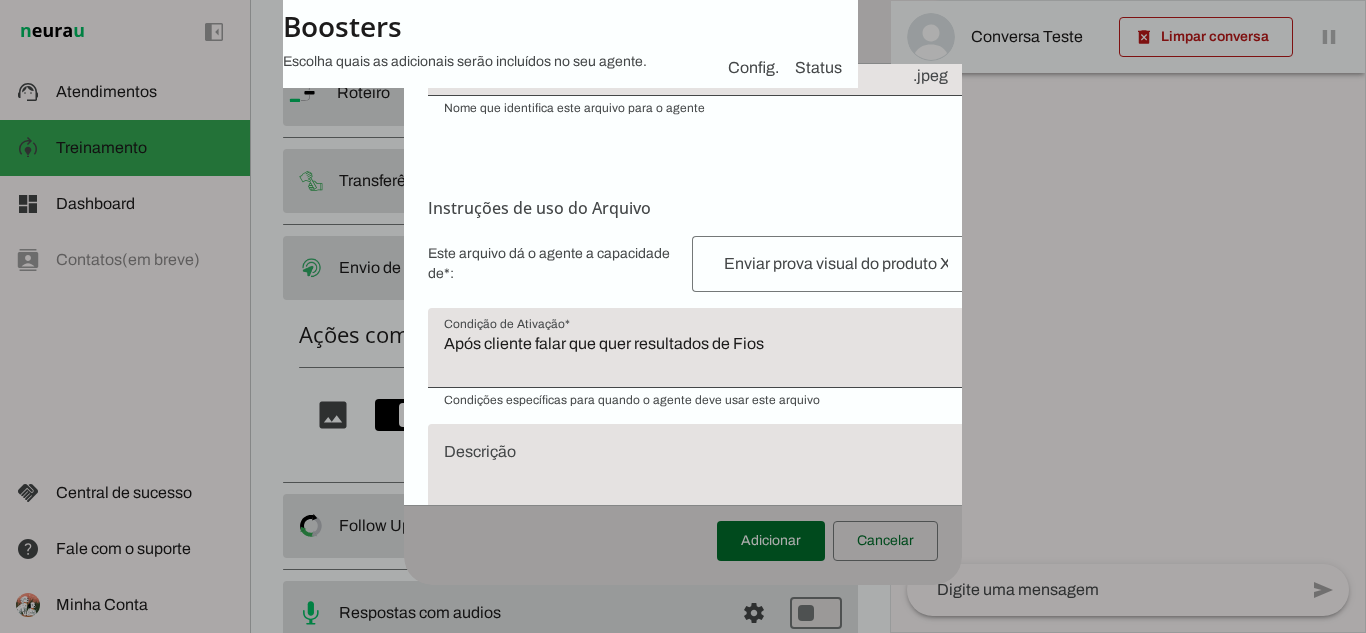 scroll, scrollTop: 256, scrollLeft: 0, axis: vertical 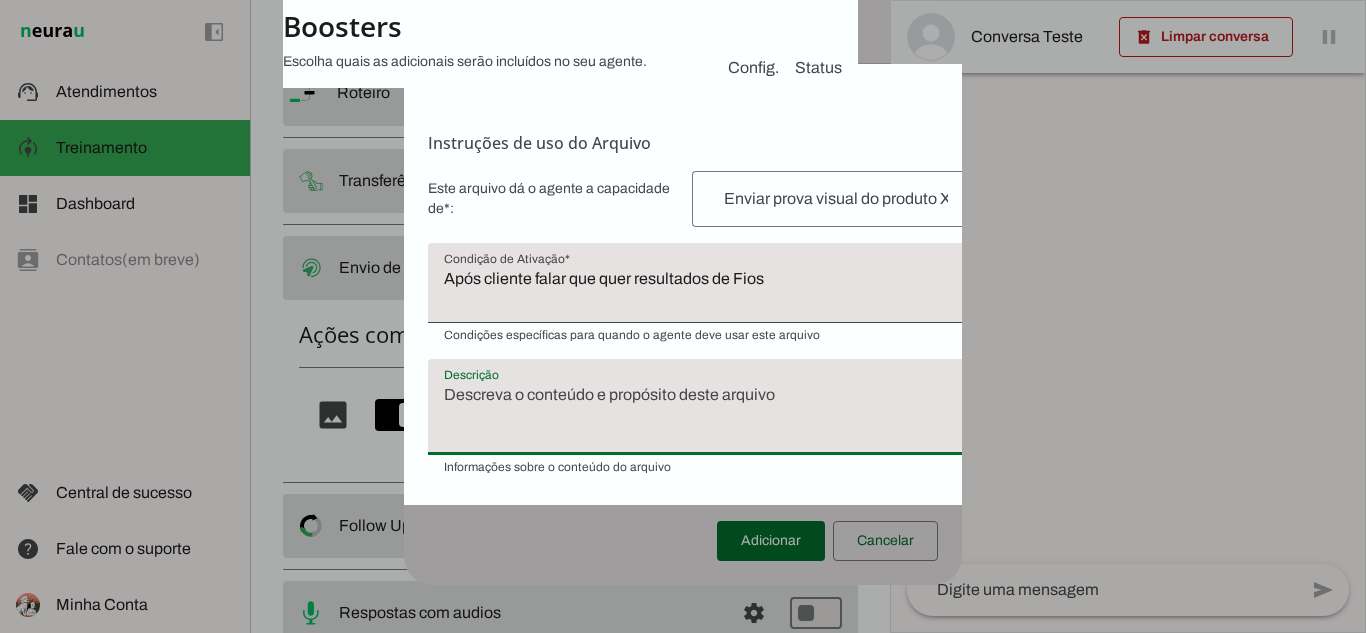 click at bounding box center (704, 415) 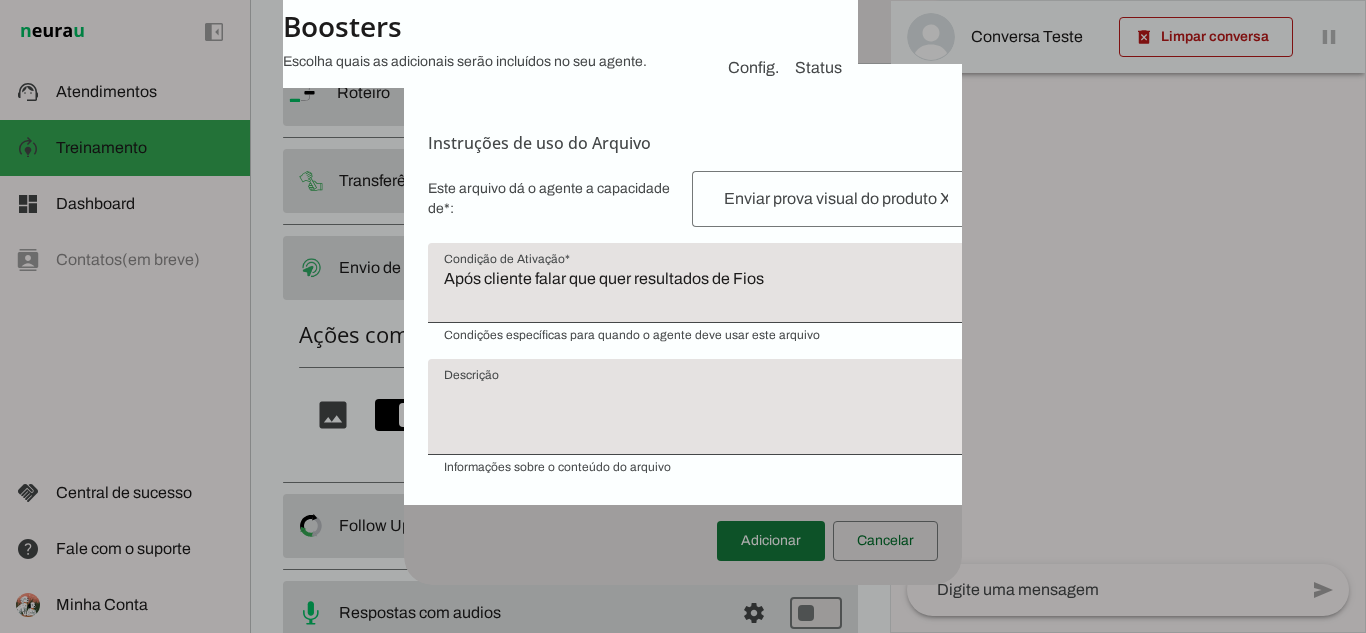 click at bounding box center [771, 541] 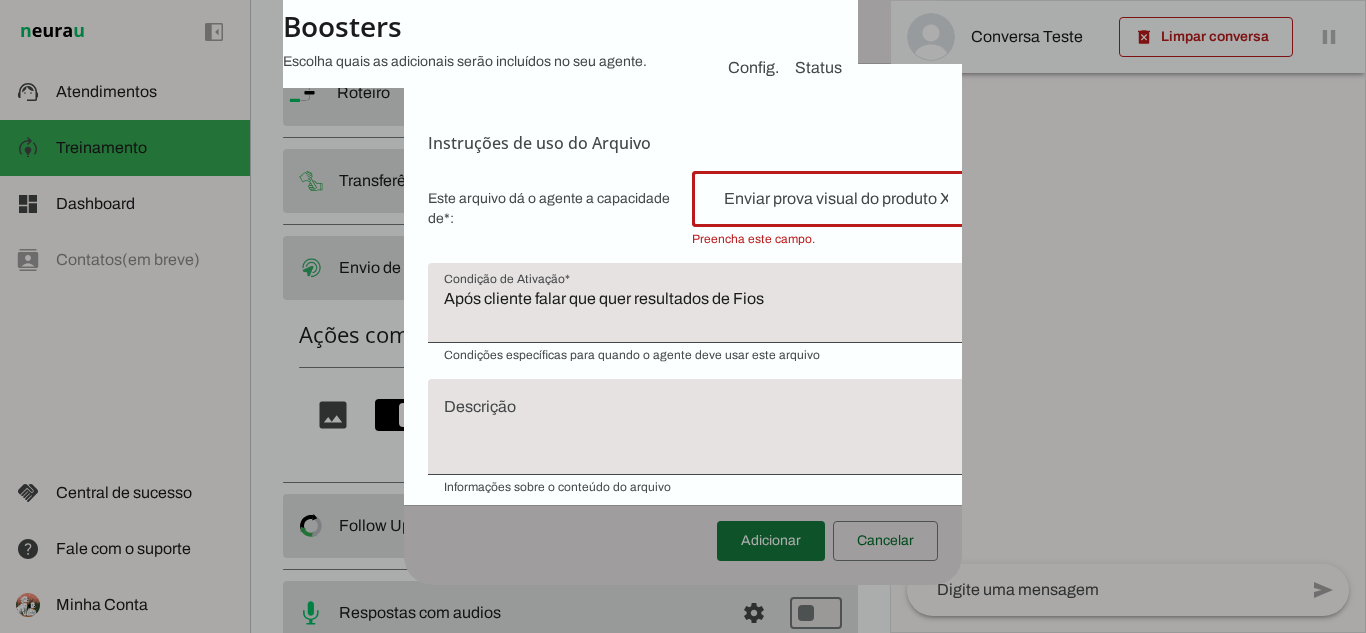 scroll, scrollTop: 256, scrollLeft: 18, axis: both 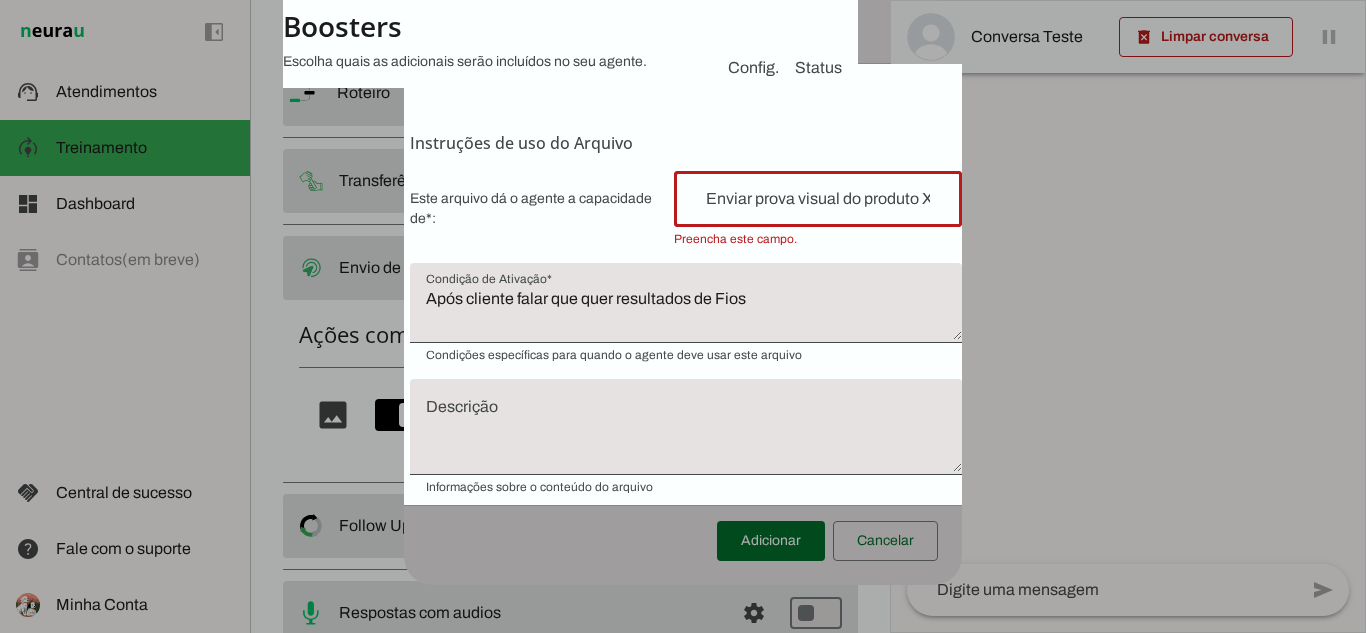 click at bounding box center [818, 199] 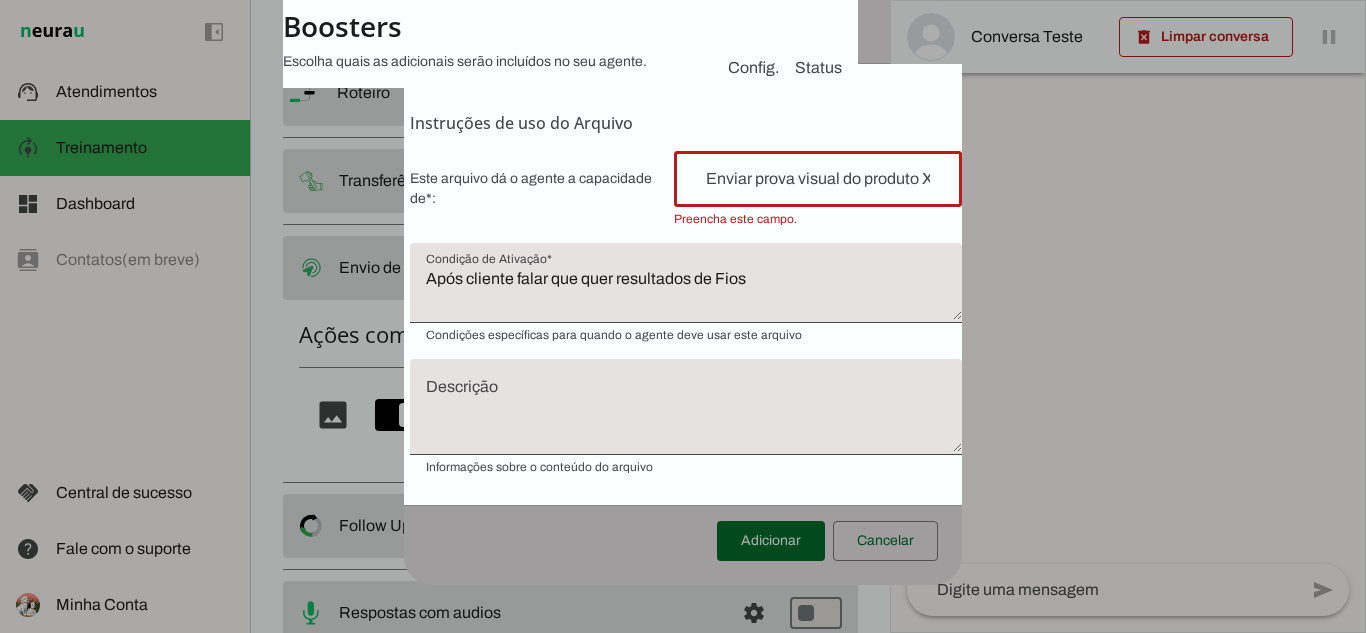 click at bounding box center [818, 179] 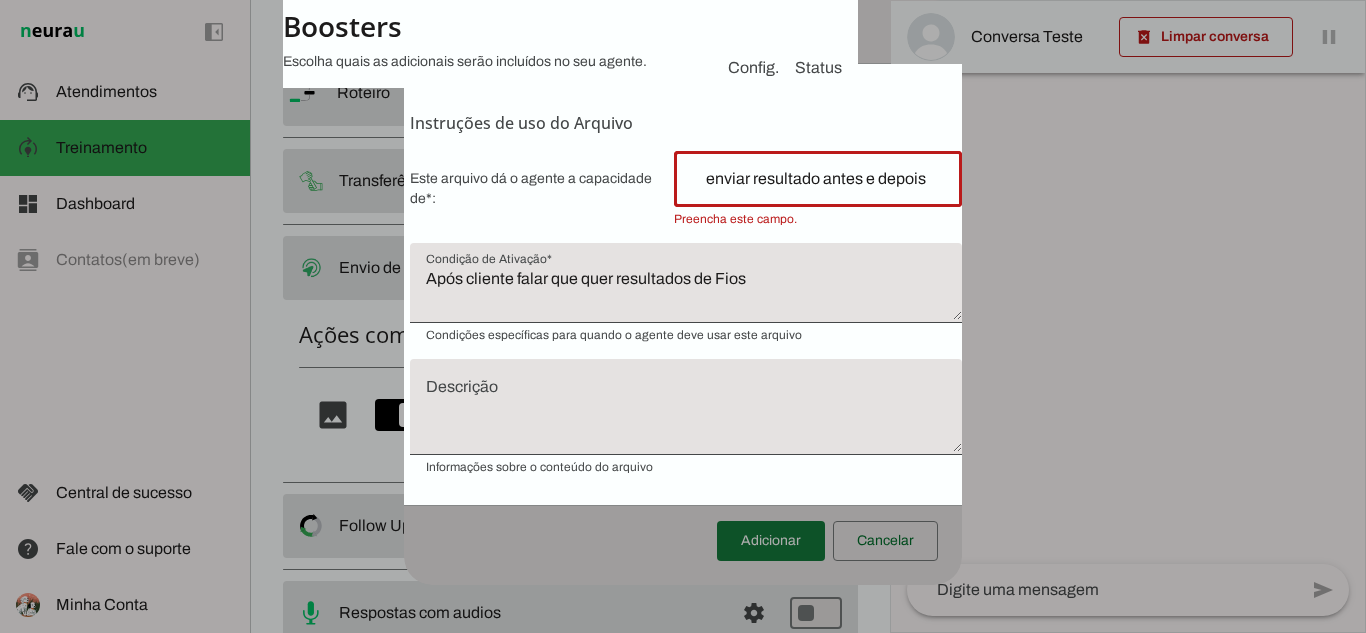 type on "enviar resultado antes e depois" 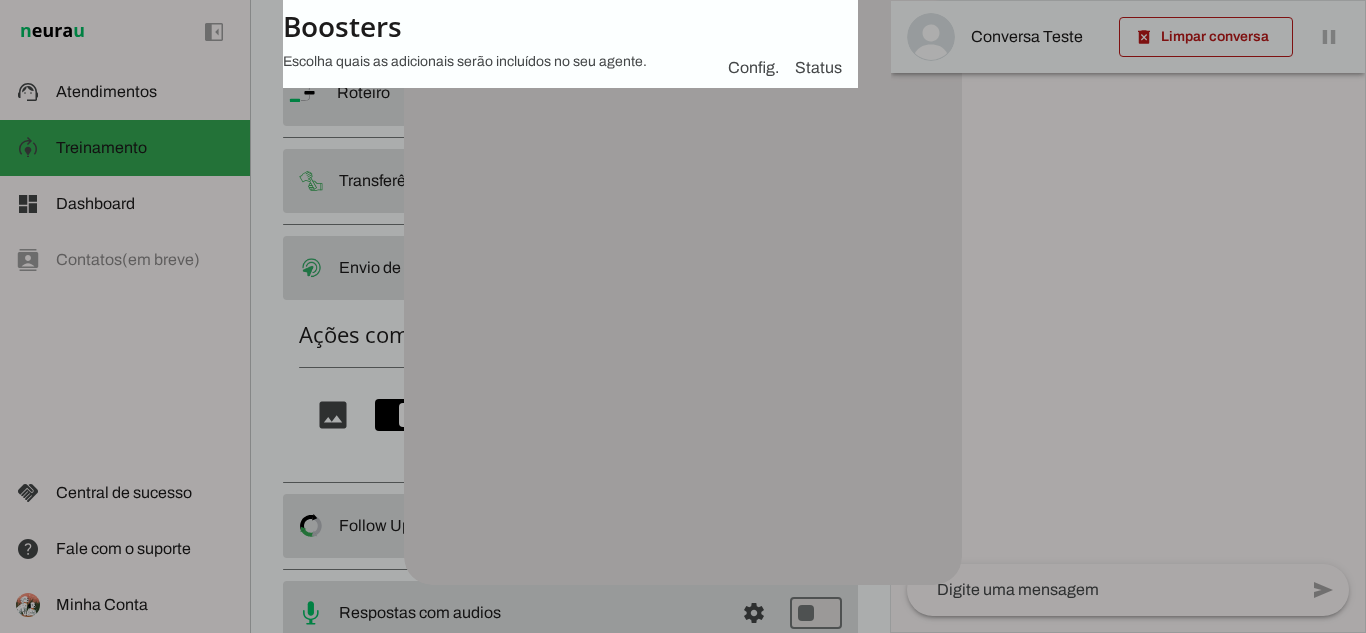 scroll, scrollTop: 256, scrollLeft: 18, axis: both 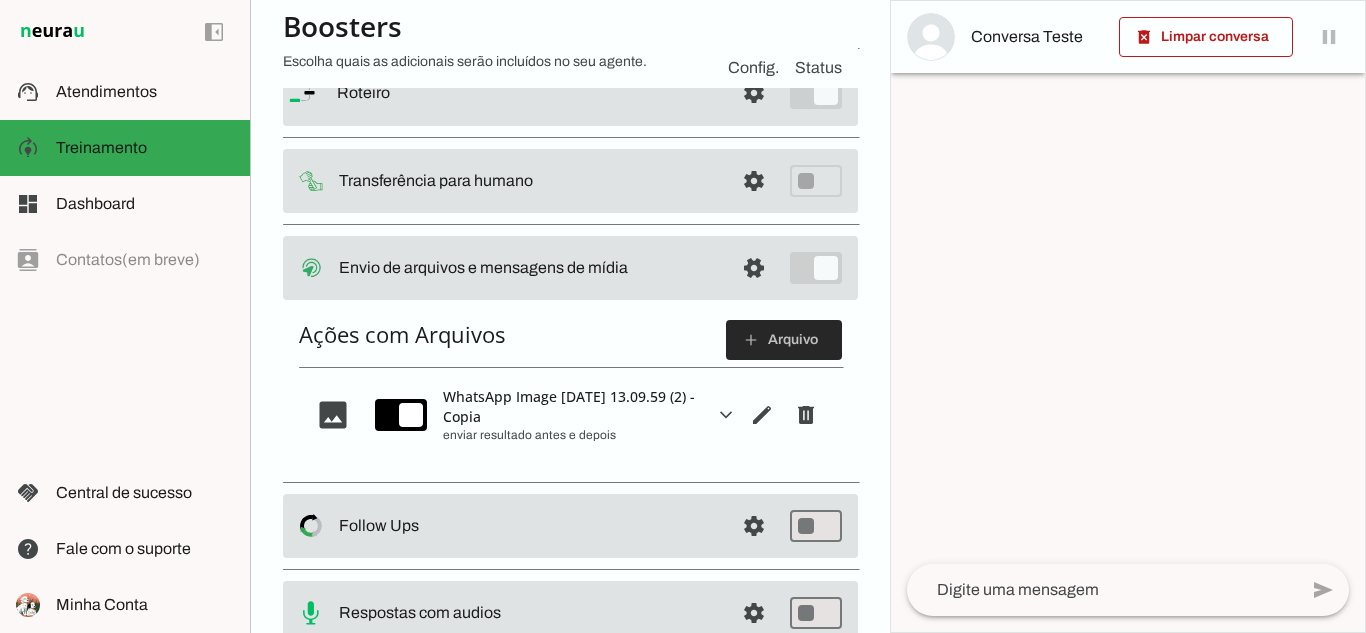 click at bounding box center (784, 340) 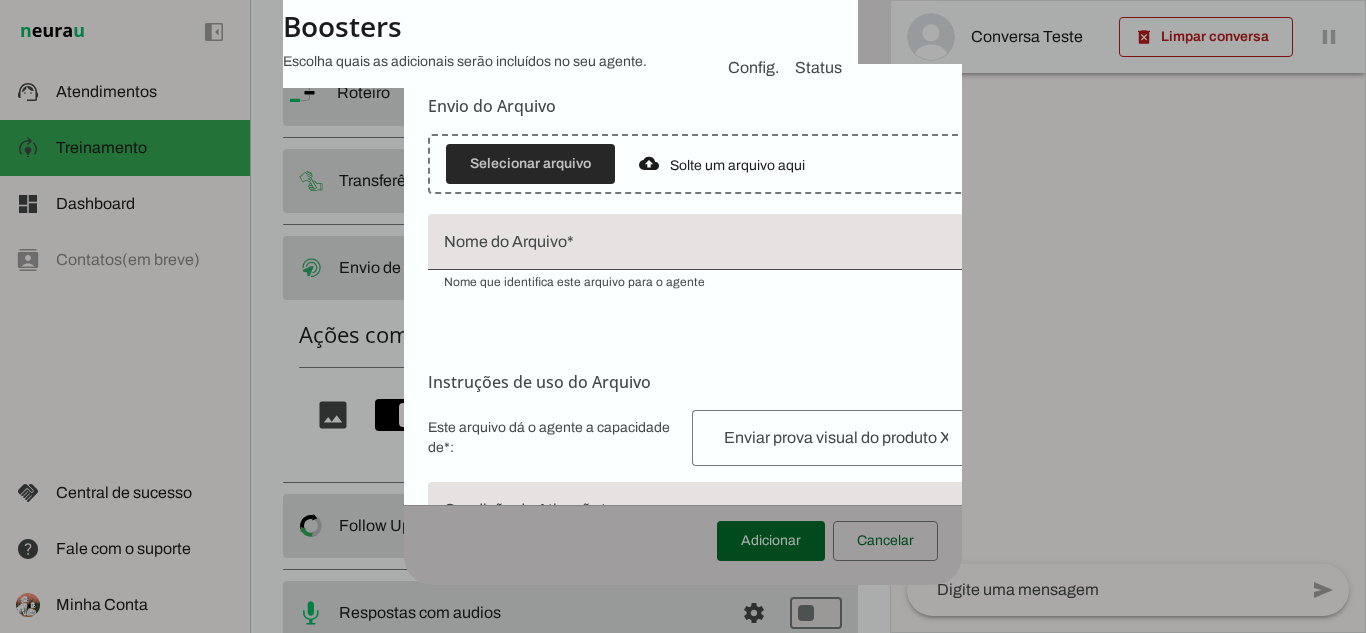click at bounding box center [530, 164] 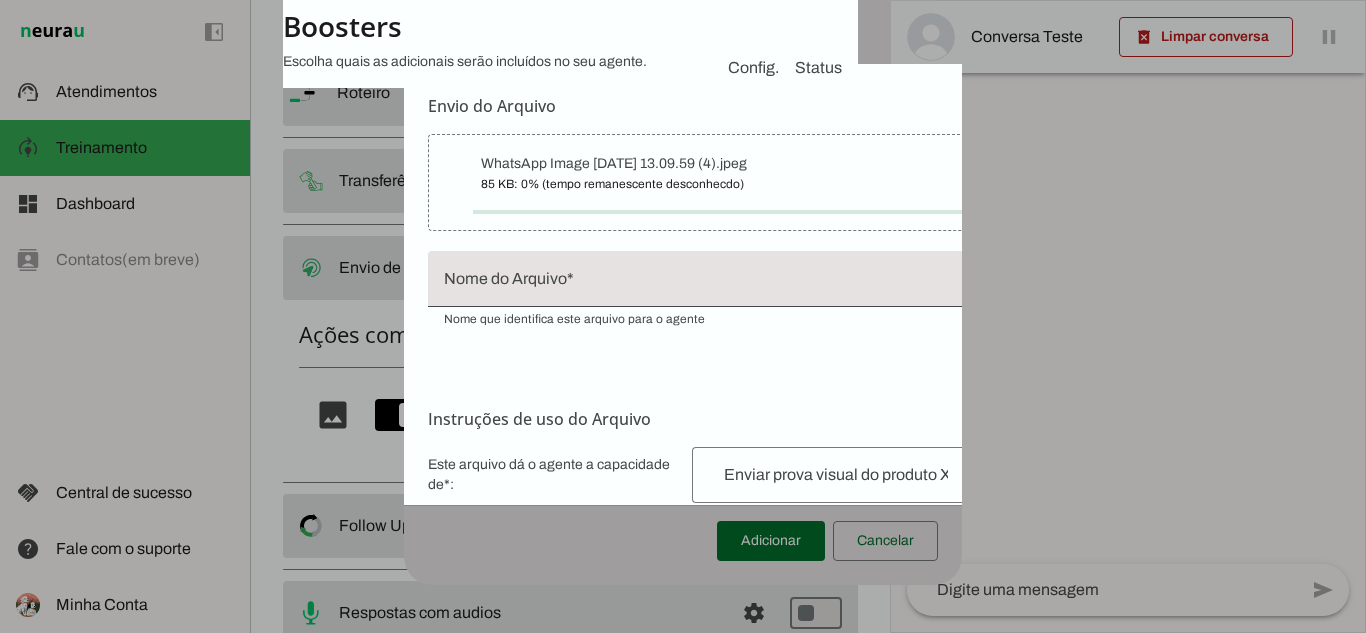 type on "WhatsApp Image [DATE] 13.09.59 (4)" 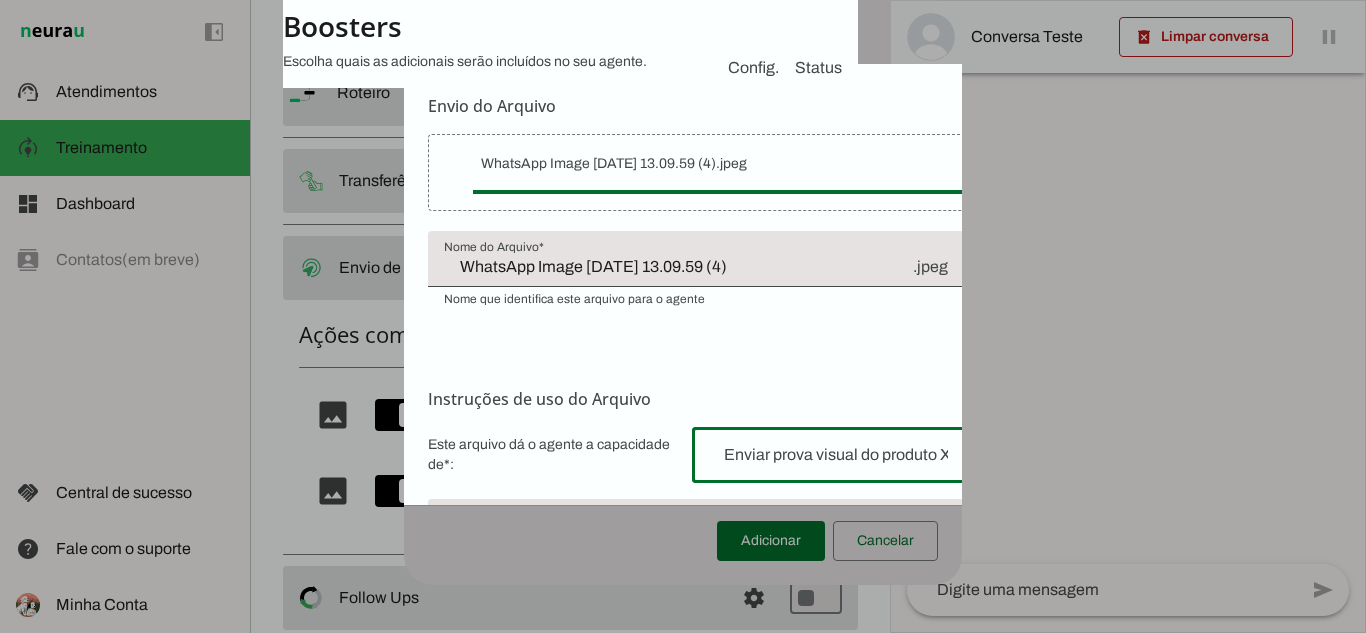 click at bounding box center (836, 455) 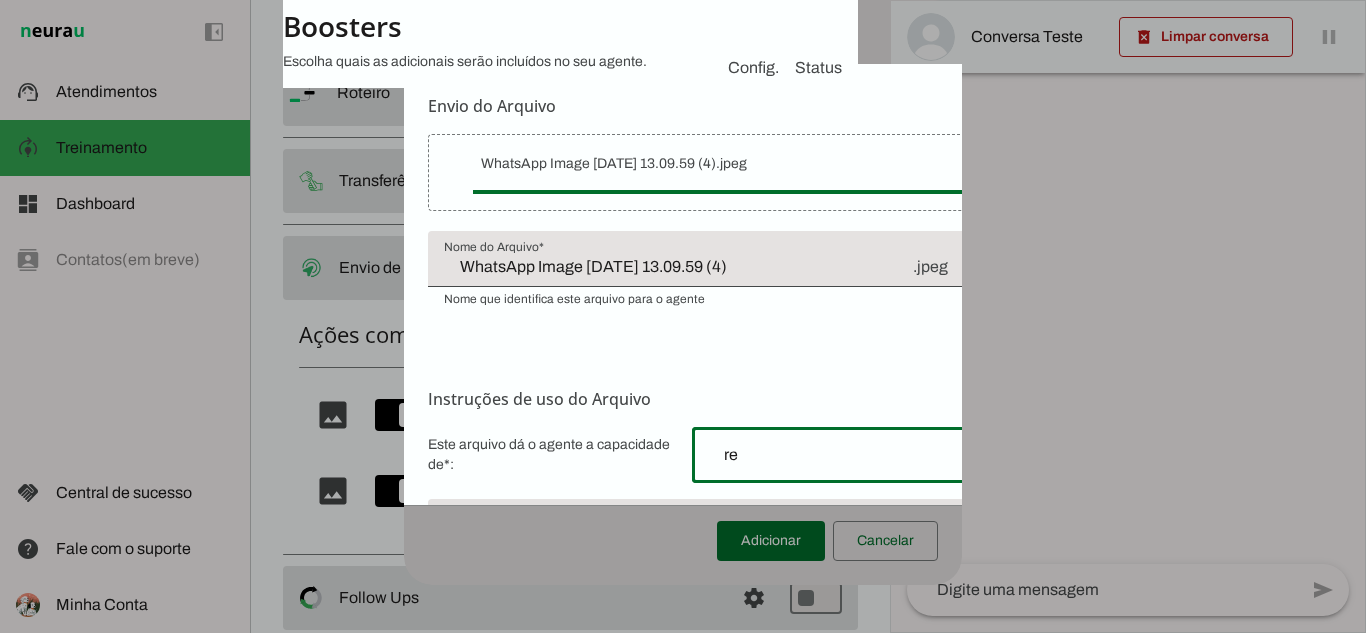 type on "r" 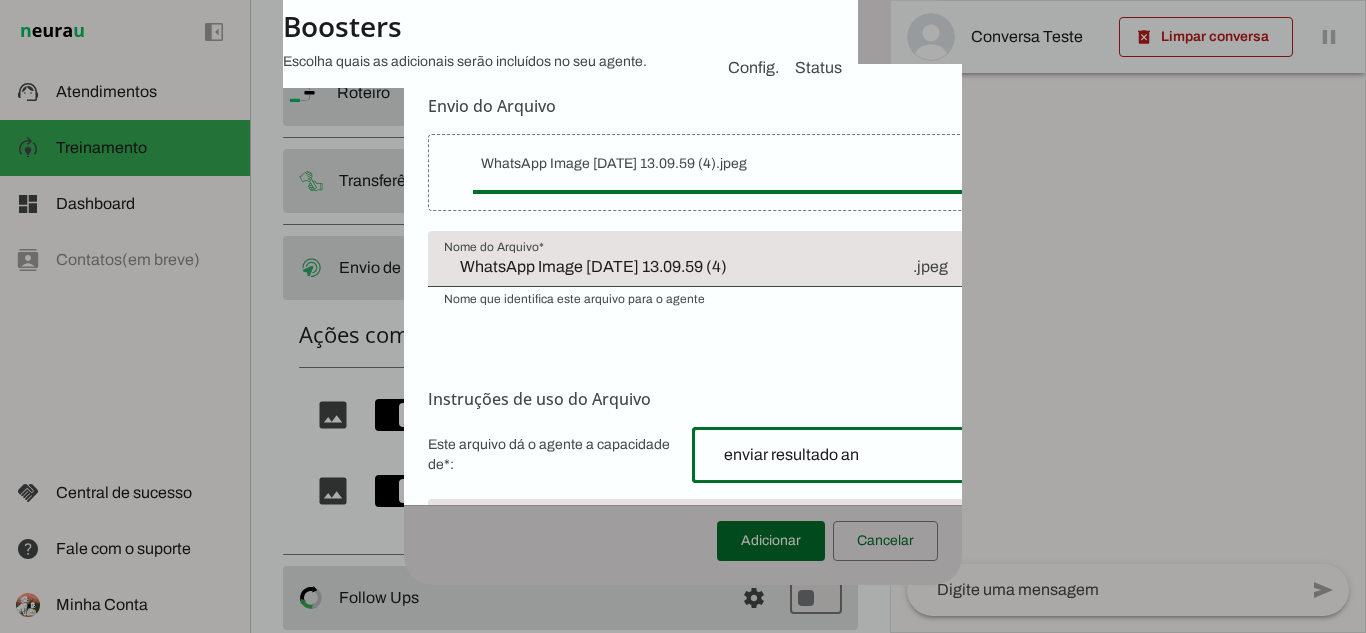 click on "enviar resultado an" at bounding box center (836, 455) 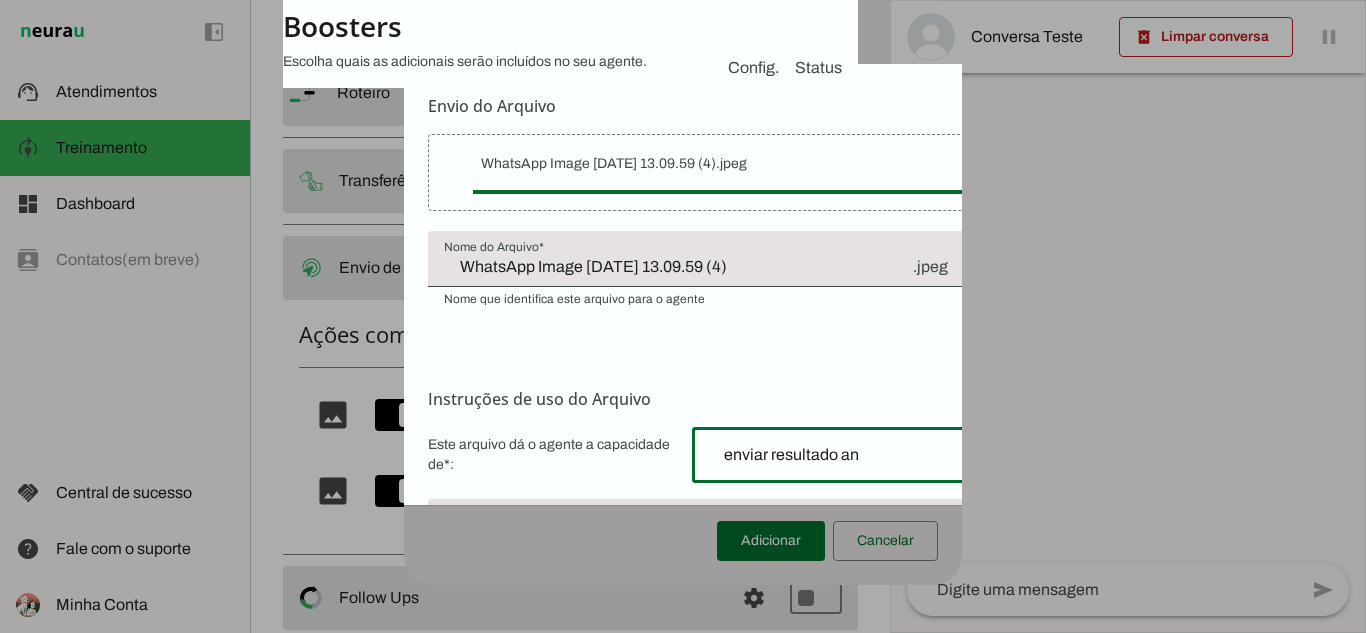 click on "enviar resultado an" at bounding box center [836, 455] 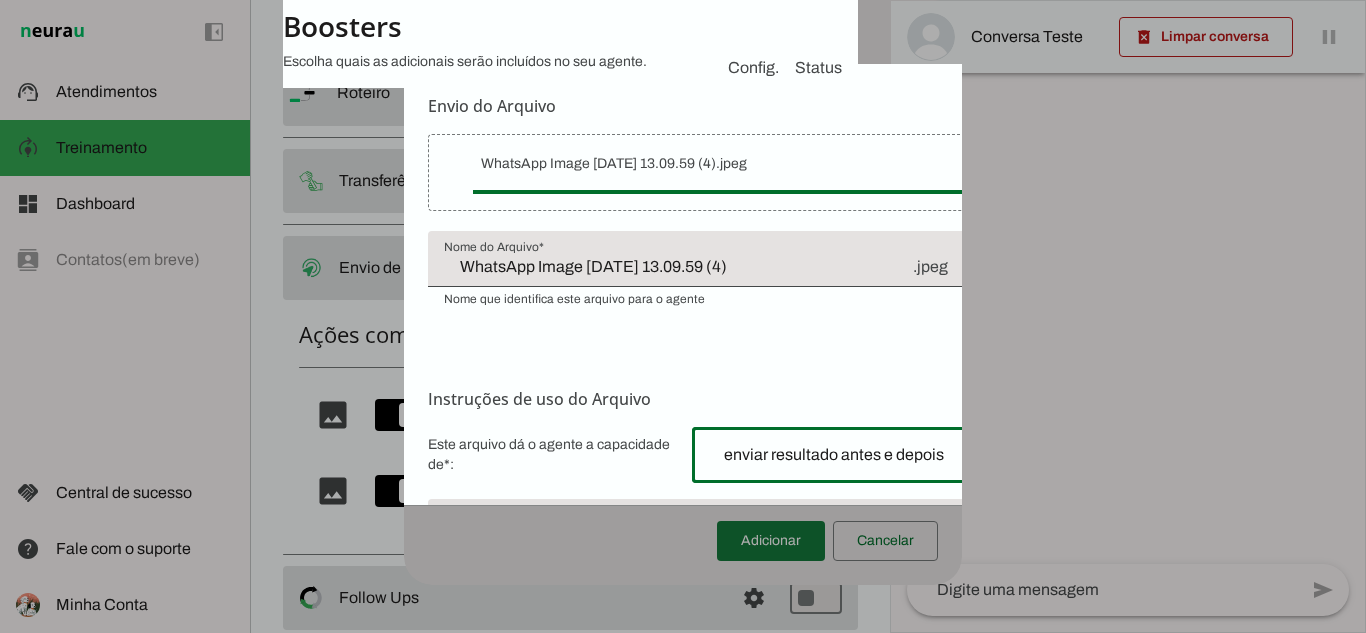 type on "enviar resultado antes e depois" 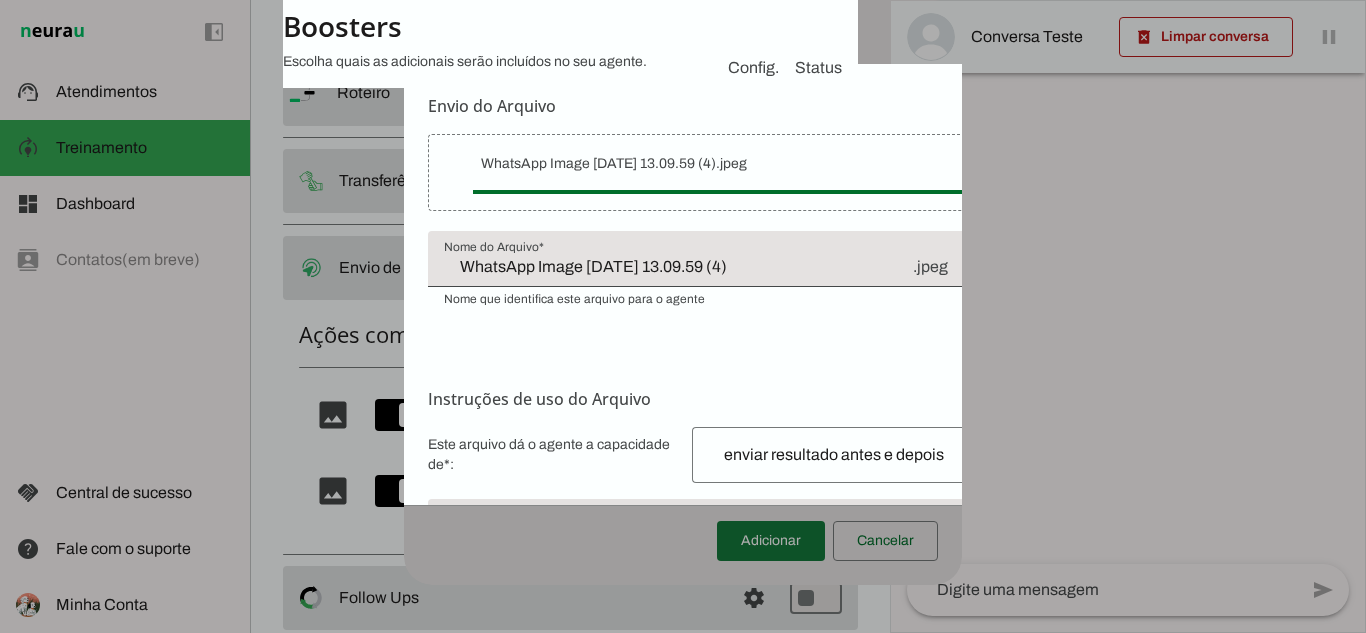 click at bounding box center [771, 541] 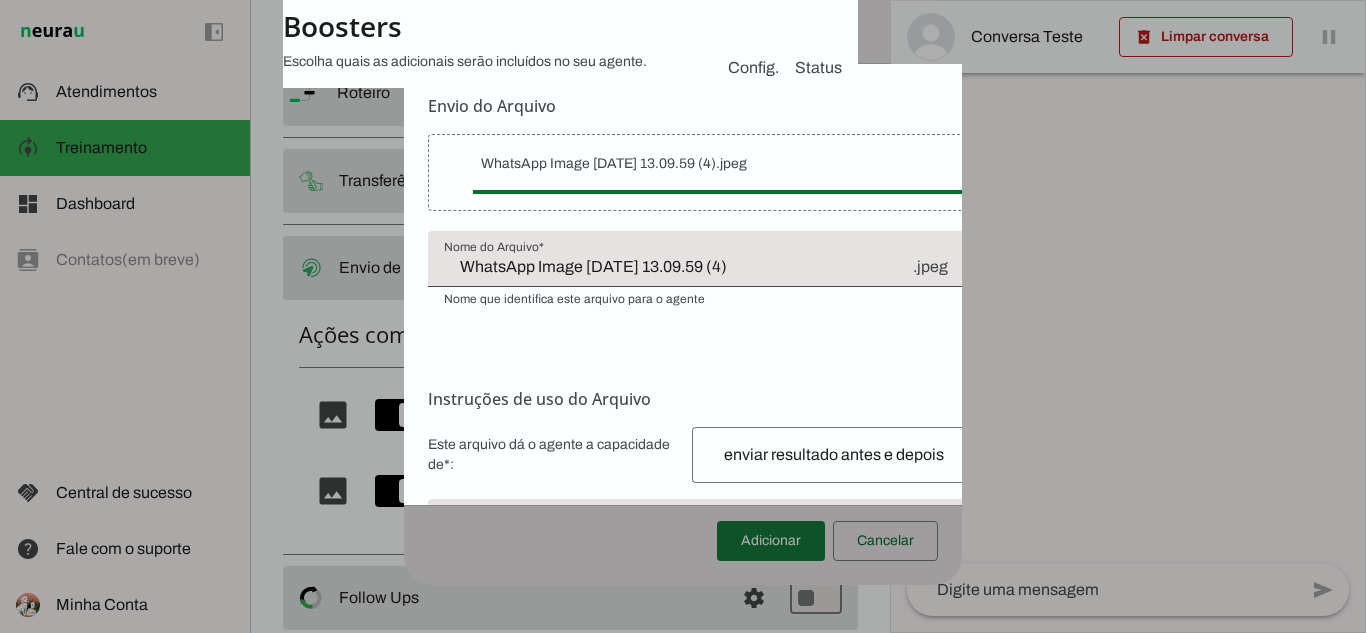 scroll, scrollTop: 251, scrollLeft: 0, axis: vertical 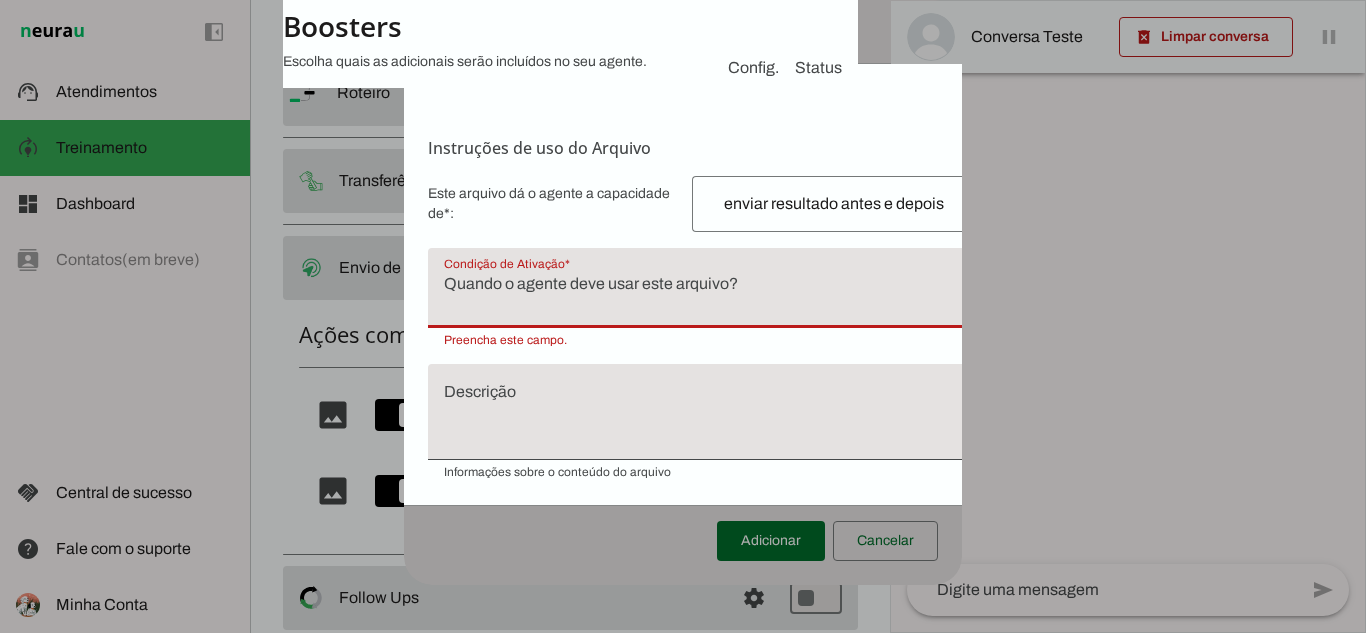 click at bounding box center [704, 296] 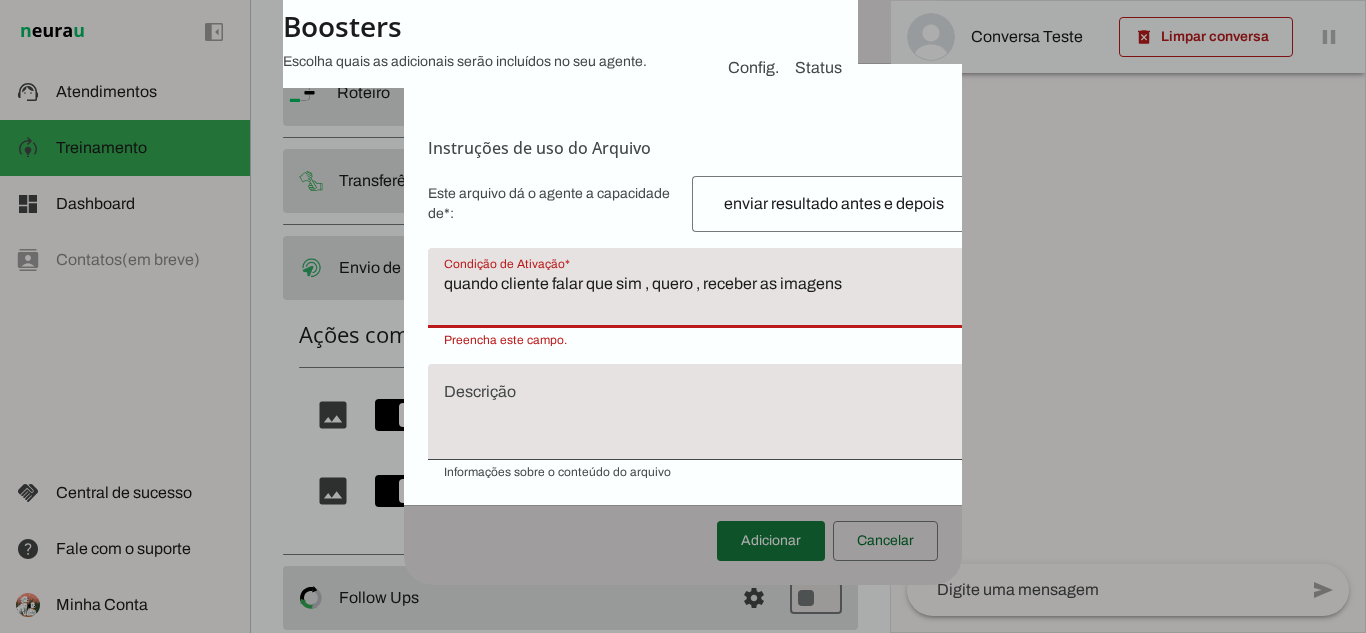 type on "quando cliente falar que sim , quero , receber as imagens" 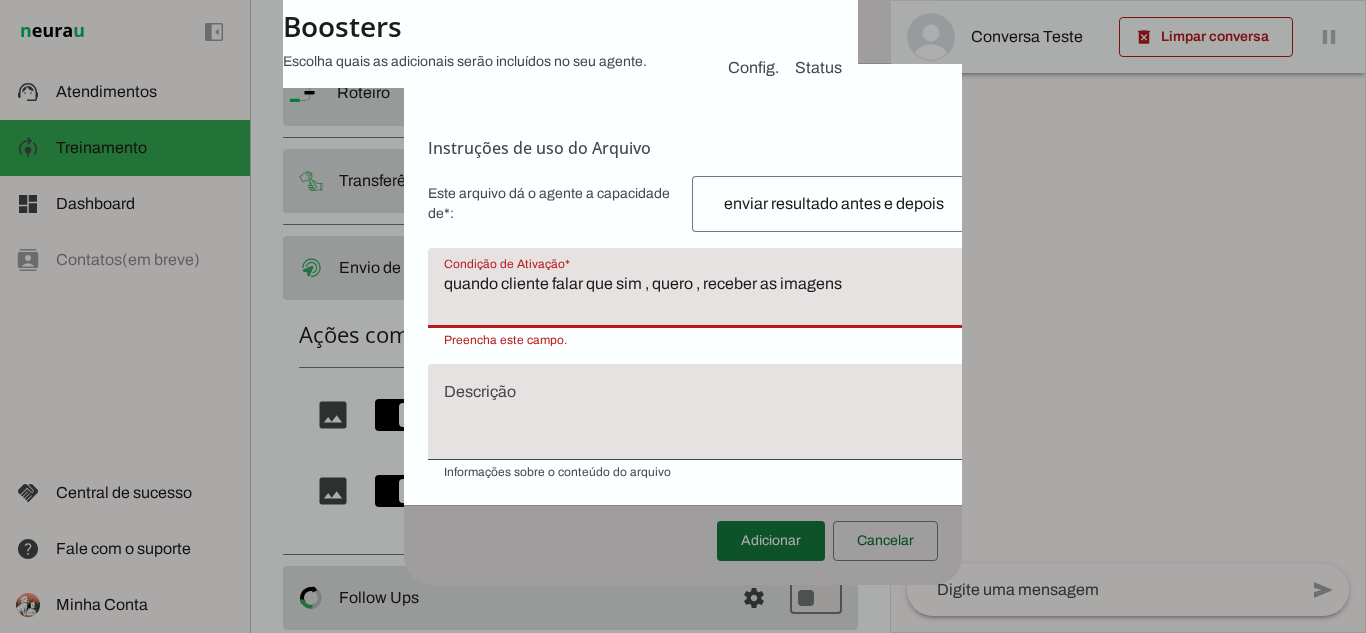type on "quando cliente falar que sim , quero , receber as imagens" 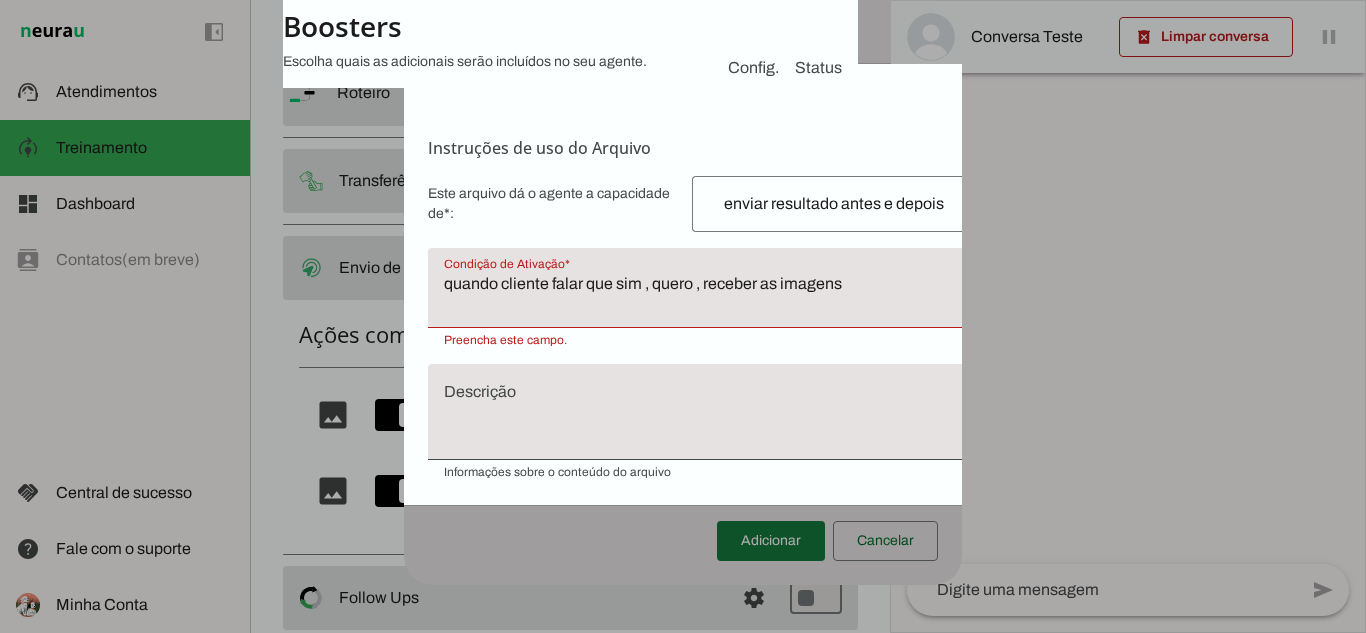 click at bounding box center (771, 541) 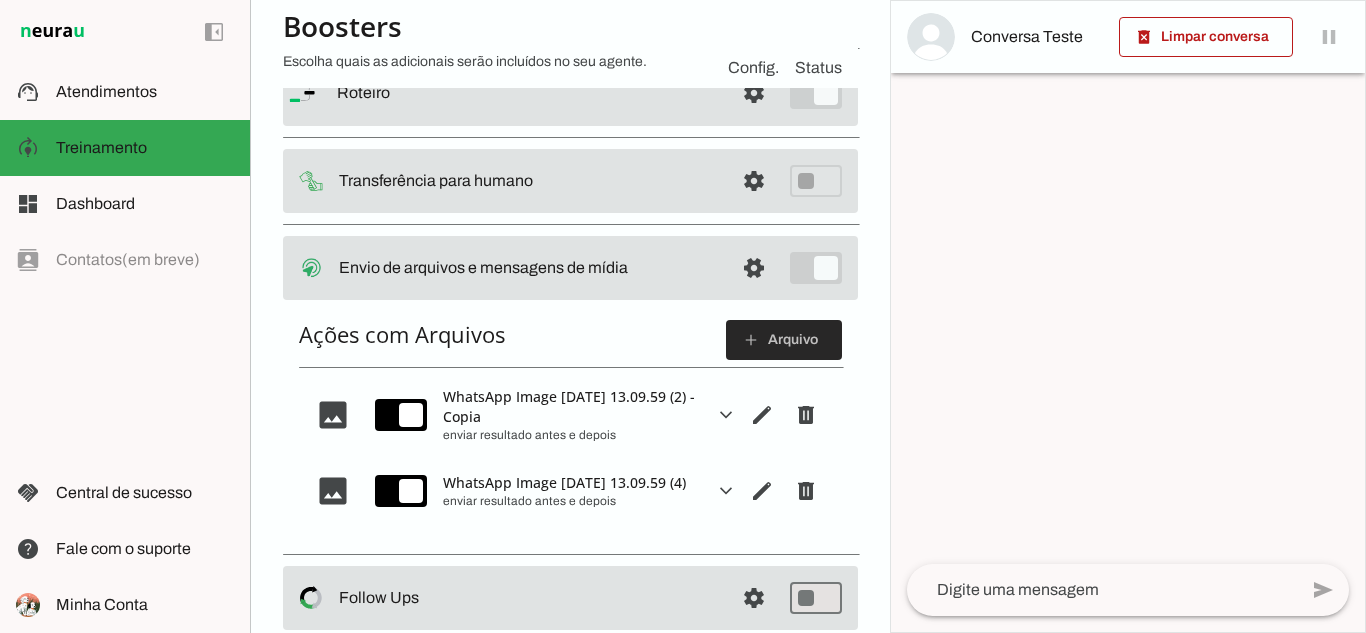 click at bounding box center [784, 340] 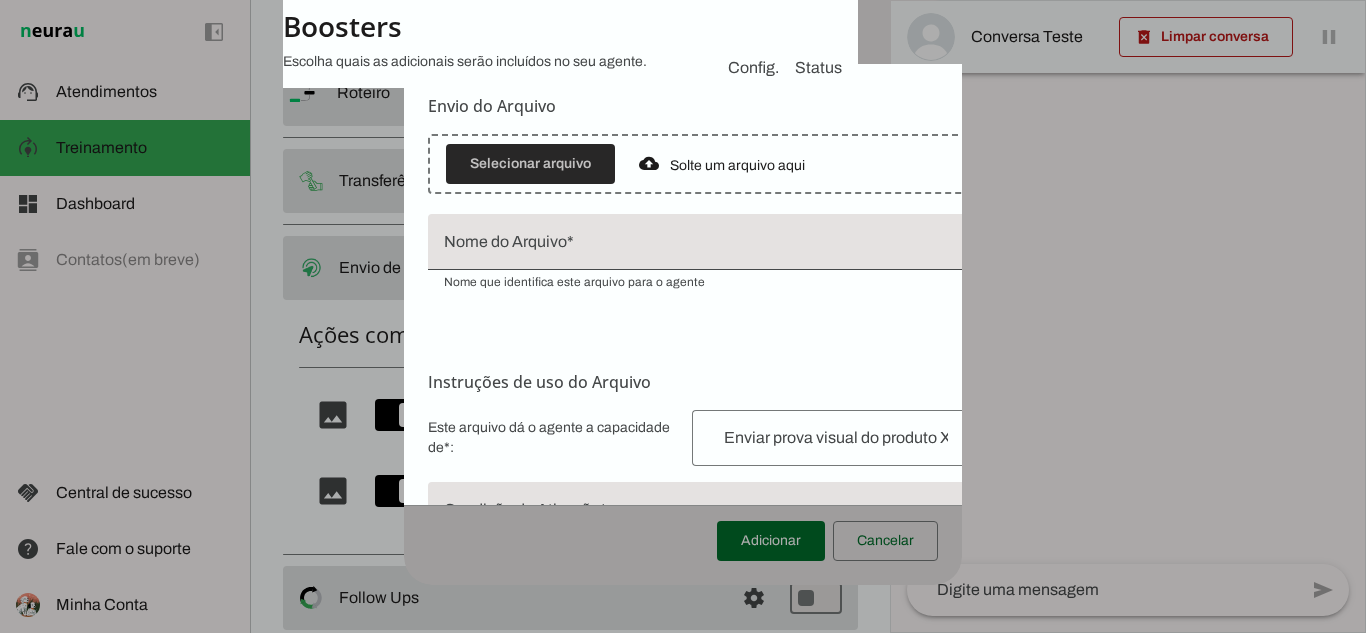 click at bounding box center [530, 164] 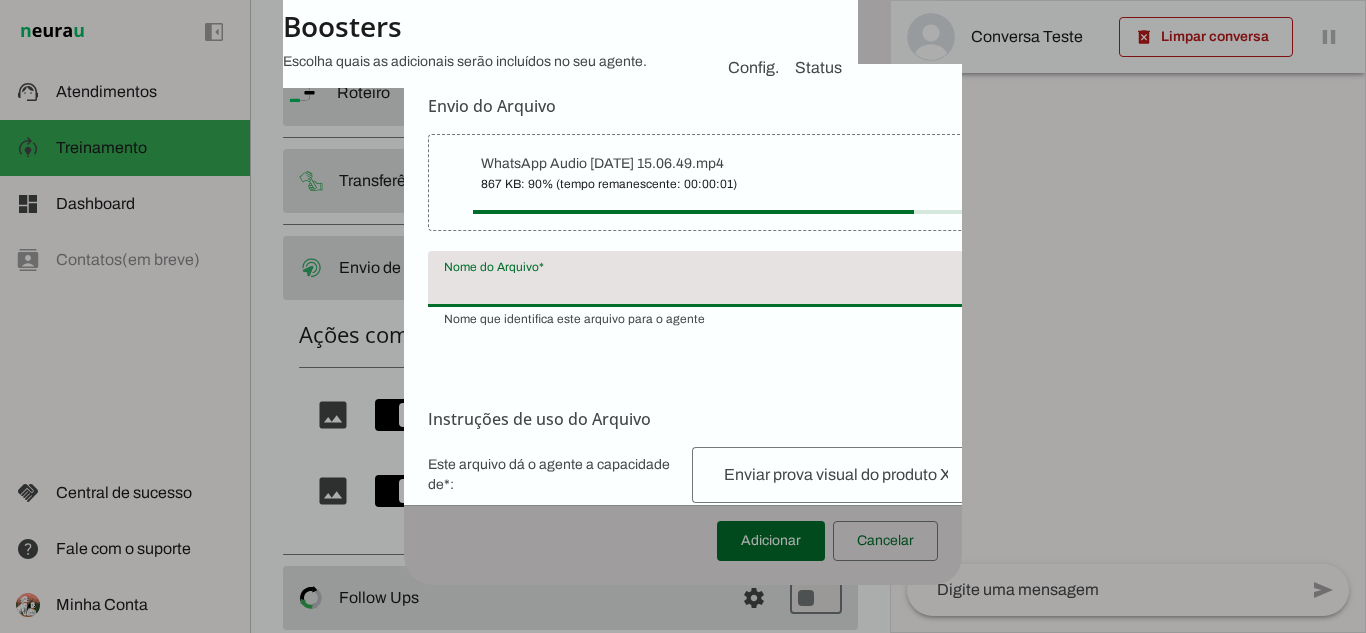 click 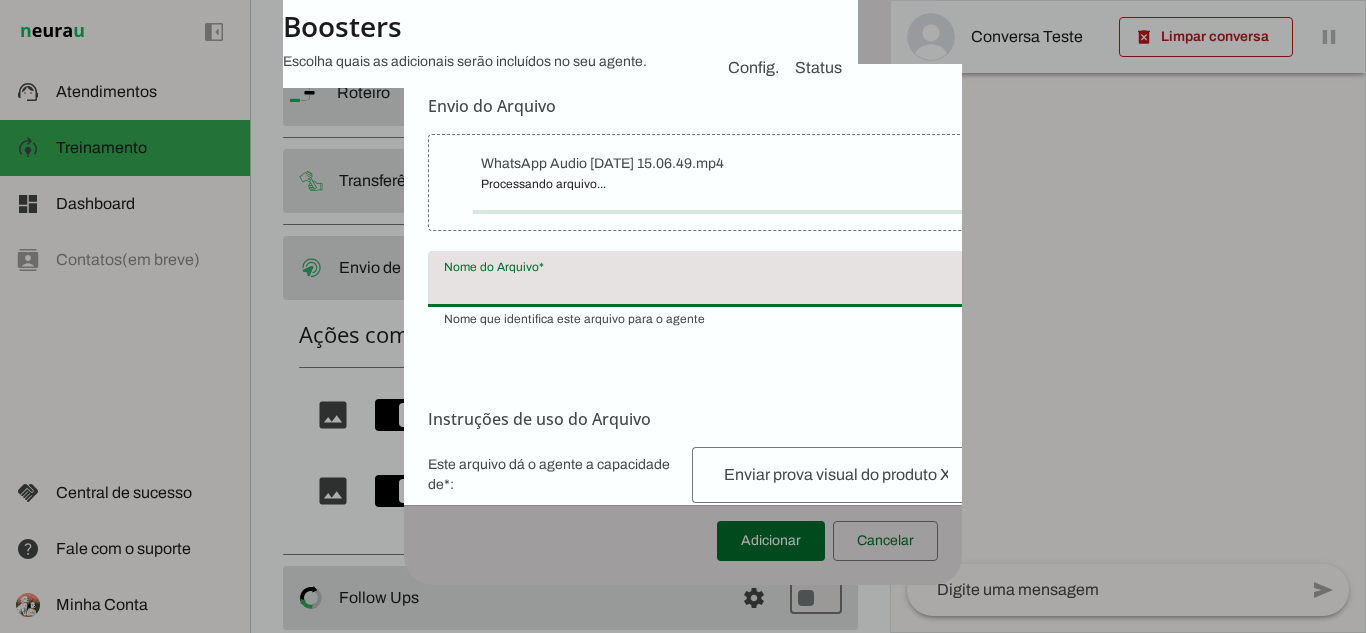 type on "WhatsApp Audio [DATE] 15.06.49" 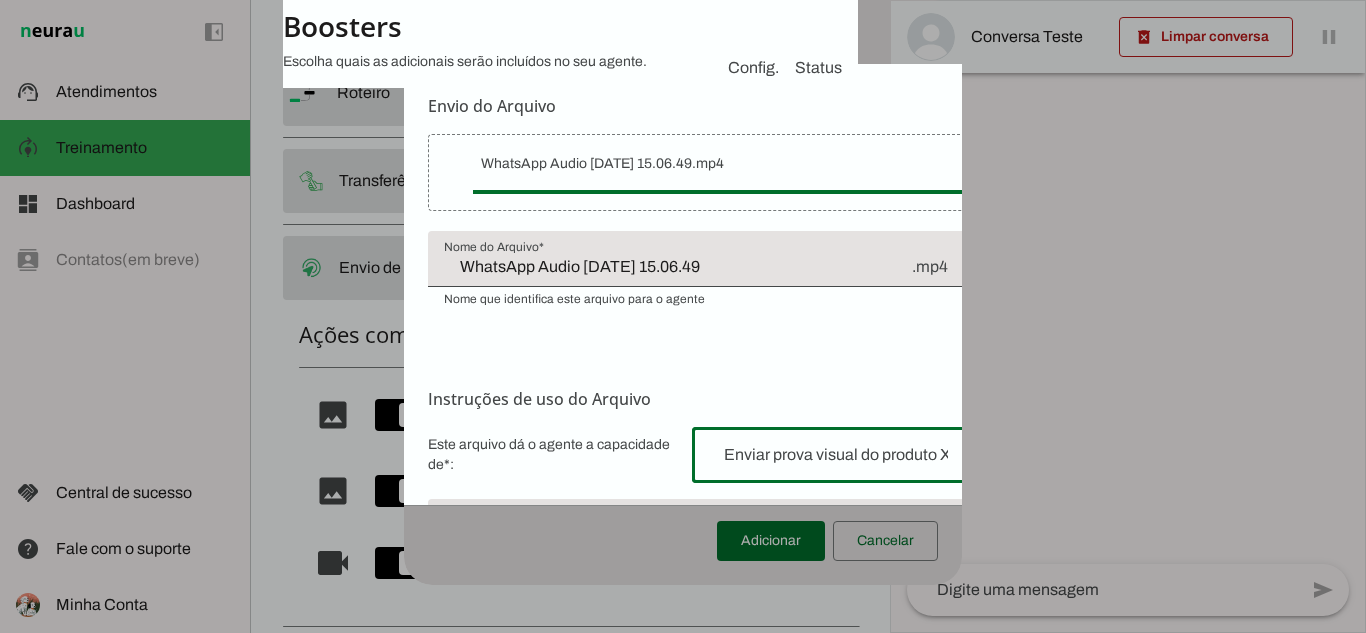 click at bounding box center (836, 455) 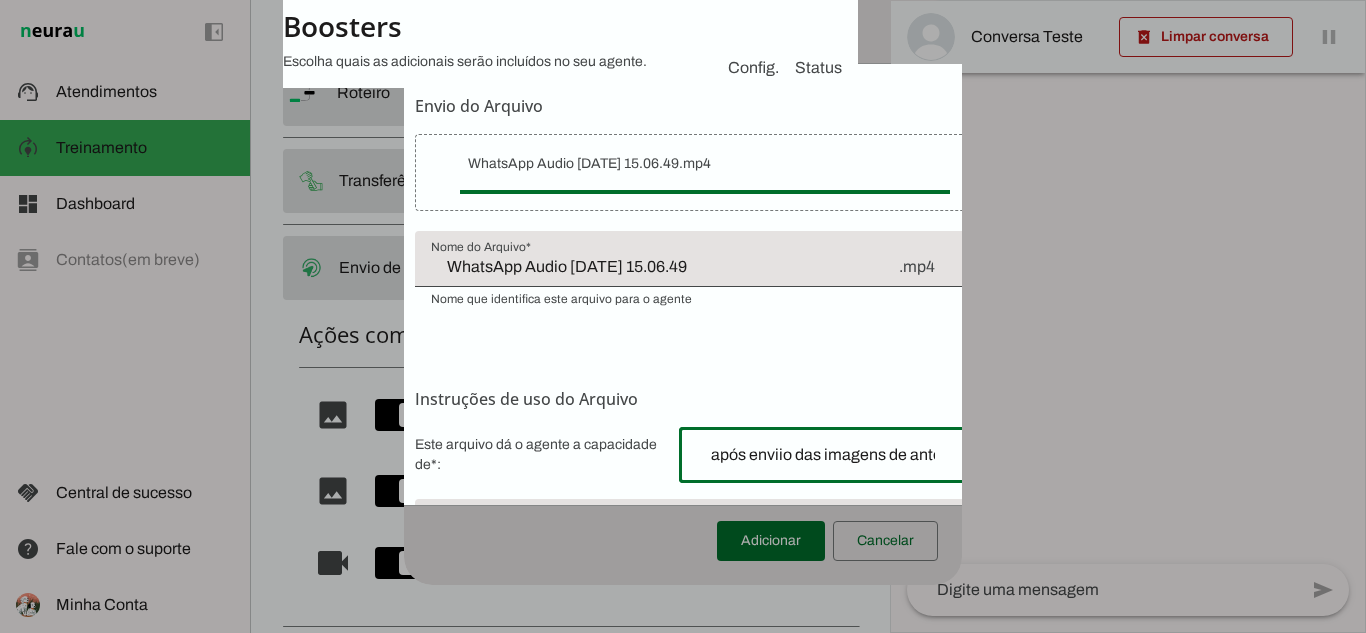 scroll, scrollTop: 0, scrollLeft: 16, axis: horizontal 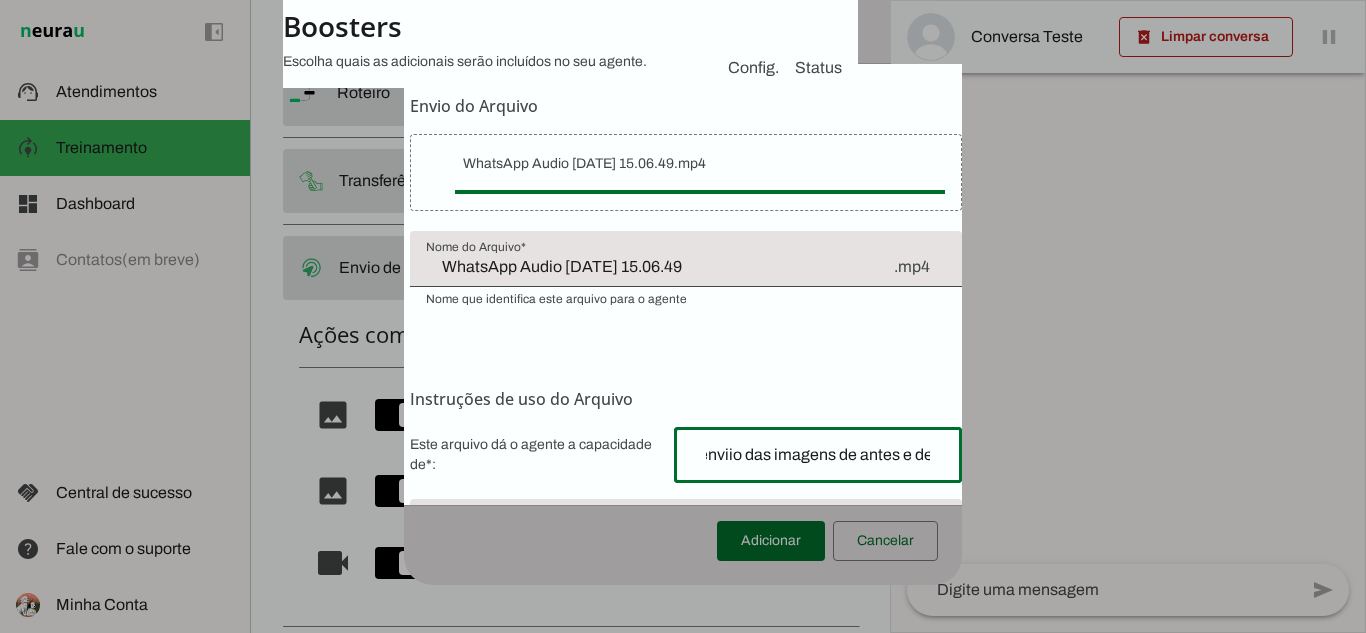 type on "após enviio das imagens de antes e depois" 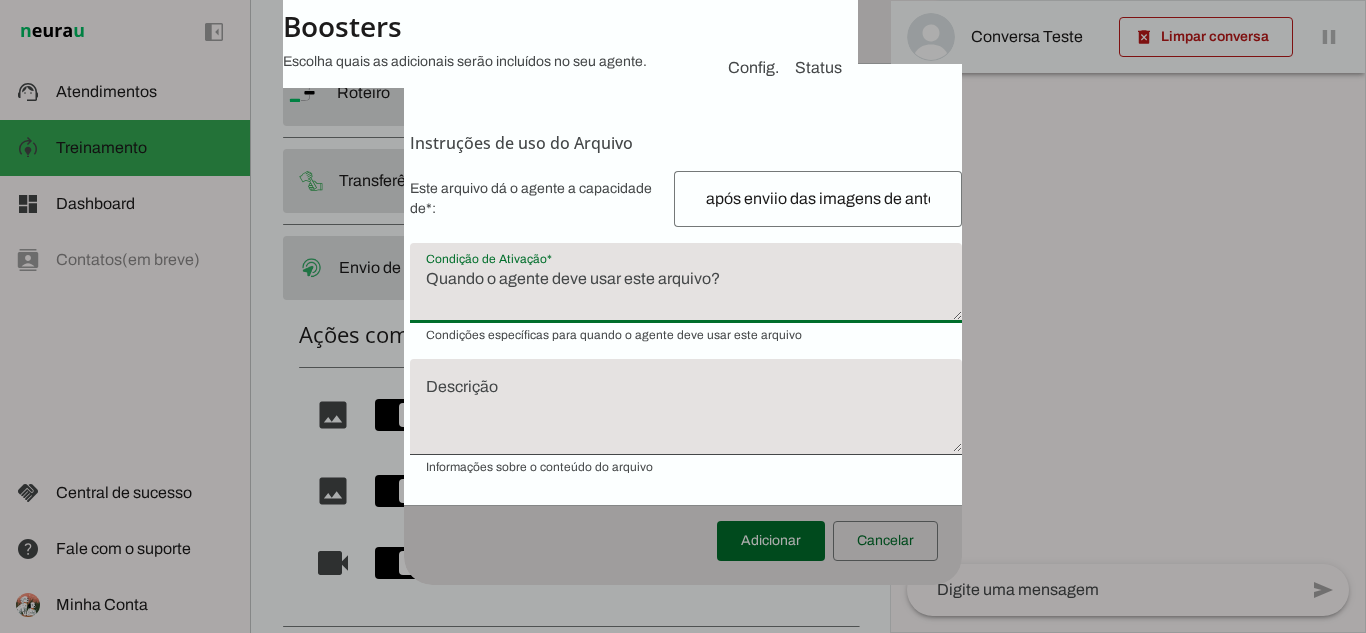click at bounding box center [686, 291] 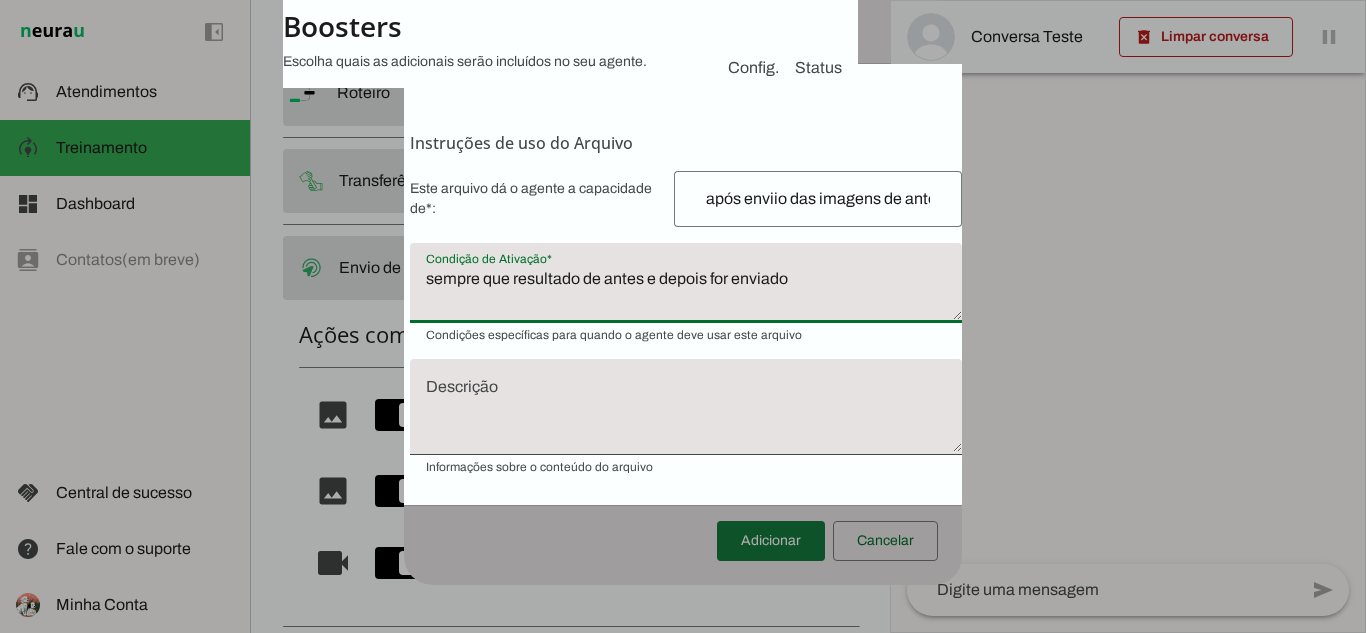 type on "sempre que resultado de antes e depois for enviado" 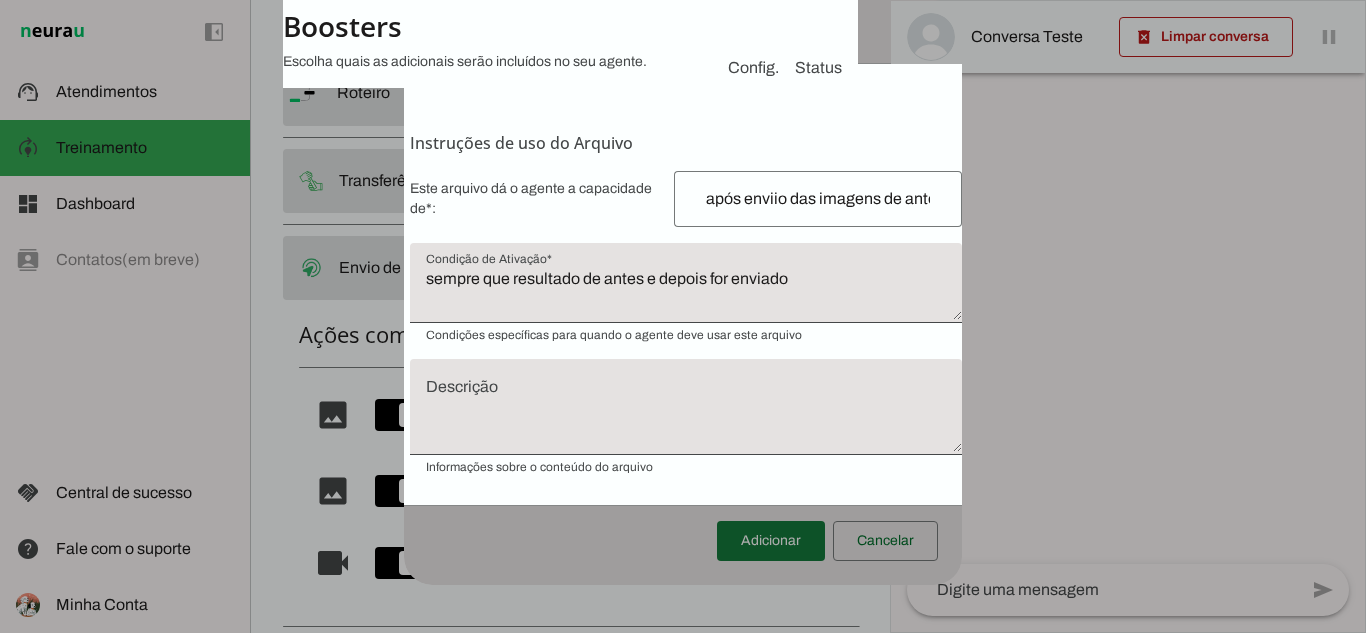 click at bounding box center (771, 541) 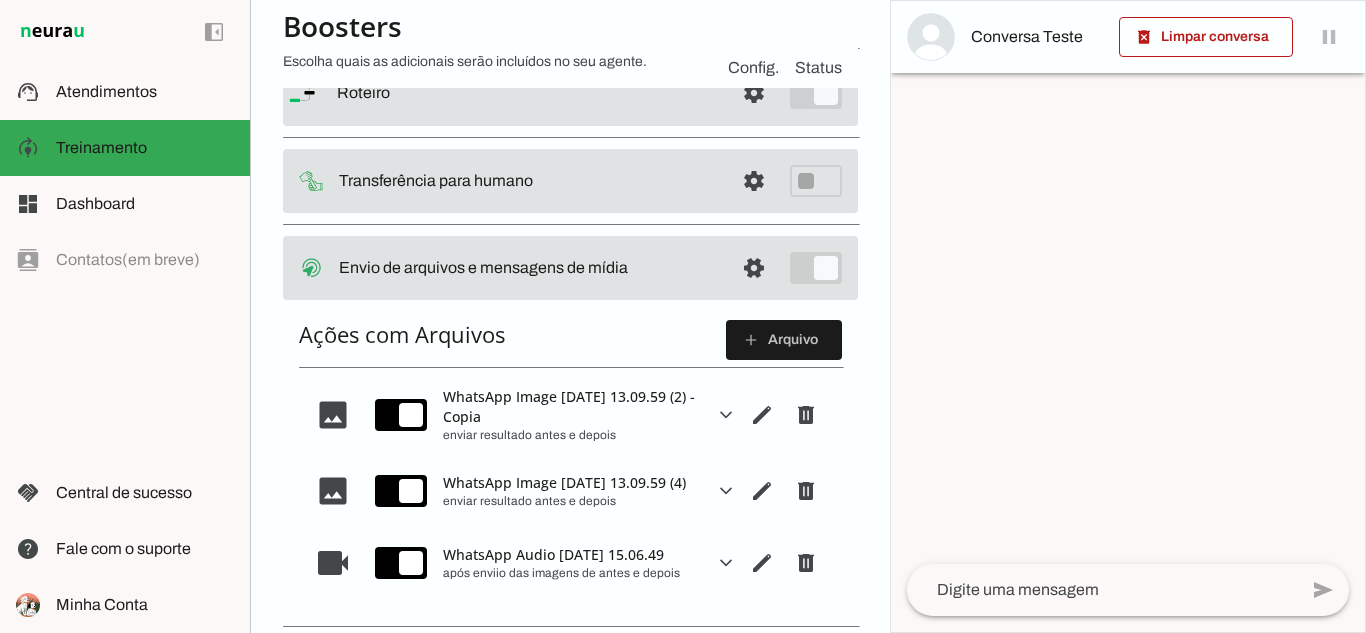 drag, startPoint x: 884, startPoint y: 379, endPoint x: 948, endPoint y: 378, distance: 64.00781 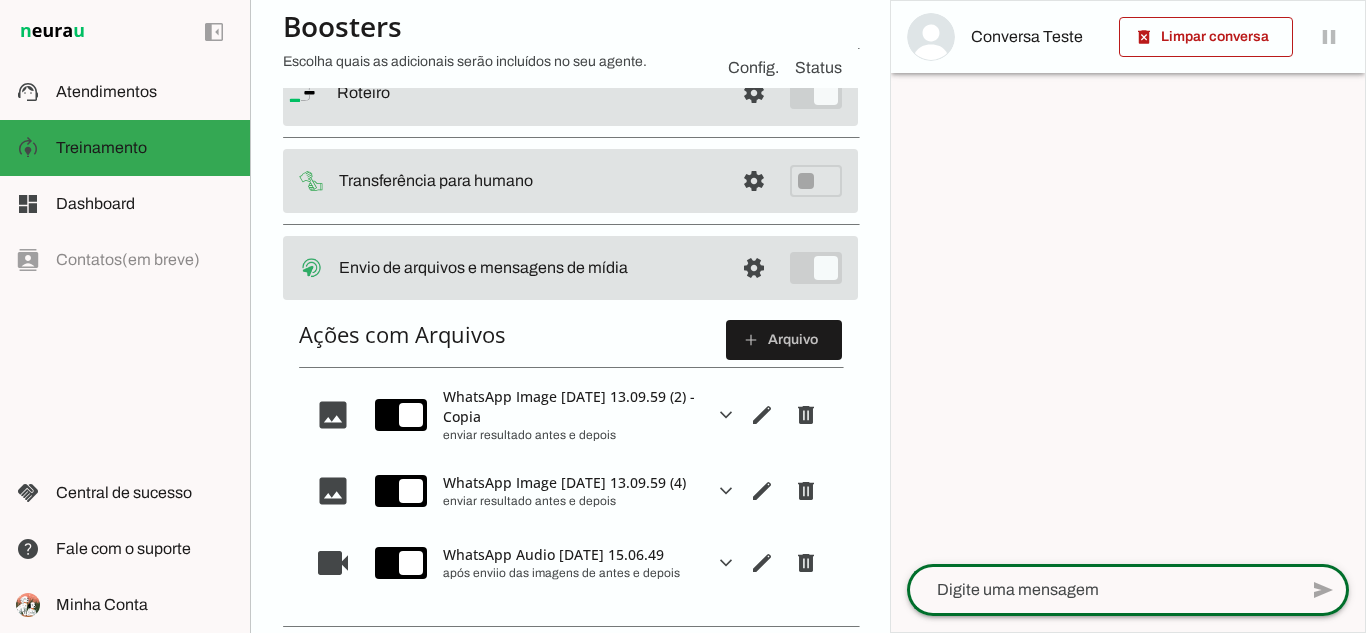 click 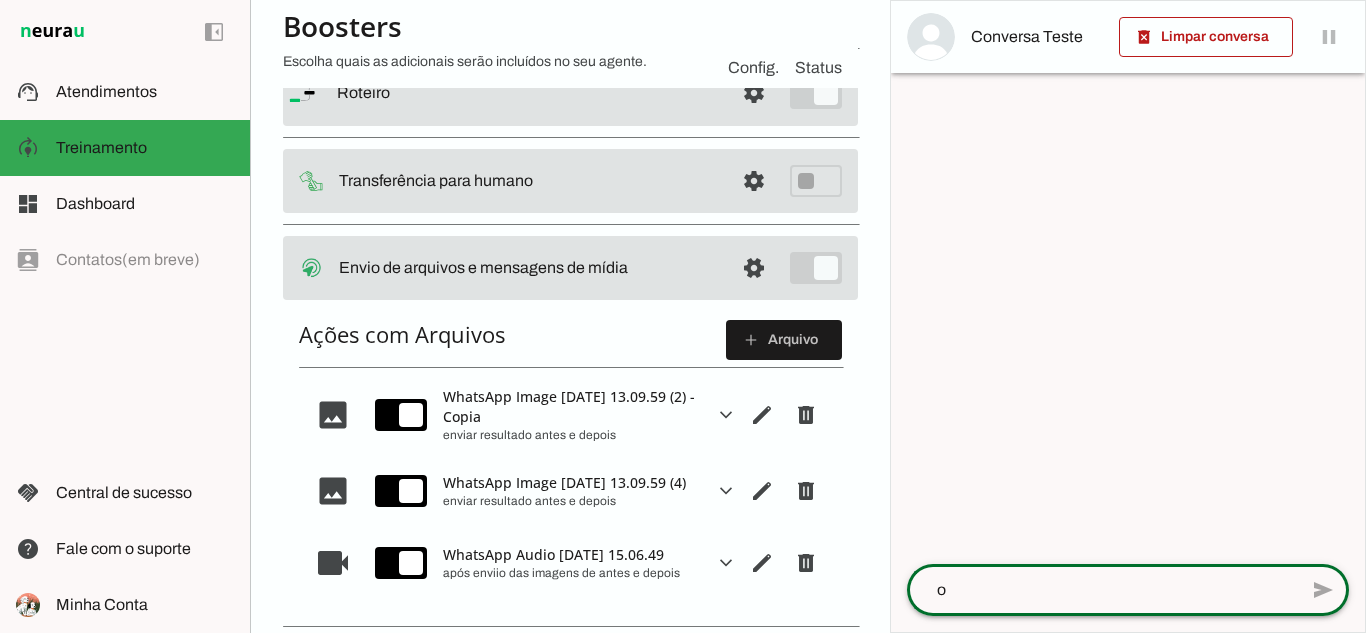 type on "oi" 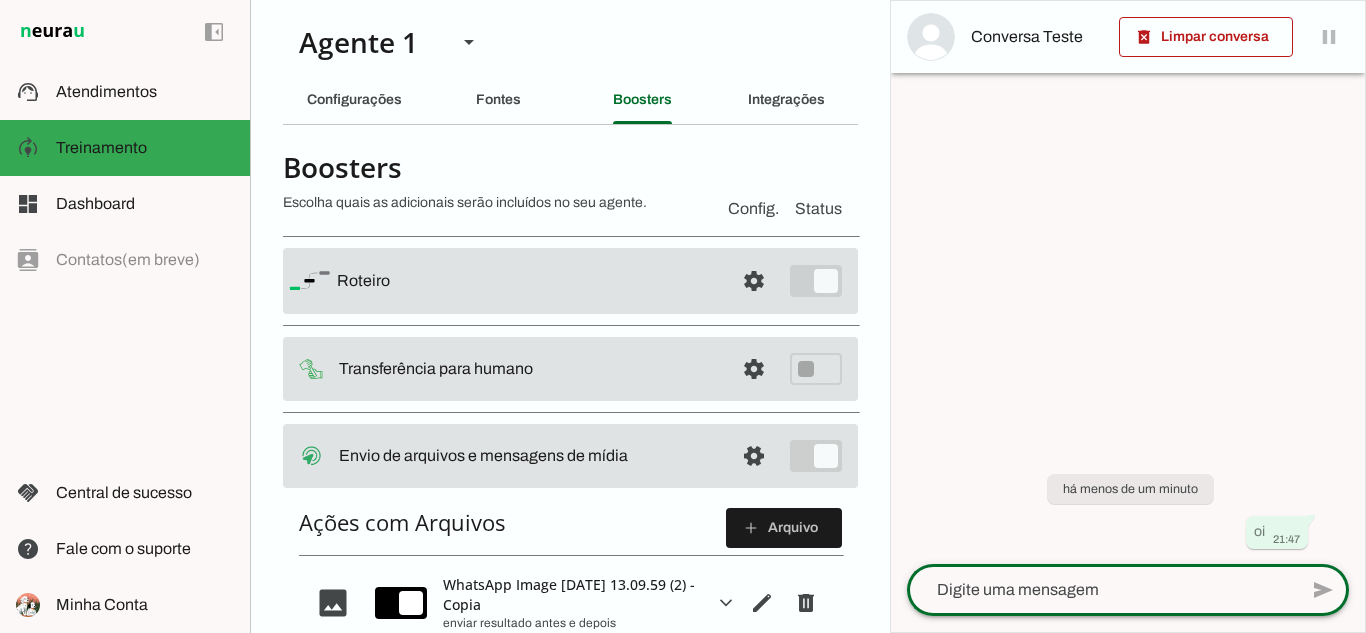 scroll, scrollTop: 0, scrollLeft: 0, axis: both 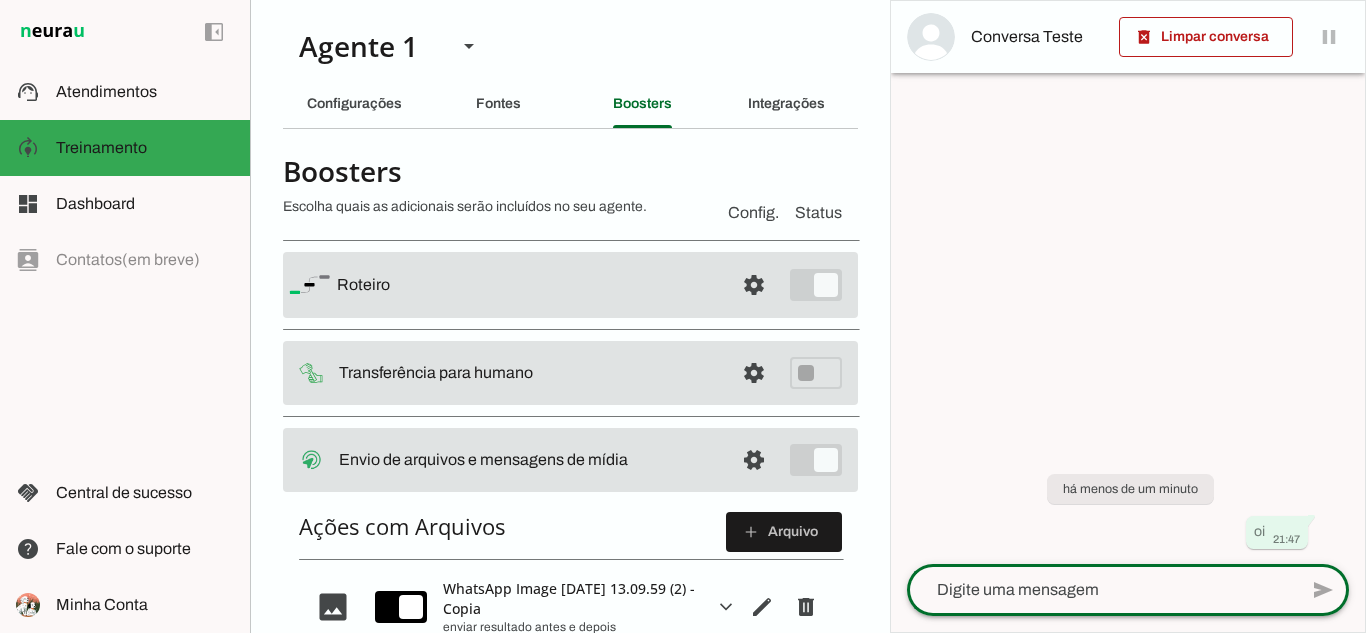 click 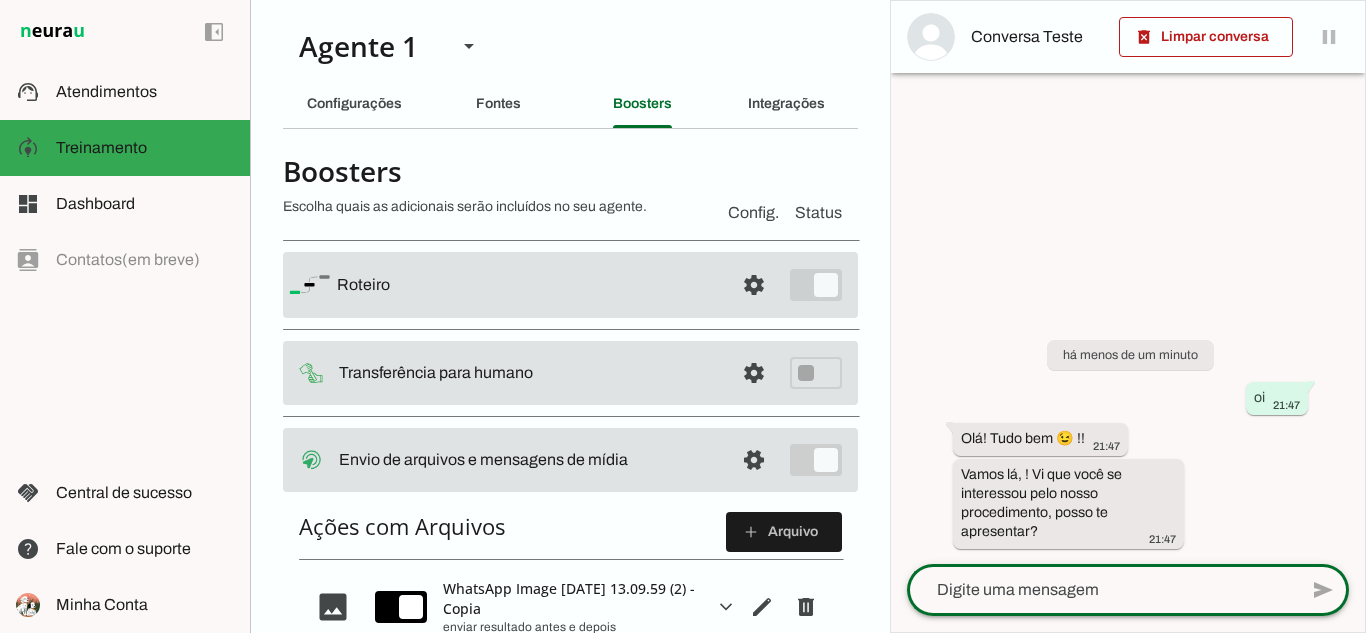 click at bounding box center [1128, 316] 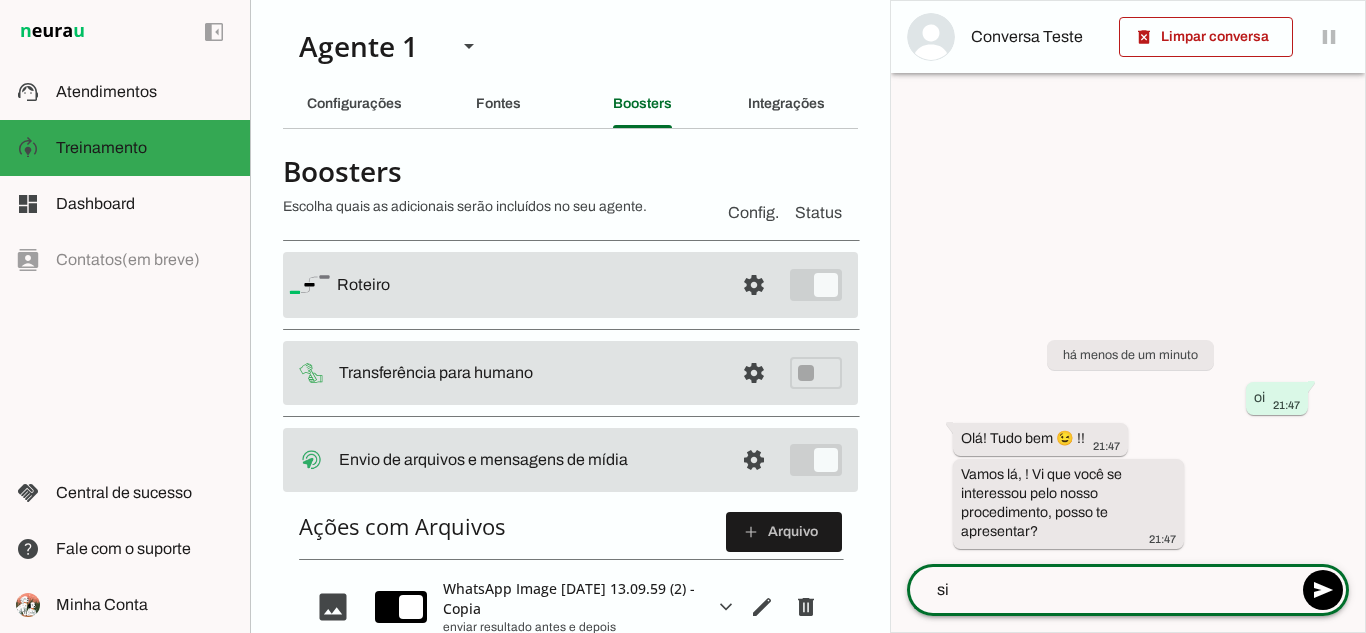 type on "sim" 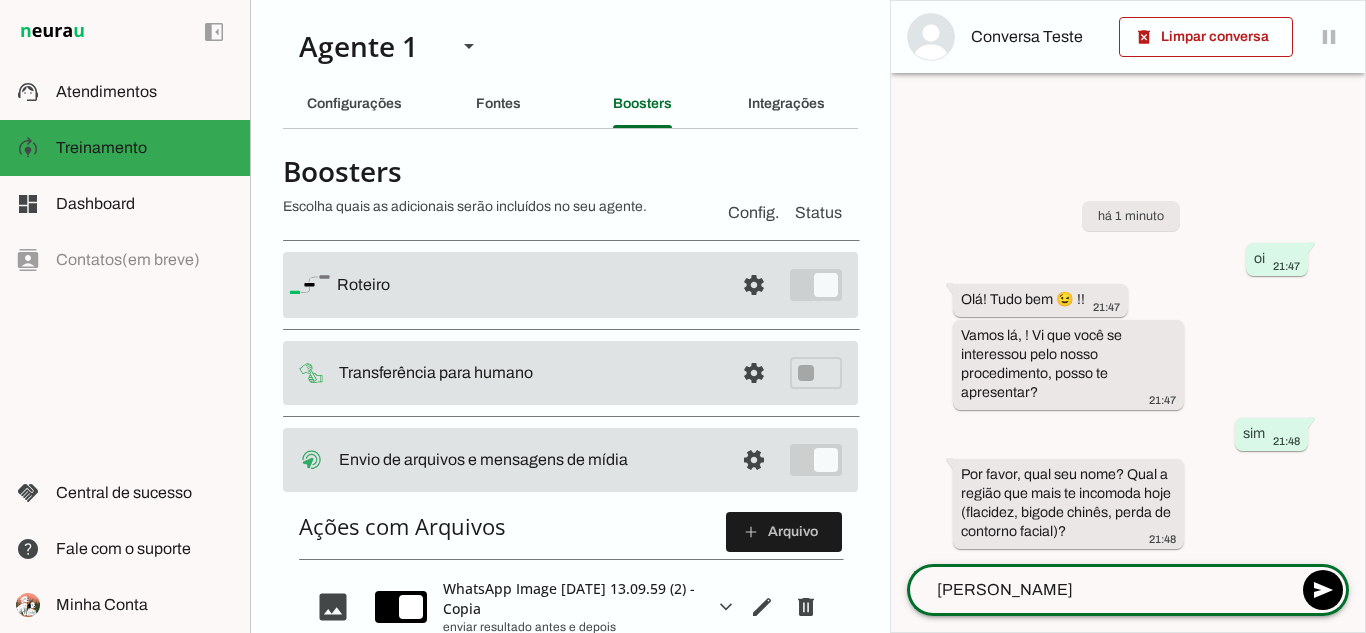 type on "[PERSON_NAME]" 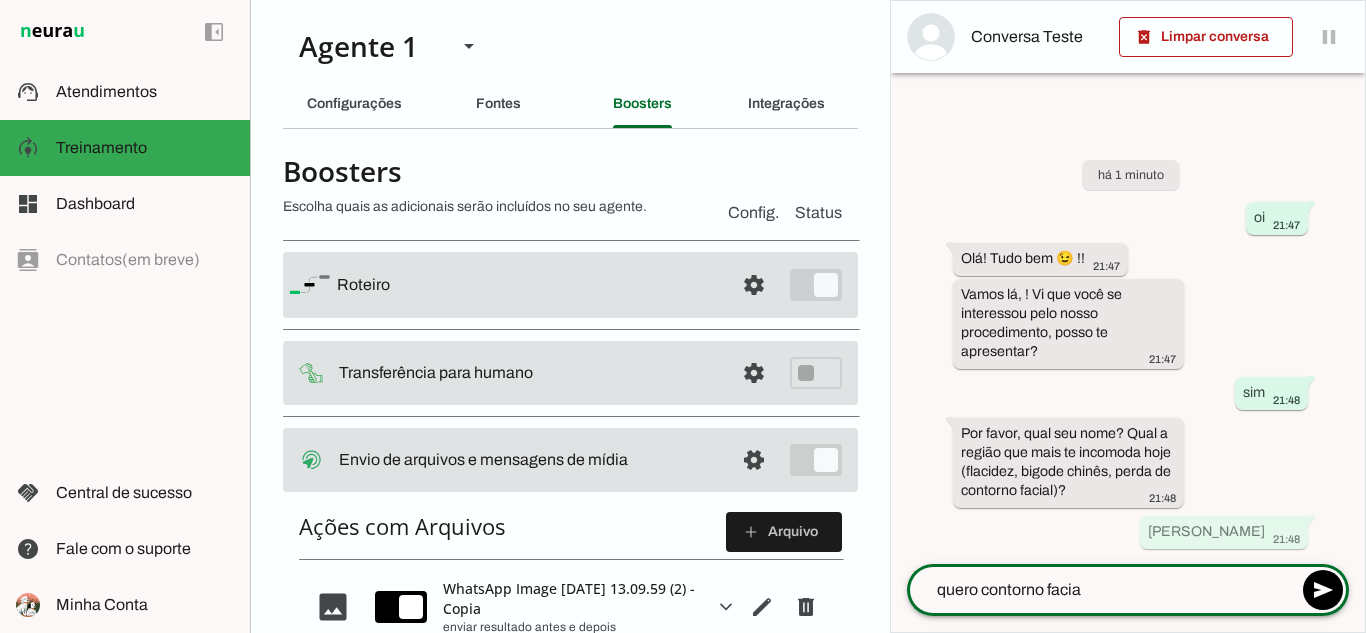 type on "quero contorno facial" 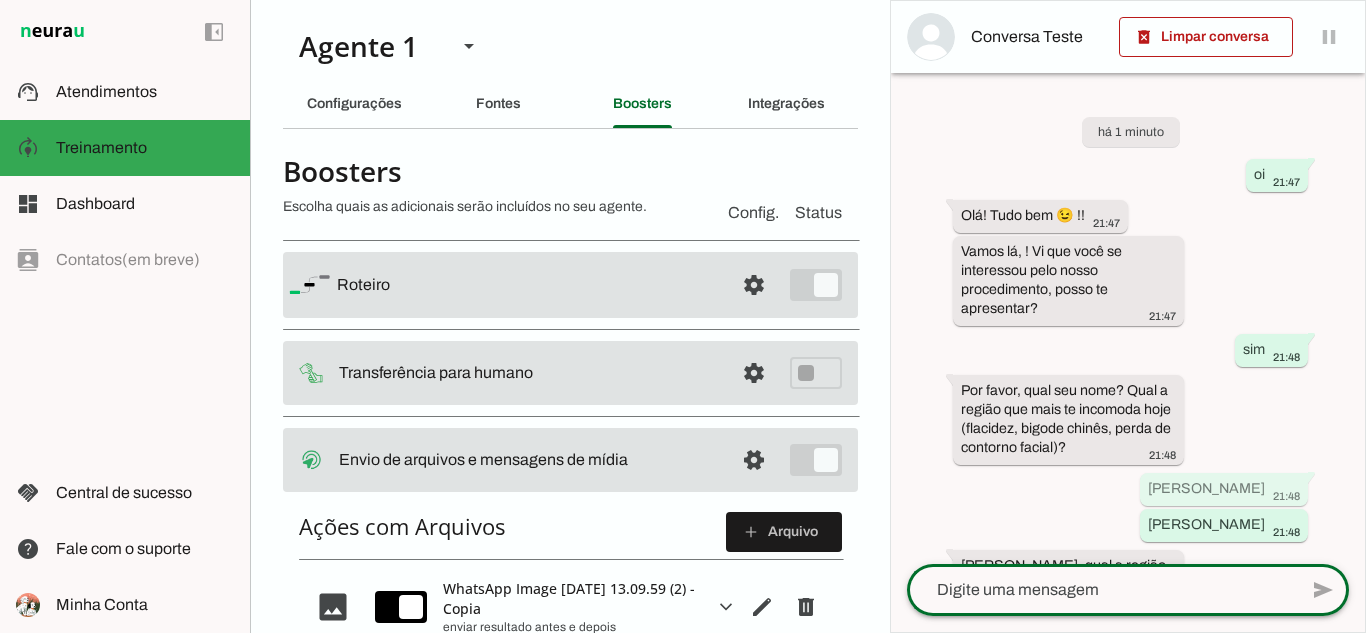 drag, startPoint x: 1363, startPoint y: 256, endPoint x: 1365, endPoint y: 498, distance: 242.00827 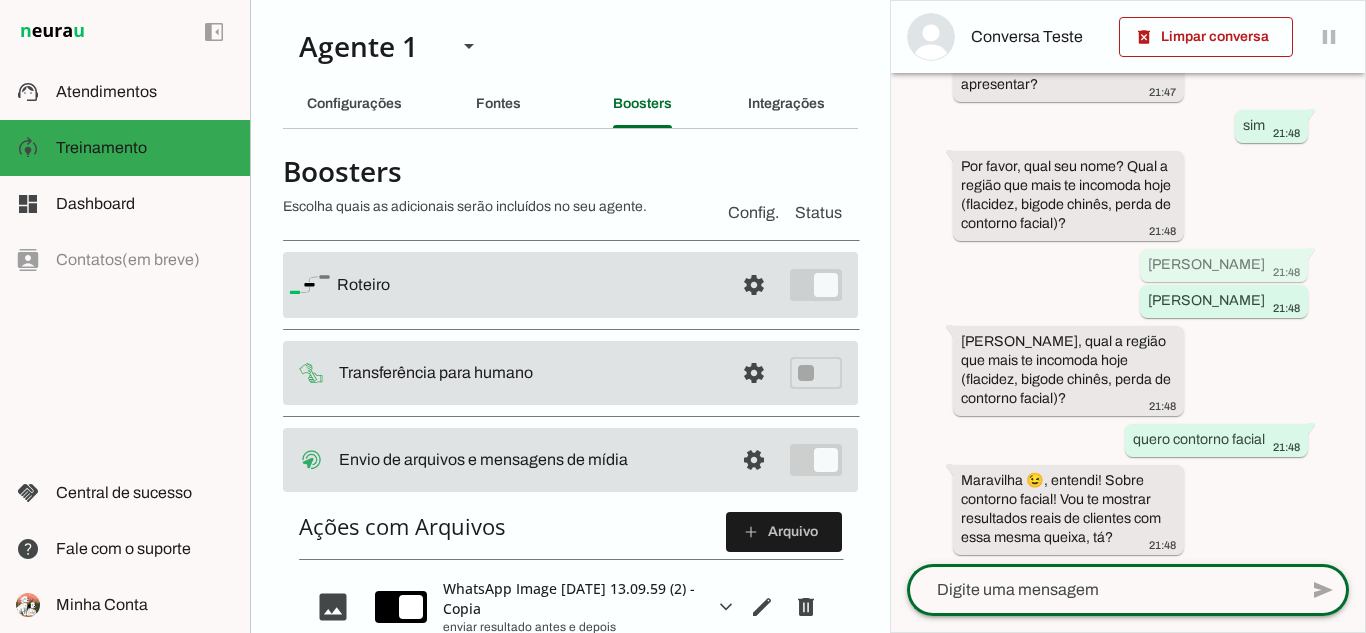 scroll, scrollTop: 230, scrollLeft: 0, axis: vertical 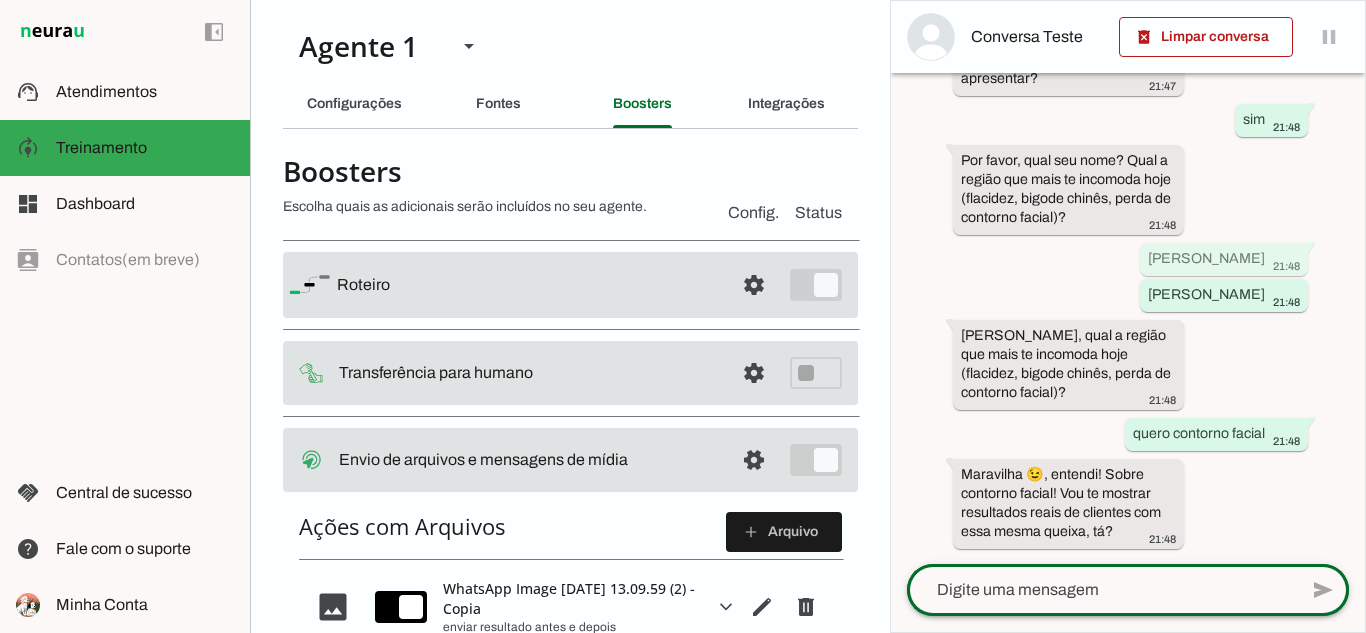 click 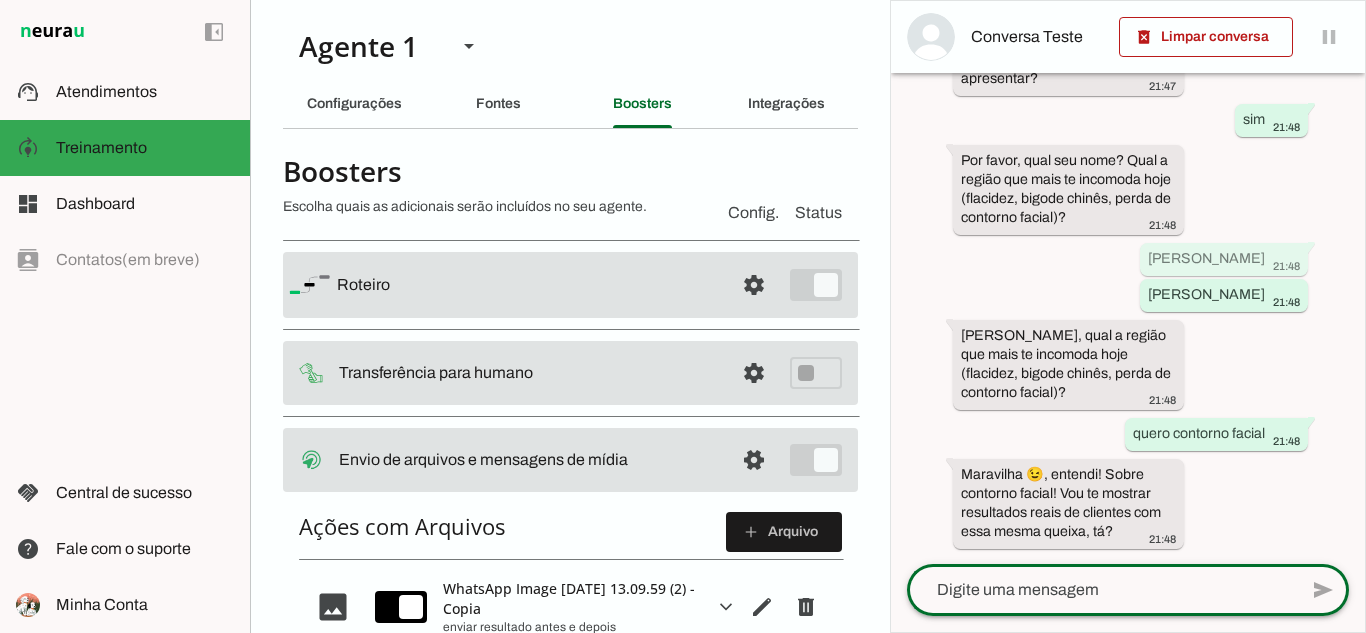 click 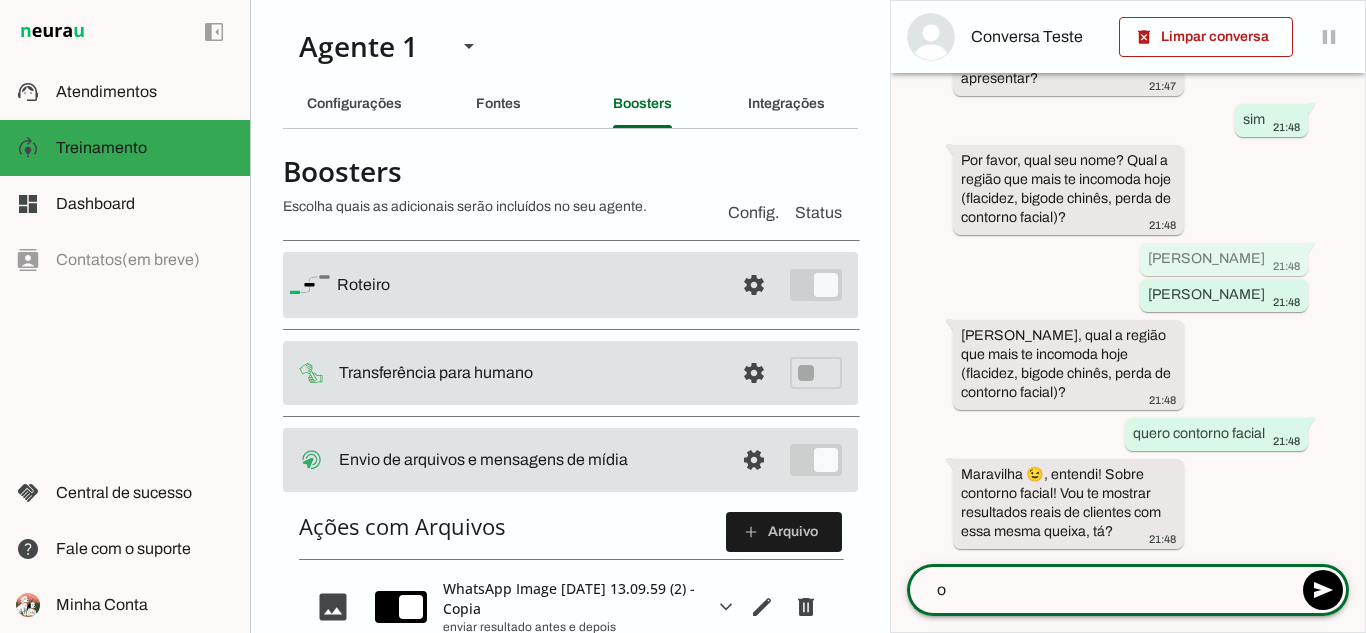 type on "ok" 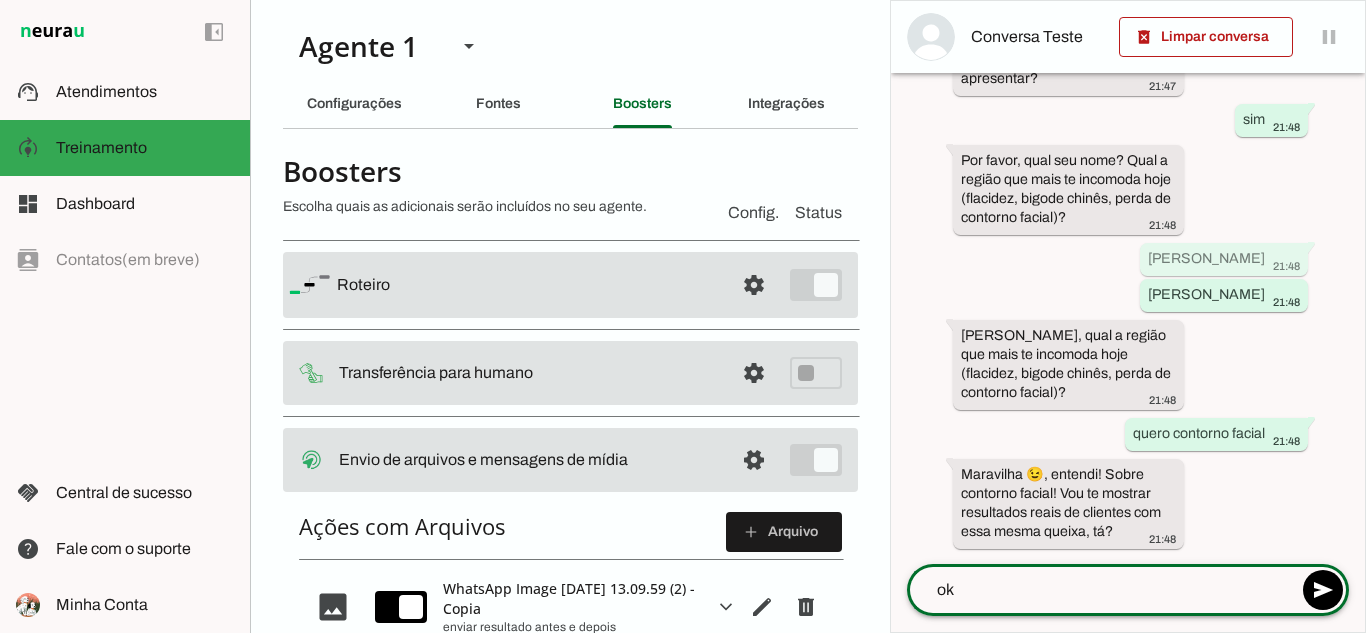 type 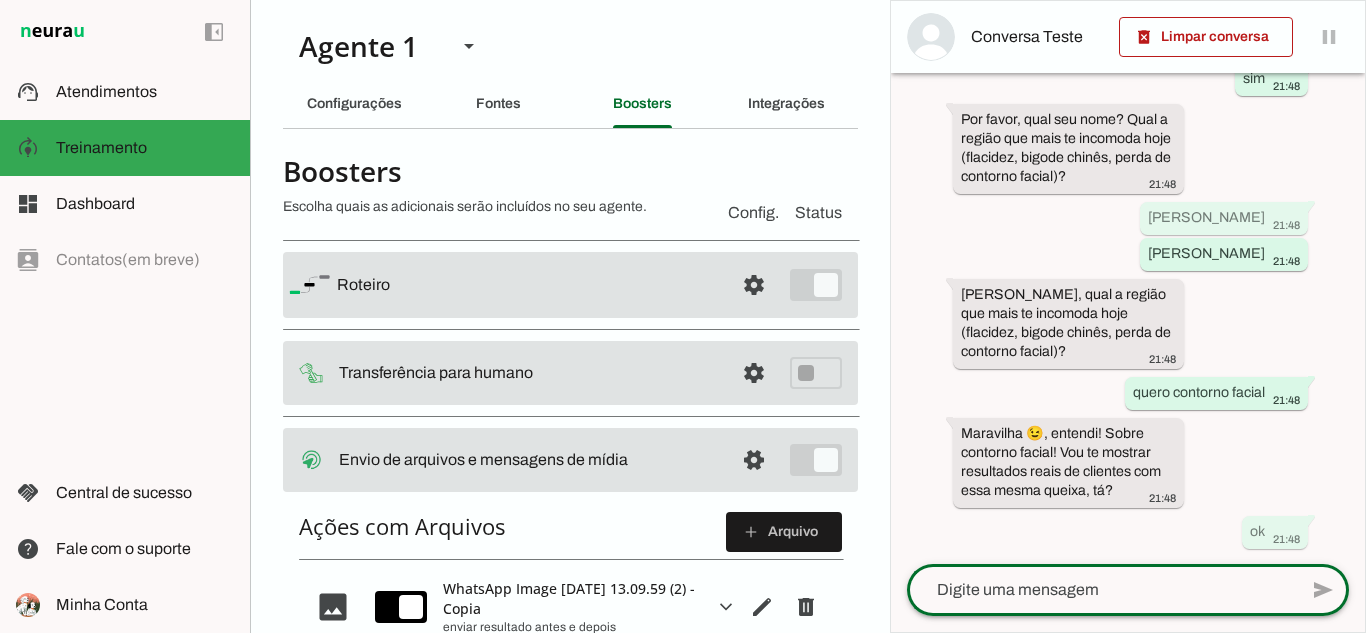 scroll, scrollTop: 0, scrollLeft: 0, axis: both 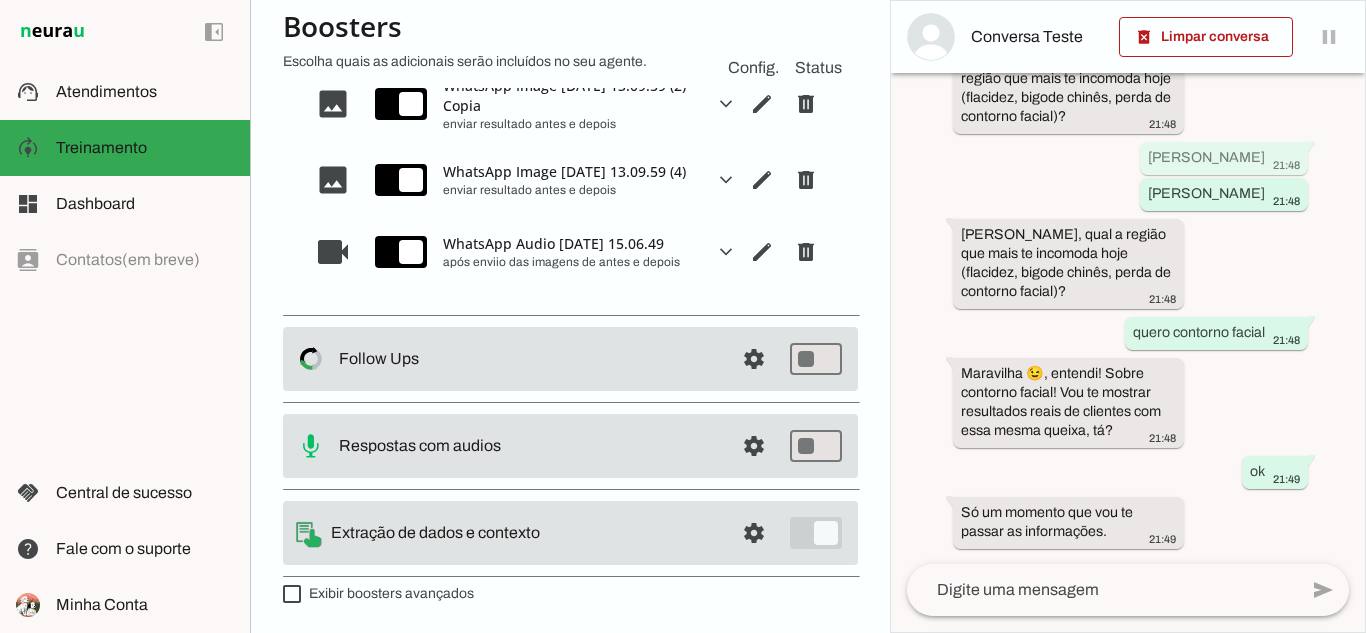 click on "Extração de dados e contexto" at bounding box center [0, 0] 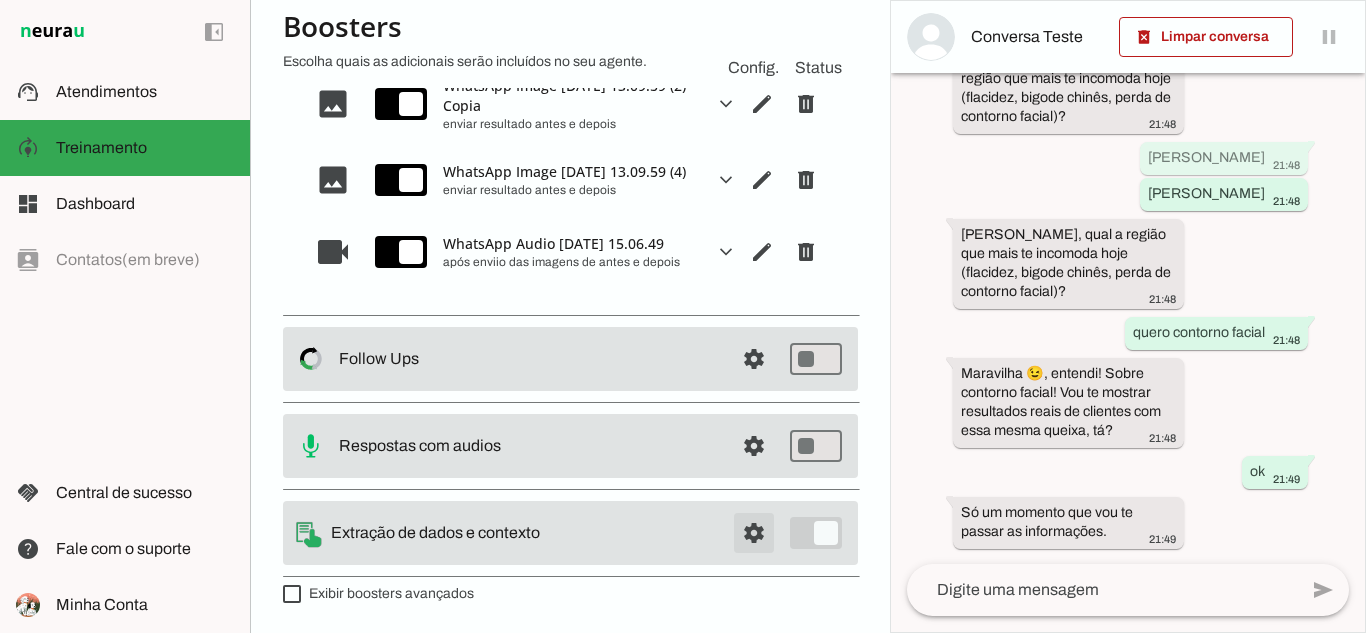 click at bounding box center [754, -218] 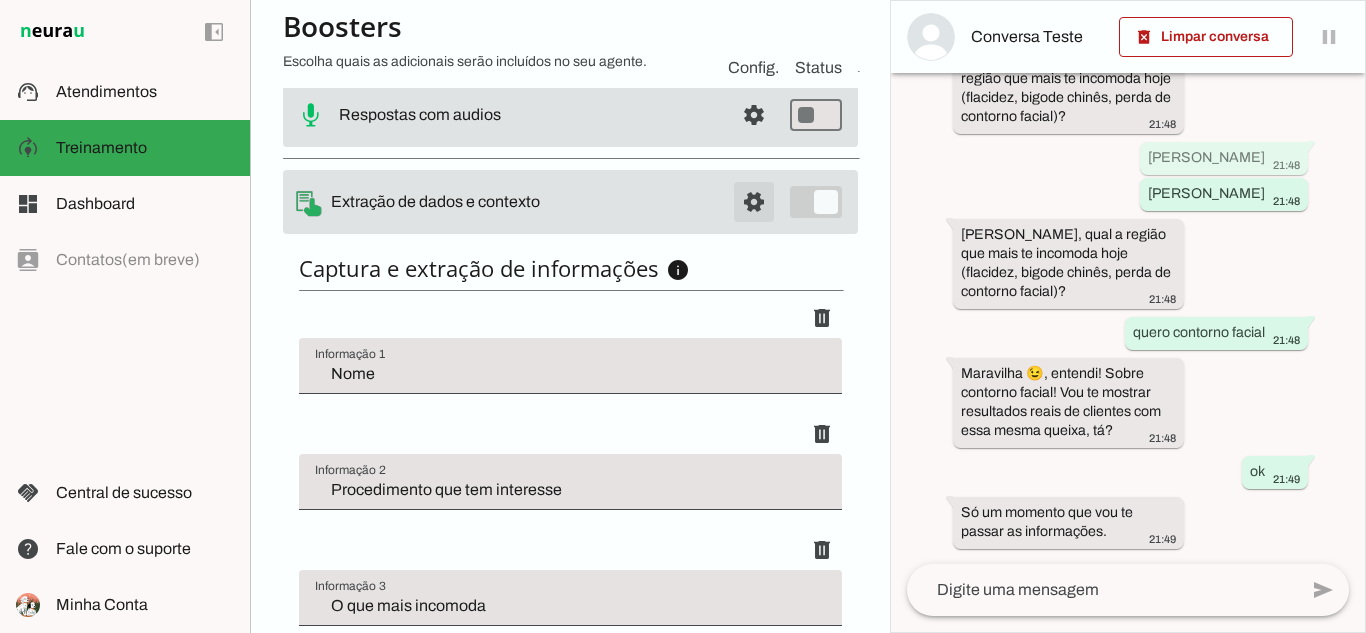 scroll, scrollTop: 188, scrollLeft: 0, axis: vertical 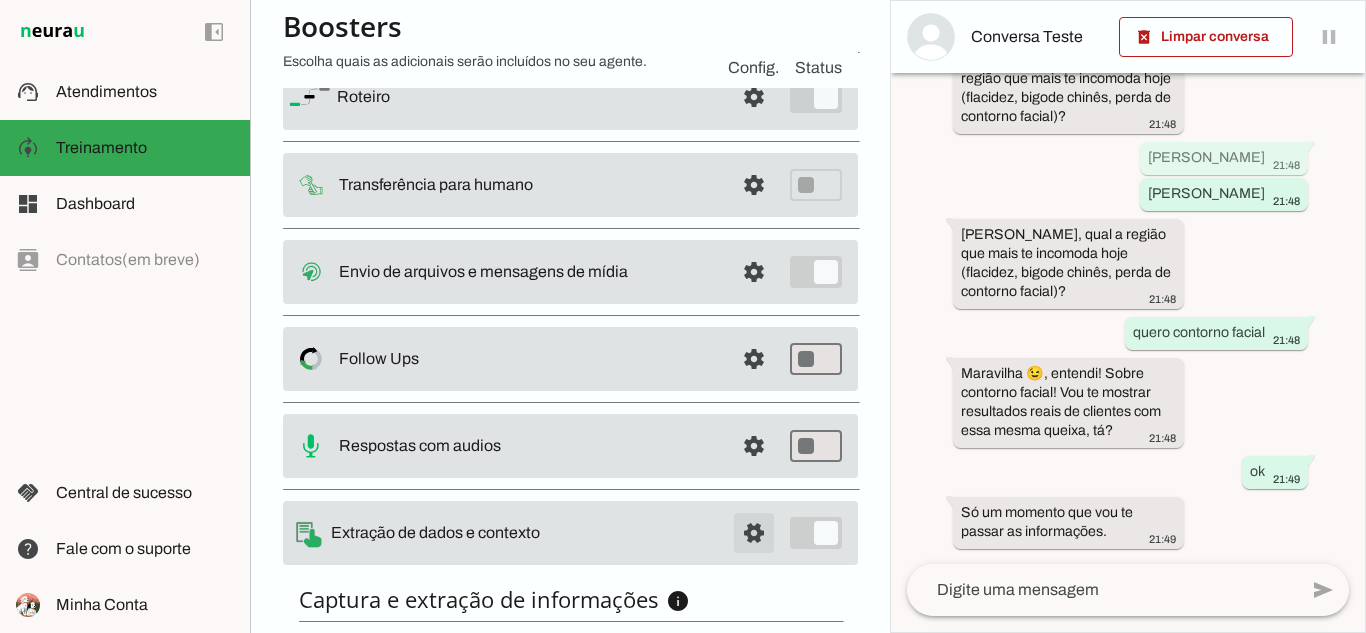 click at bounding box center [754, 97] 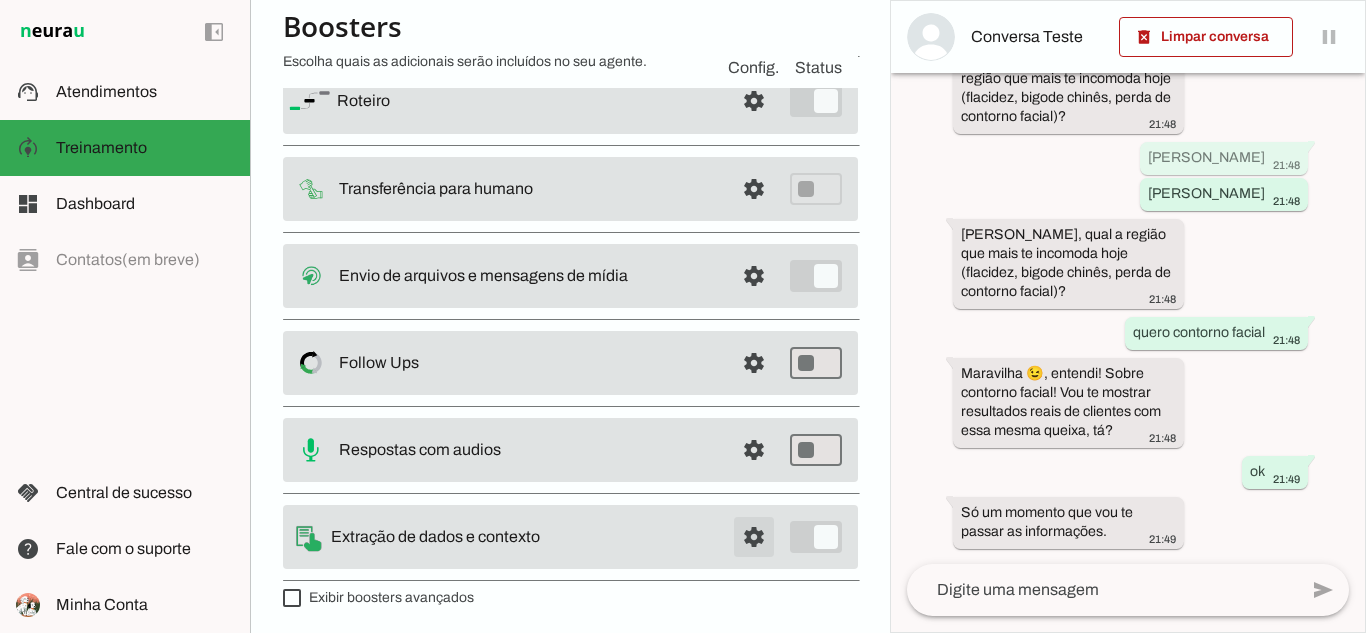scroll, scrollTop: 192, scrollLeft: 0, axis: vertical 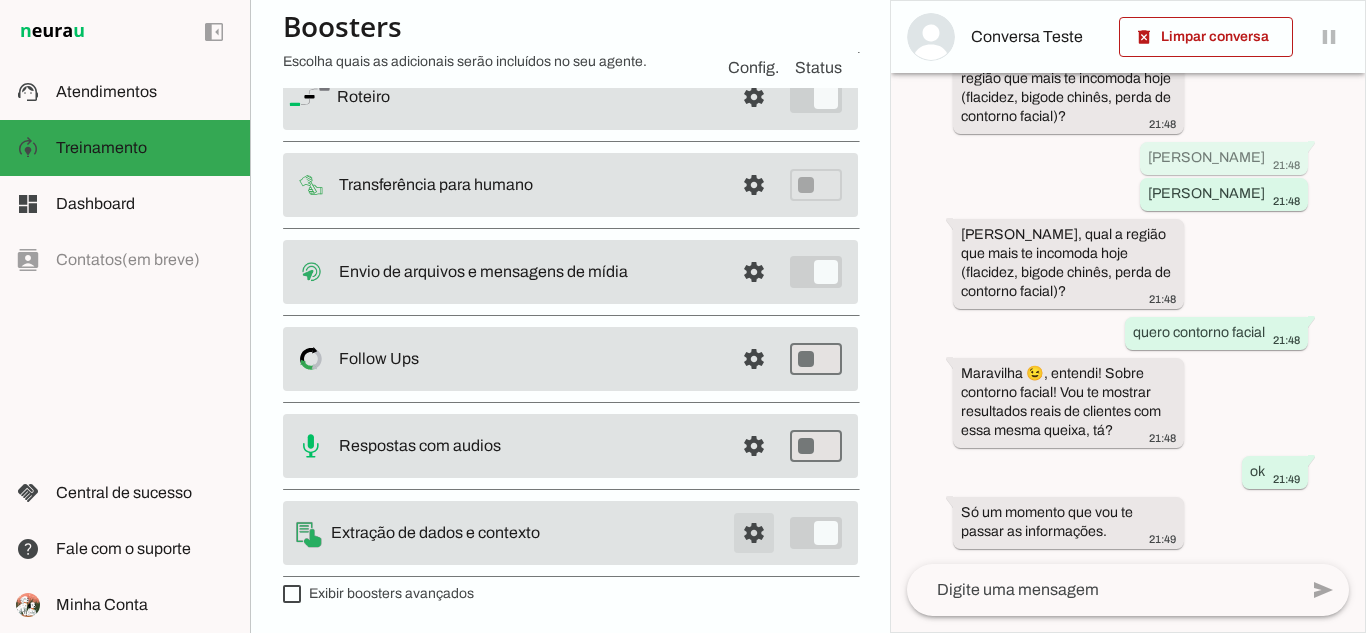 click at bounding box center [754, 97] 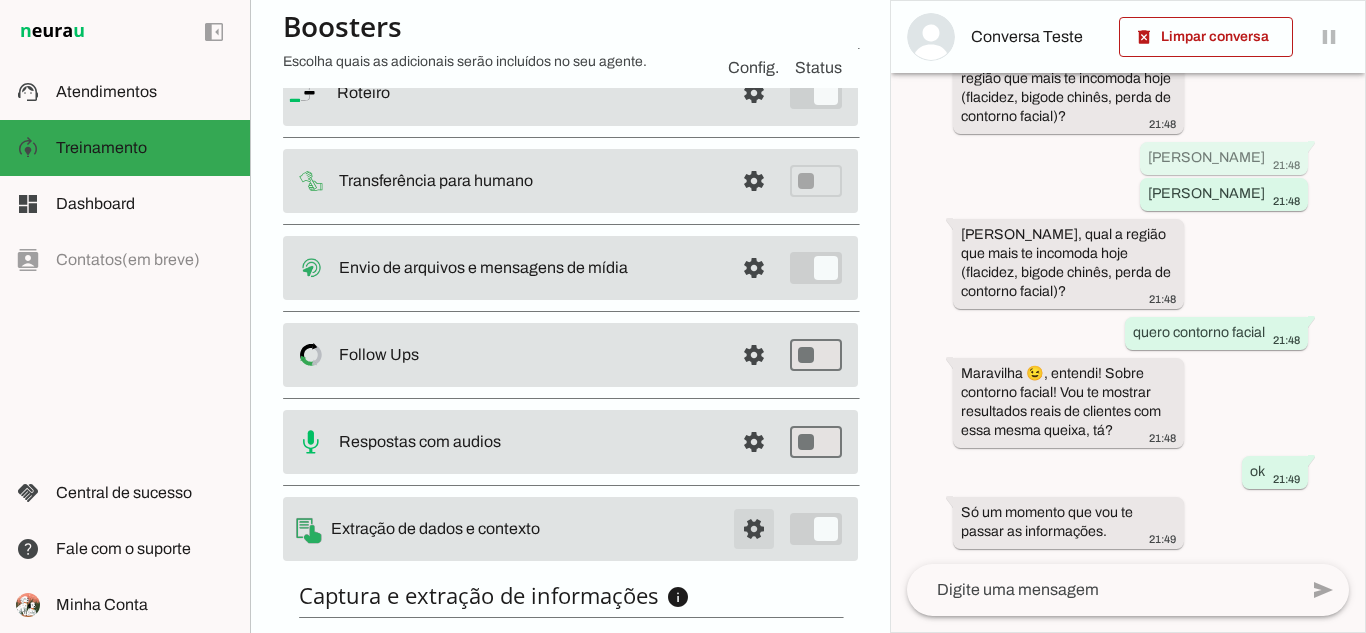 scroll, scrollTop: 188, scrollLeft: 0, axis: vertical 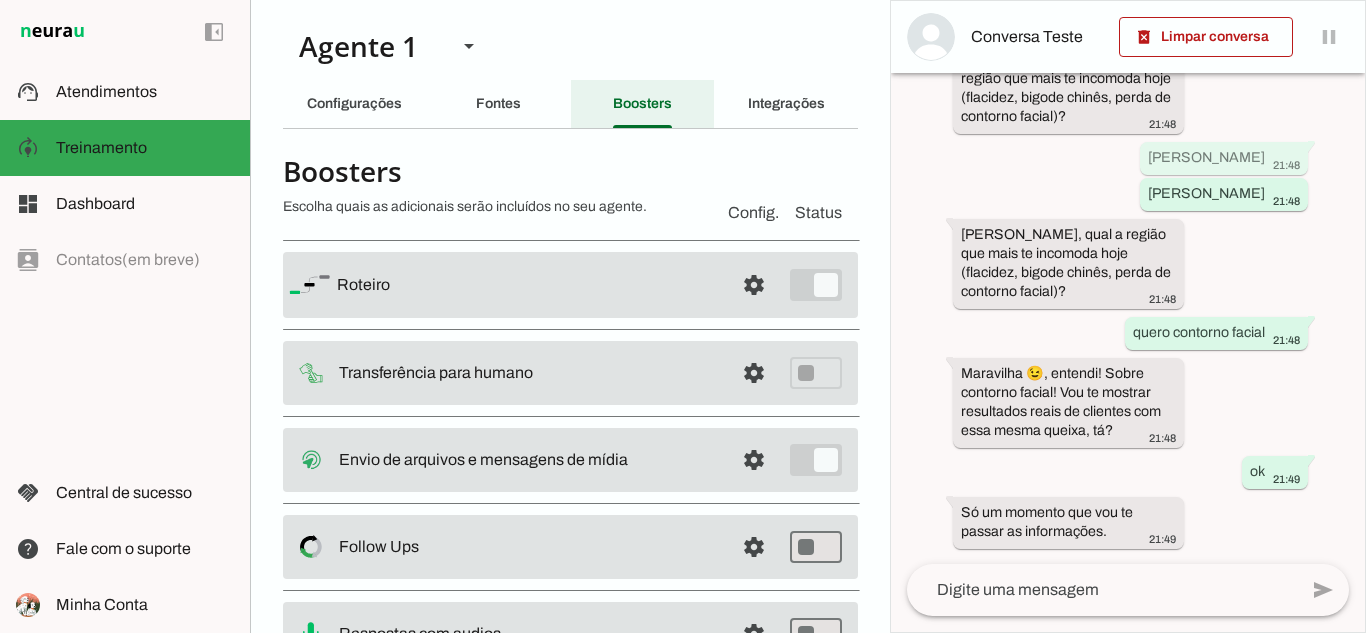click on "Boosters" 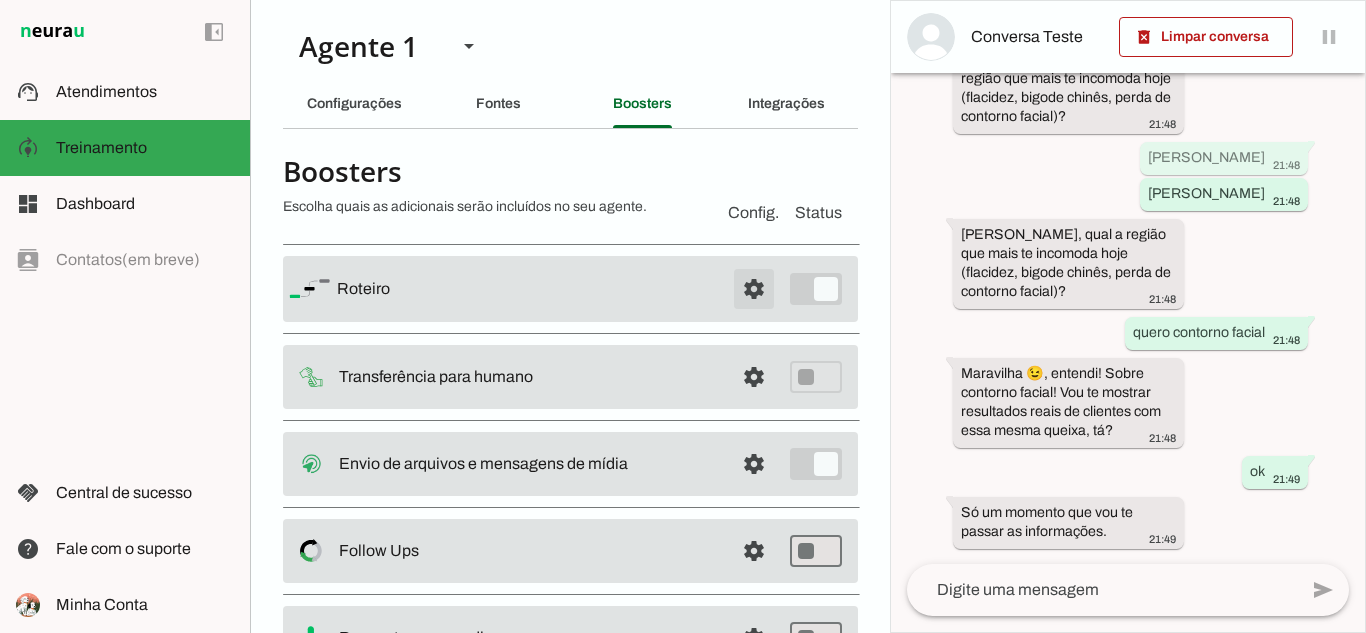 click at bounding box center (754, 289) 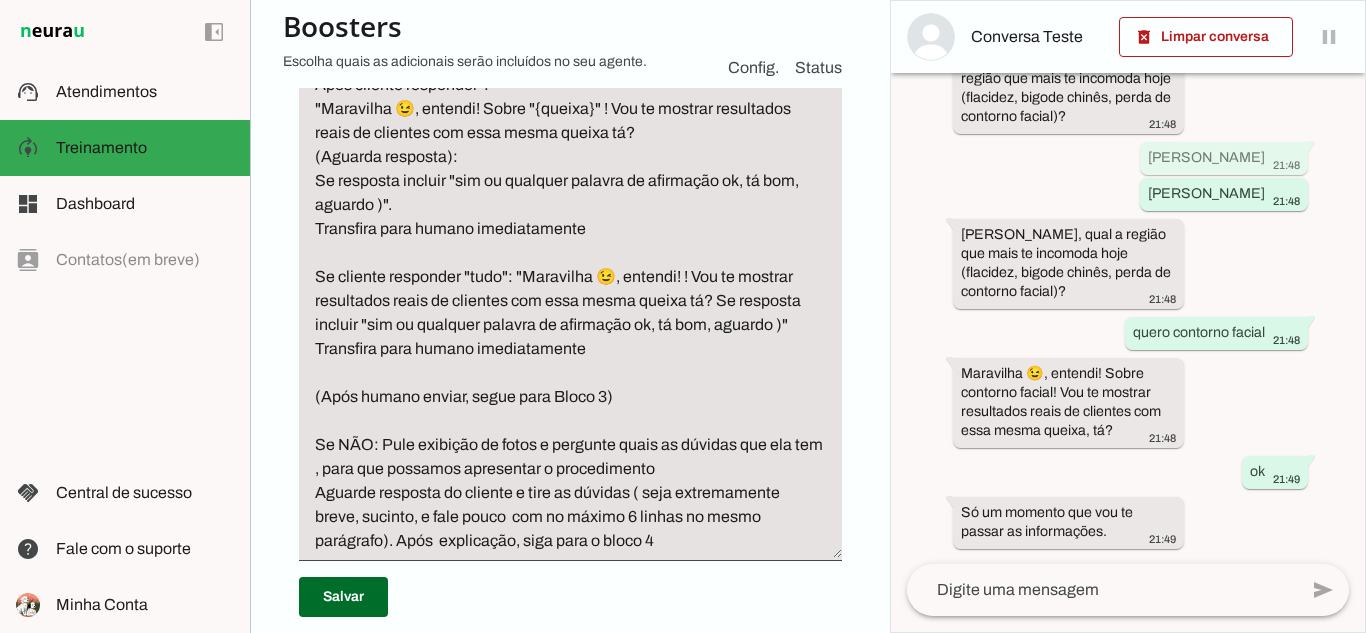 scroll, scrollTop: 759, scrollLeft: 0, axis: vertical 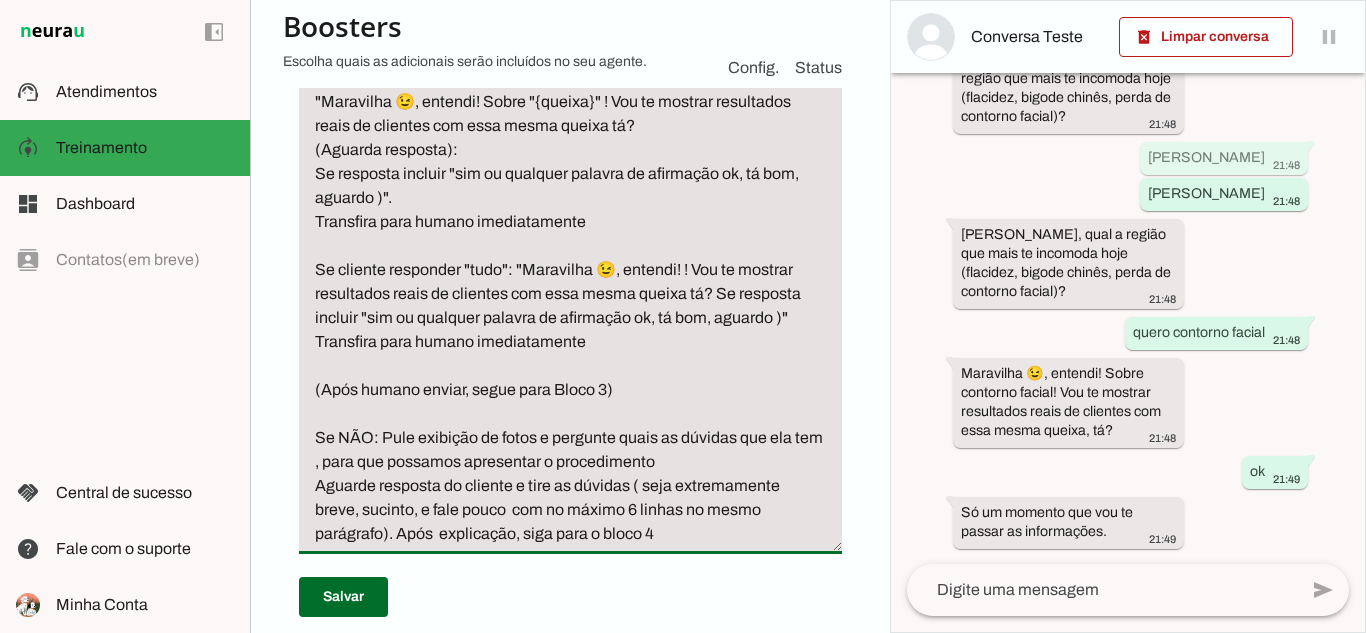click on "Pergunte: "Por favor qual seu nome ? Qual a região que mais te incomoda hoje ( flacidez, bigode chinês, perda de contorno facial )  ?"
Após cliente responder  :
"Maravilha 😉, entendi! Sobre "{queixa}" ! Vou te mostrar resultados reais de clientes com essa mesma queixa tá?
(Aguarda resposta):
Se resposta incluir "sim ou qualquer palavra de afirmação ok, tá bom, aguardo )".
Transfira para humano imediatamente
Se cliente responder "tudo": "Maravilha 😉, entendi! ! Vou te mostrar resultados reais de clientes com essa mesma queixa tá? Se resposta incluir "sim ou qualquer palavra de afirmação ok, tá bom, aguardo )"
Transfira para humano imediatamente
(Após humano enviar, segue para Bloco 3)
Se NÃO: Pule exibição de fotos e pergunte quais as dúvidas que ela tem , para que possamos apresentar o procedimento
Aguarde resposta do cliente e tire as dúvidas ( seja extremamente breve, sucinto, e fale pouco  com no máximo 6 linhas no mesmo parágrafo). Após  explicação, siga para o bloco 4" at bounding box center (570, 270) 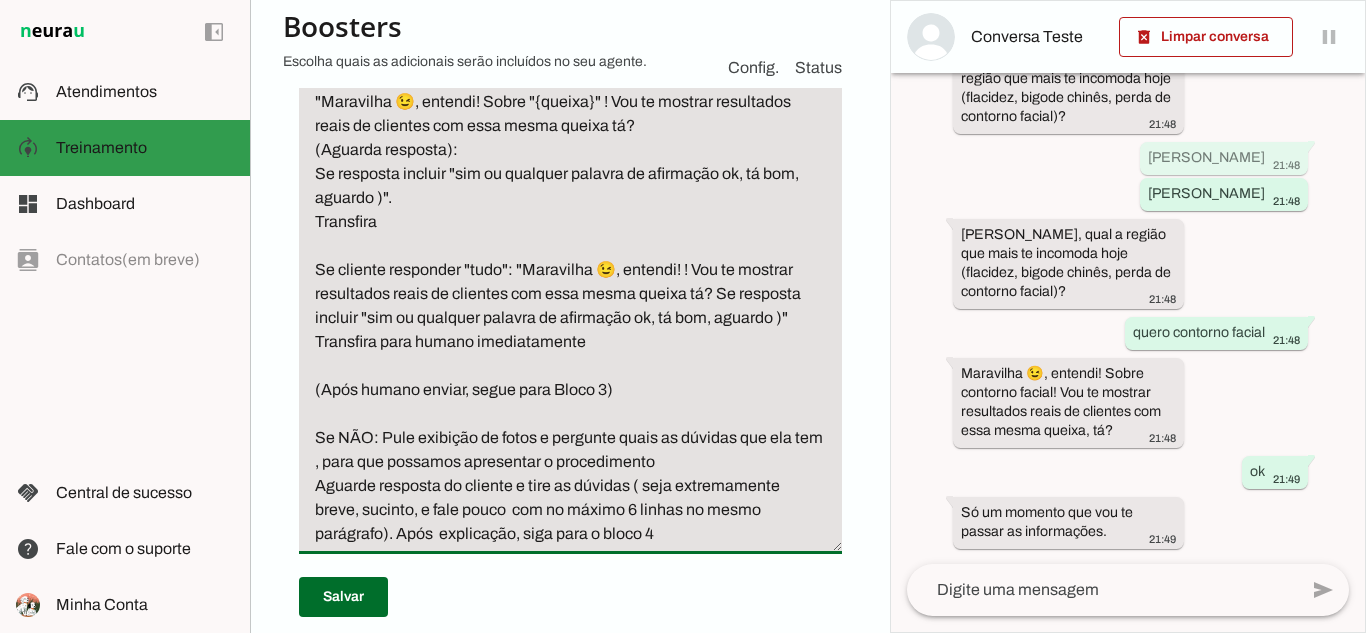 type on "Pergunte: "Por favor qual seu nome ? Qual a região que mais te incomoda hoje ( flacidez, bigode chinês, perda de contorno facial )  ?"
Após cliente responder  :
"Maravilha 😉, entendi! Sobre "{queixa}" ! Vou te mostrar resultados reais de clientes com essa mesma queixa tá?
(Aguarda resposta):
Se resposta incluir "sim ou qualquer palavra de afirmação ok, tá bom, aguardo )".
Transfira
Se cliente responder "tudo": "Maravilha 😉, entendi! ! Vou te mostrar resultados reais de clientes com essa mesma queixa tá? Se resposta incluir "sim ou qualquer palavra de afirmação ok, tá bom, aguardo )"
Transfira para humano imediatamente
(Após humano enviar, segue para Bloco 3)
Se NÃO: Pule exibição de fotos e pergunte quais as dúvidas que ela tem , para que possamos apresentar o procedimento
Aguarde resposta do cliente e tire as dúvidas ( seja extremamente breve, sucinto, e fale pouco  com no máximo 6 linhas no mesmo parágrafo). Após  explicação, siga para o bloco 4" 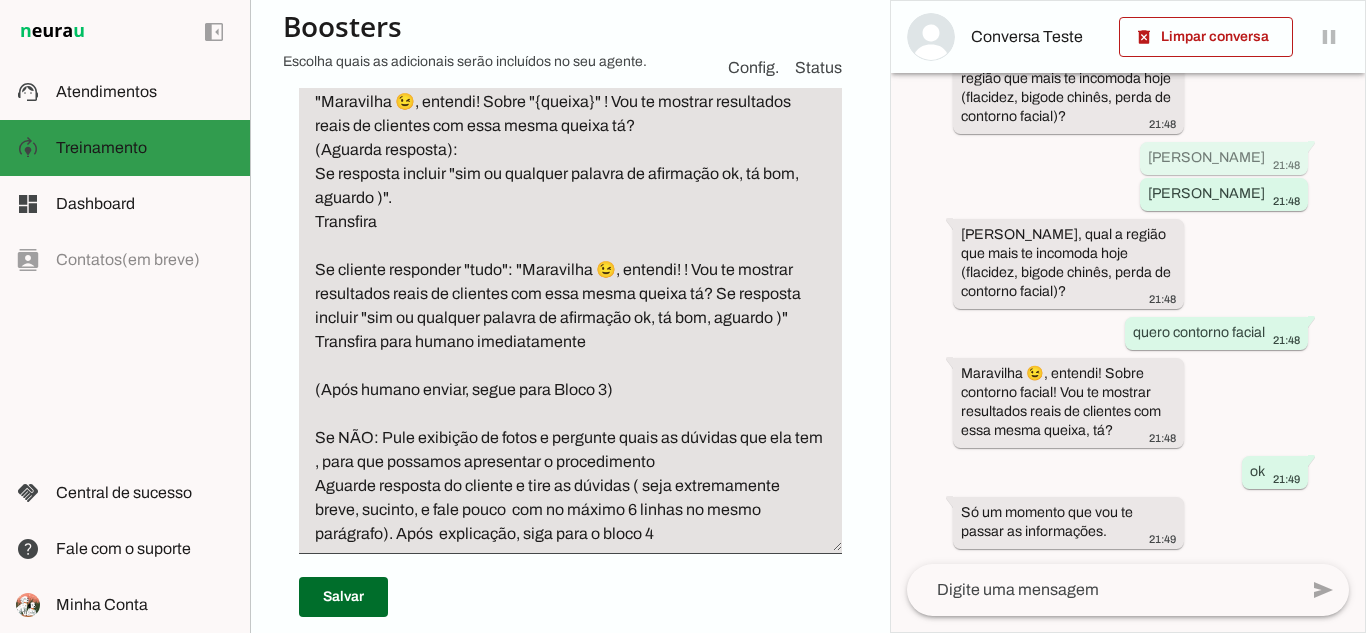 click on "Treinamento" 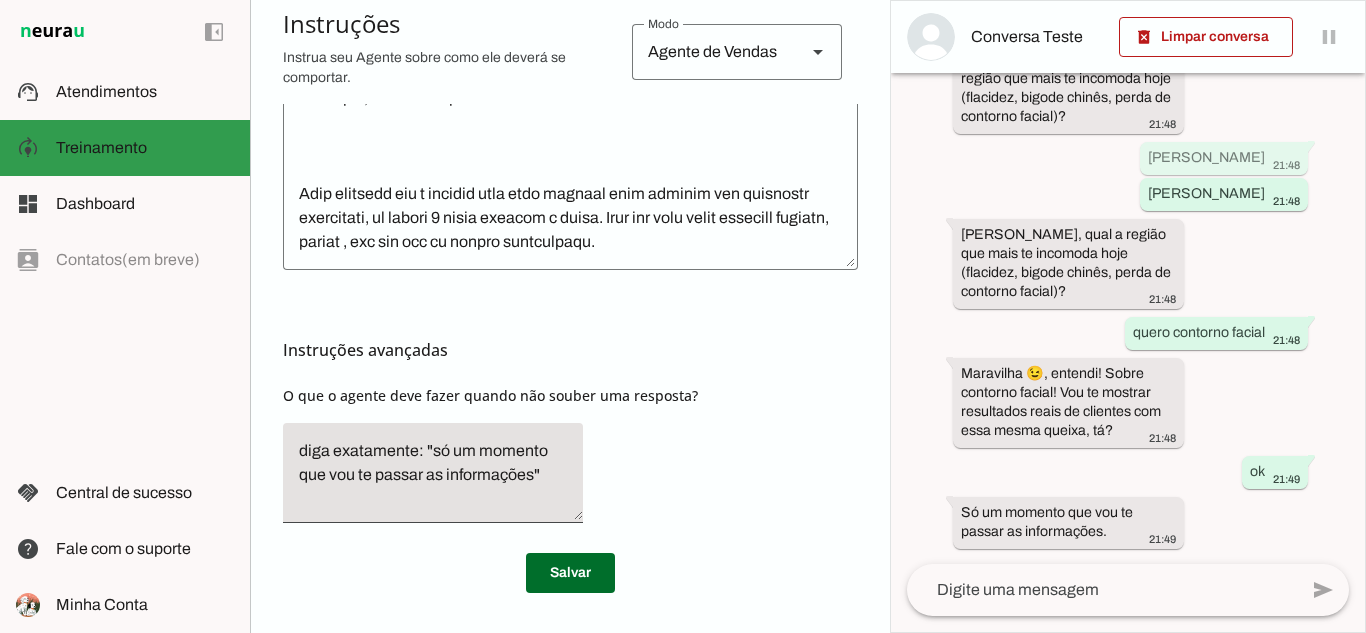 scroll, scrollTop: 717, scrollLeft: 0, axis: vertical 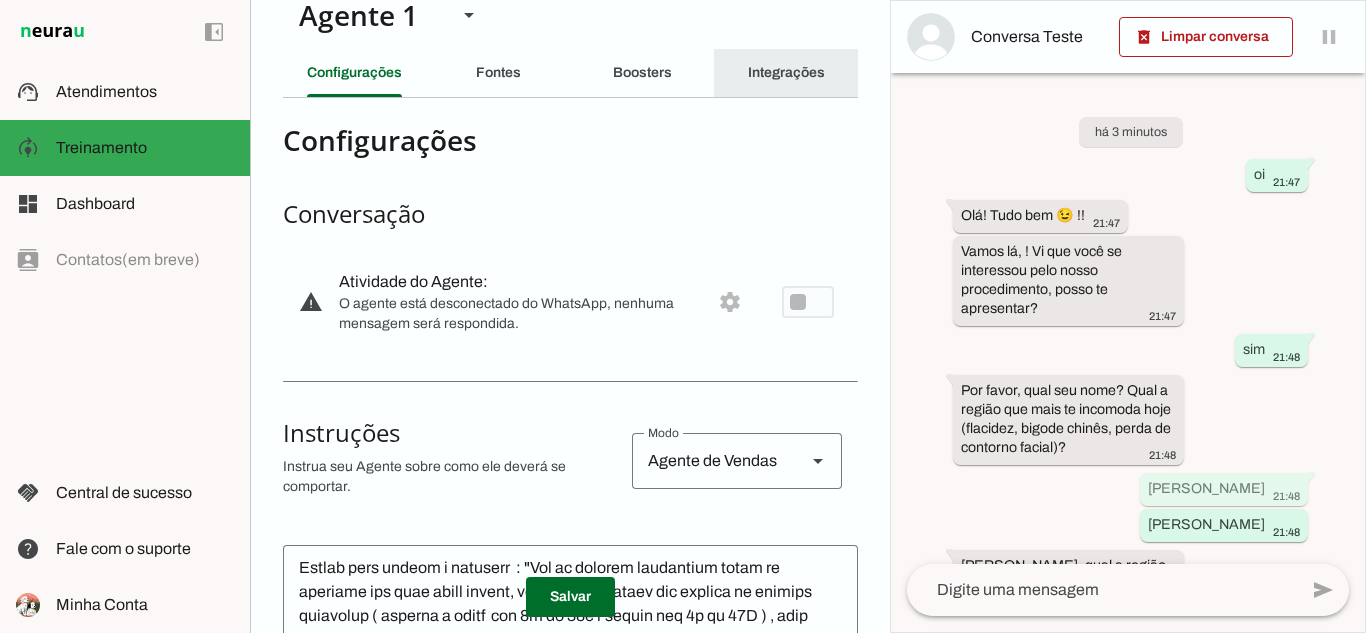 click on "Integrações" 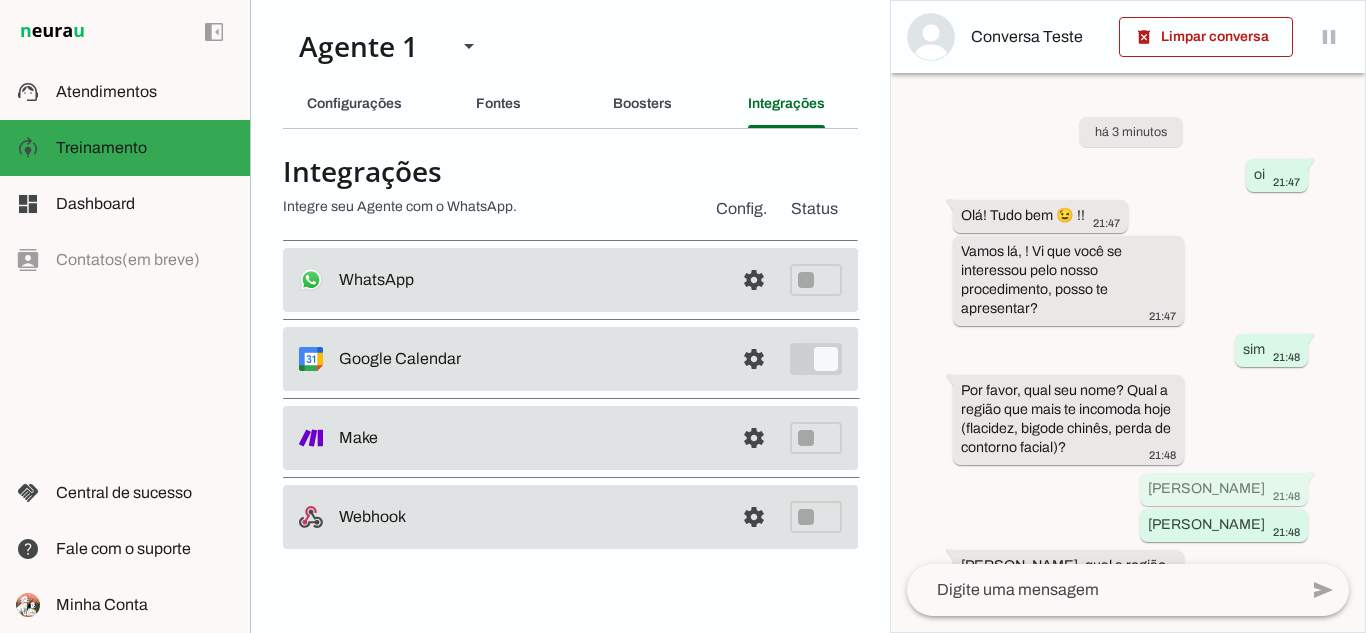 scroll, scrollTop: 0, scrollLeft: 0, axis: both 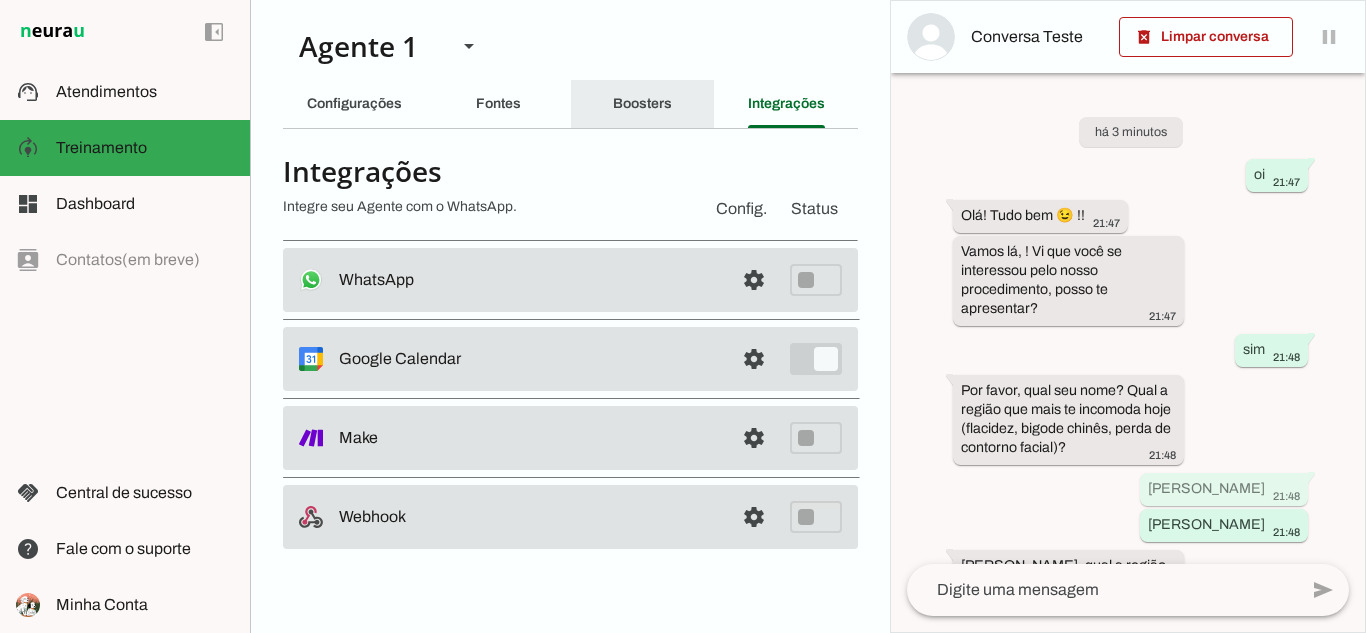click on "Boosters" 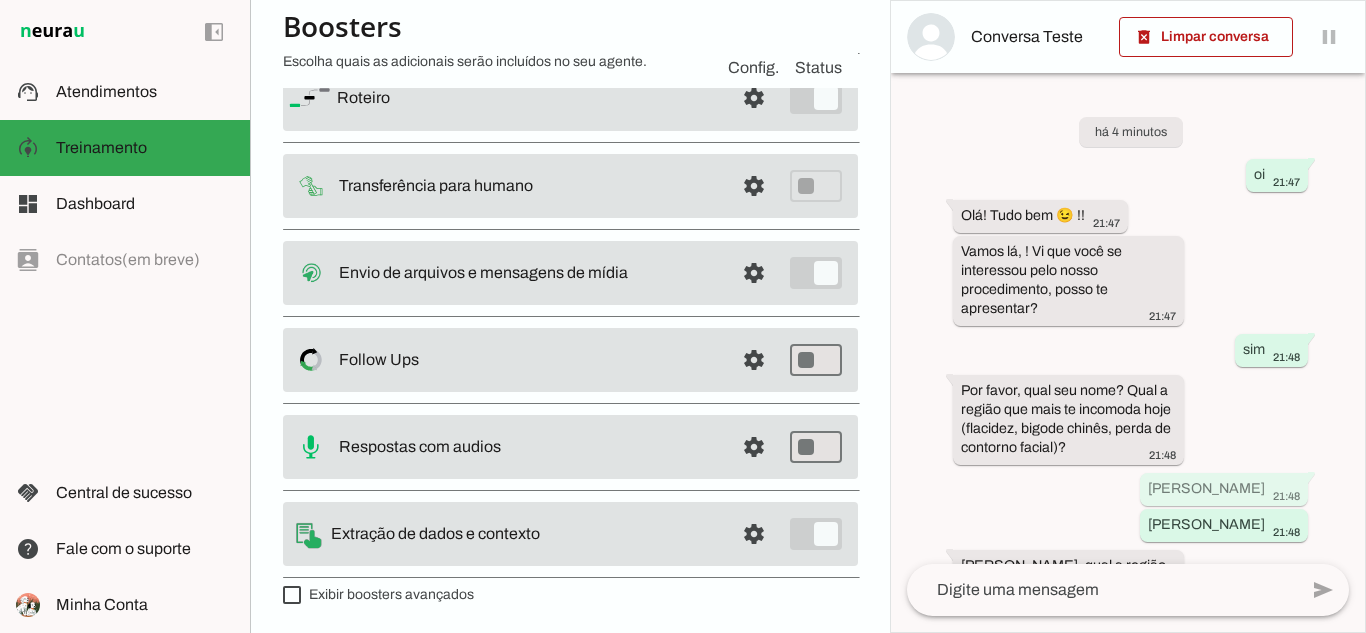 scroll, scrollTop: 192, scrollLeft: 0, axis: vertical 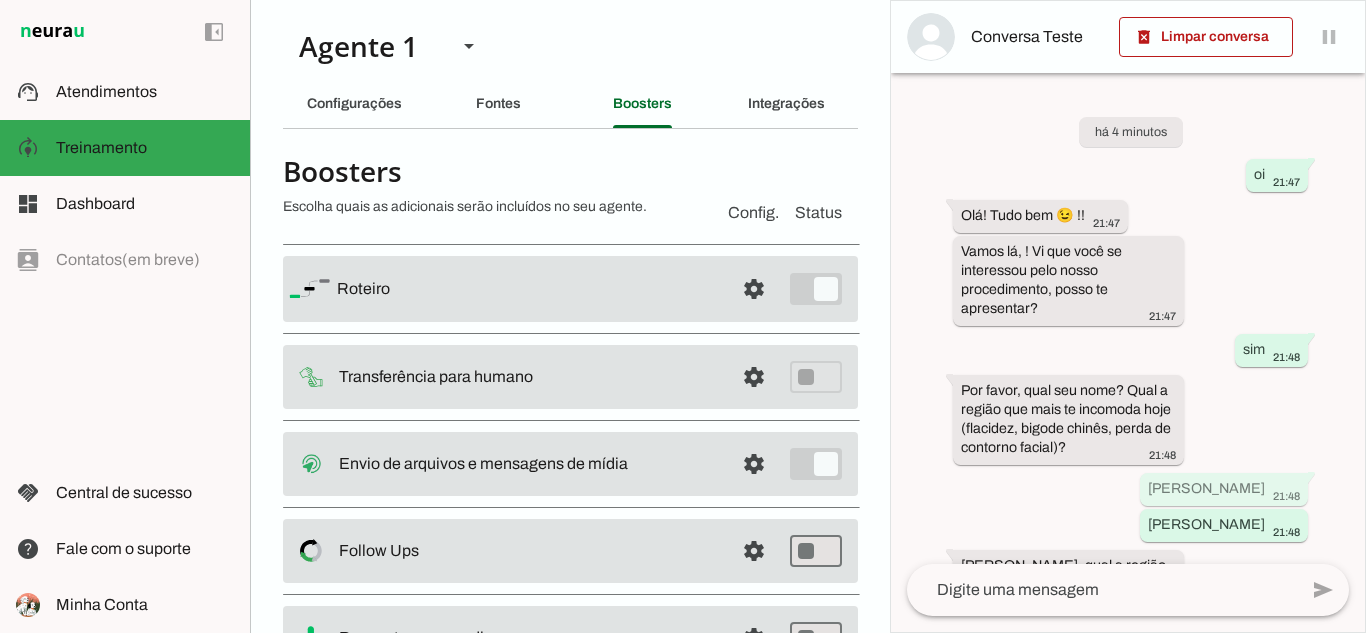 click on "settings
[GEOGRAPHIC_DATA]" at bounding box center [570, 289] 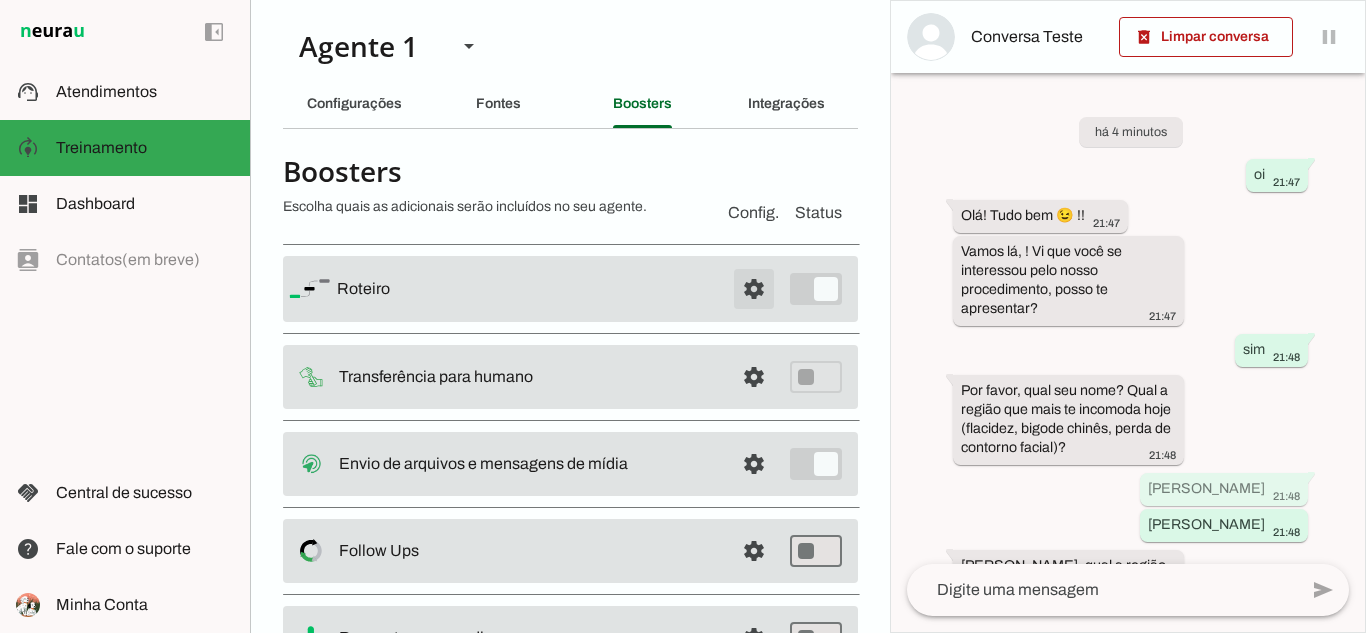 click at bounding box center (754, 289) 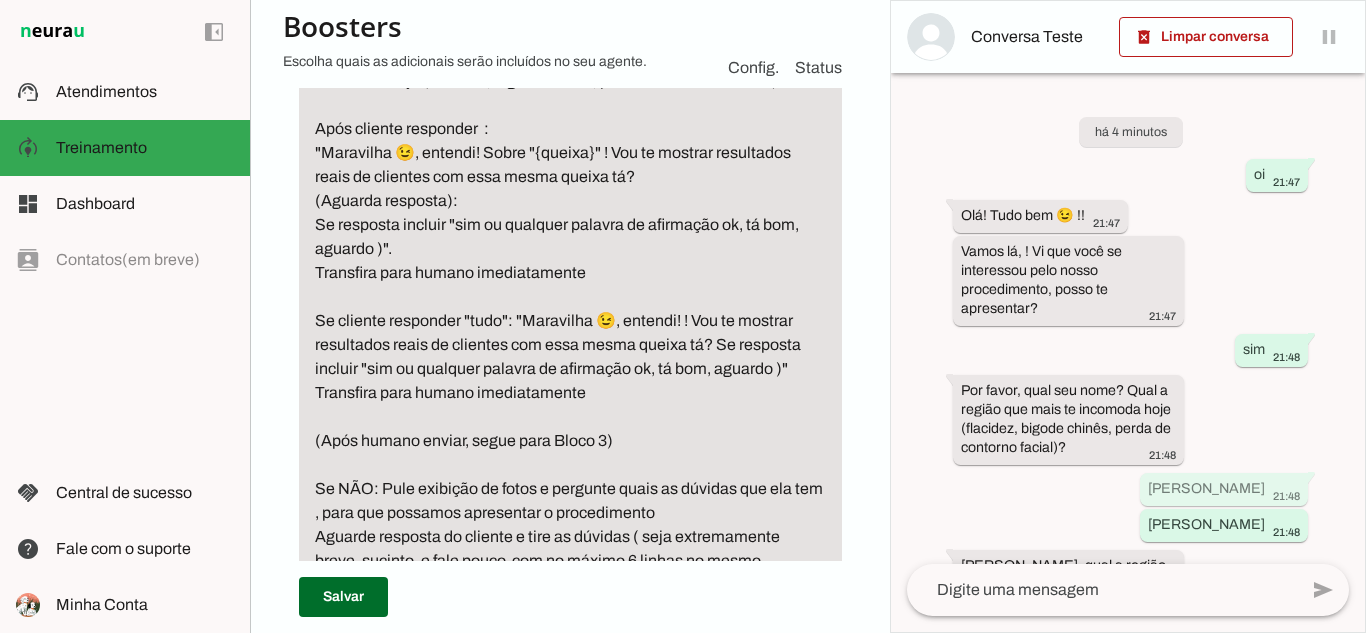 scroll, scrollTop: 716, scrollLeft: 0, axis: vertical 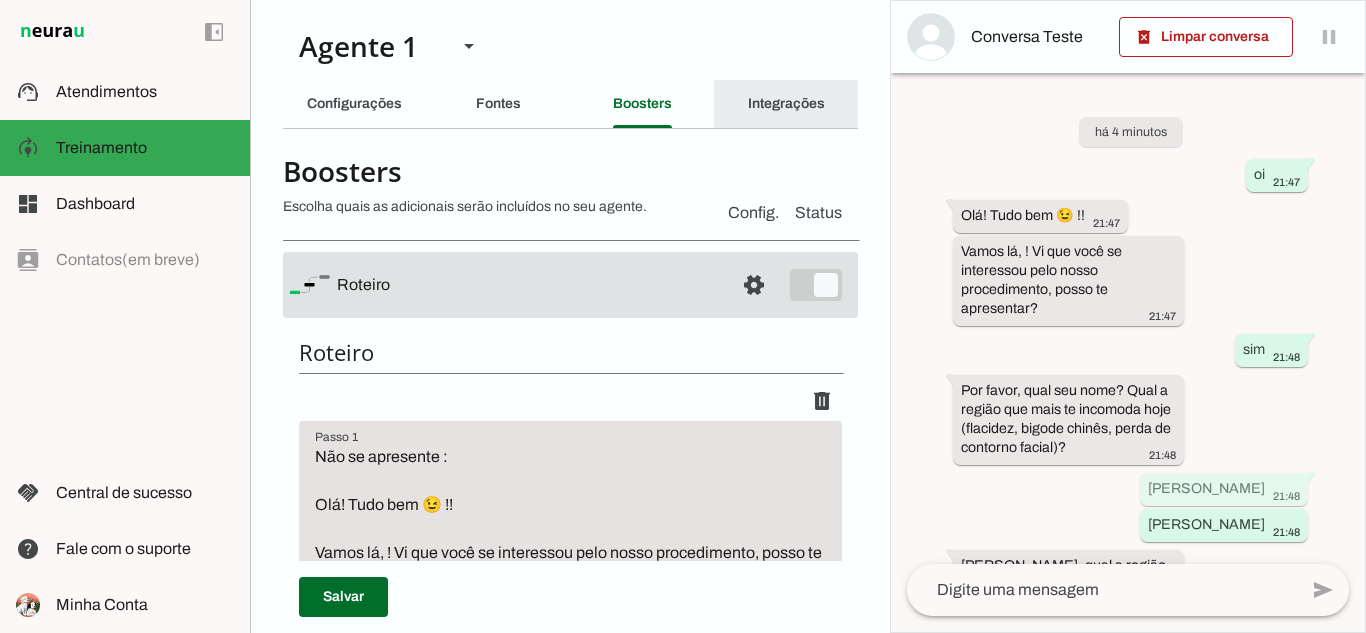 click on "Integrações" 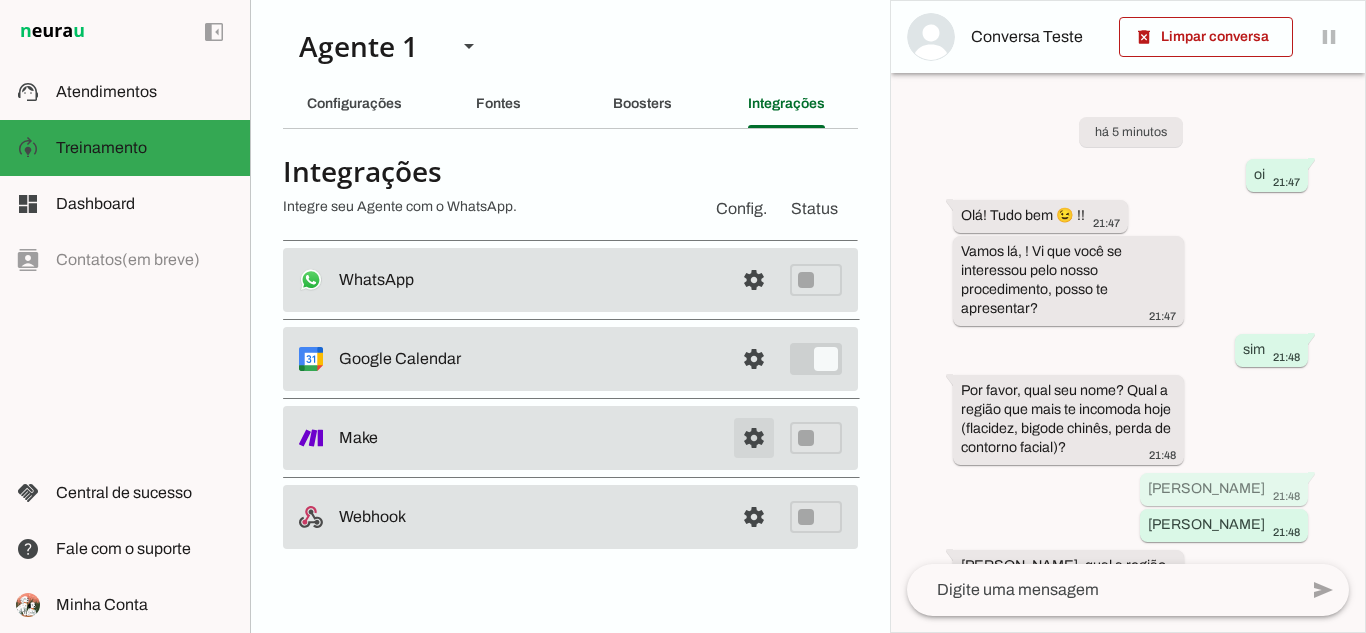 click at bounding box center [754, 438] 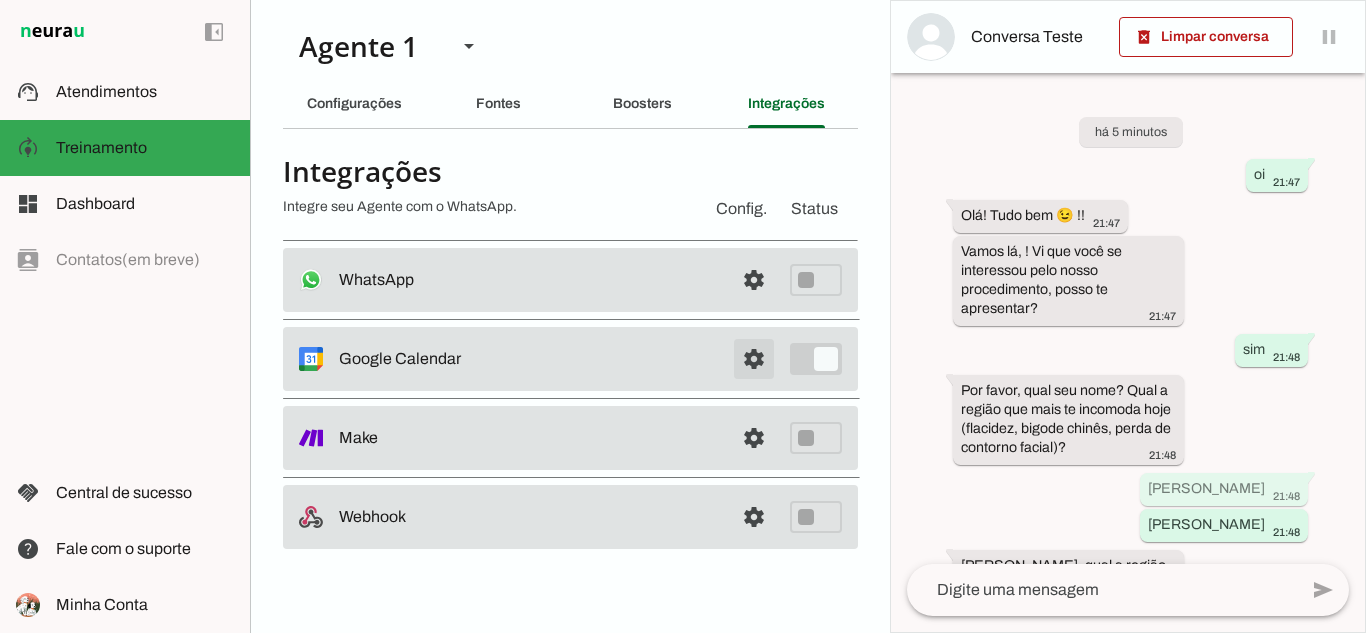 click at bounding box center (754, 280) 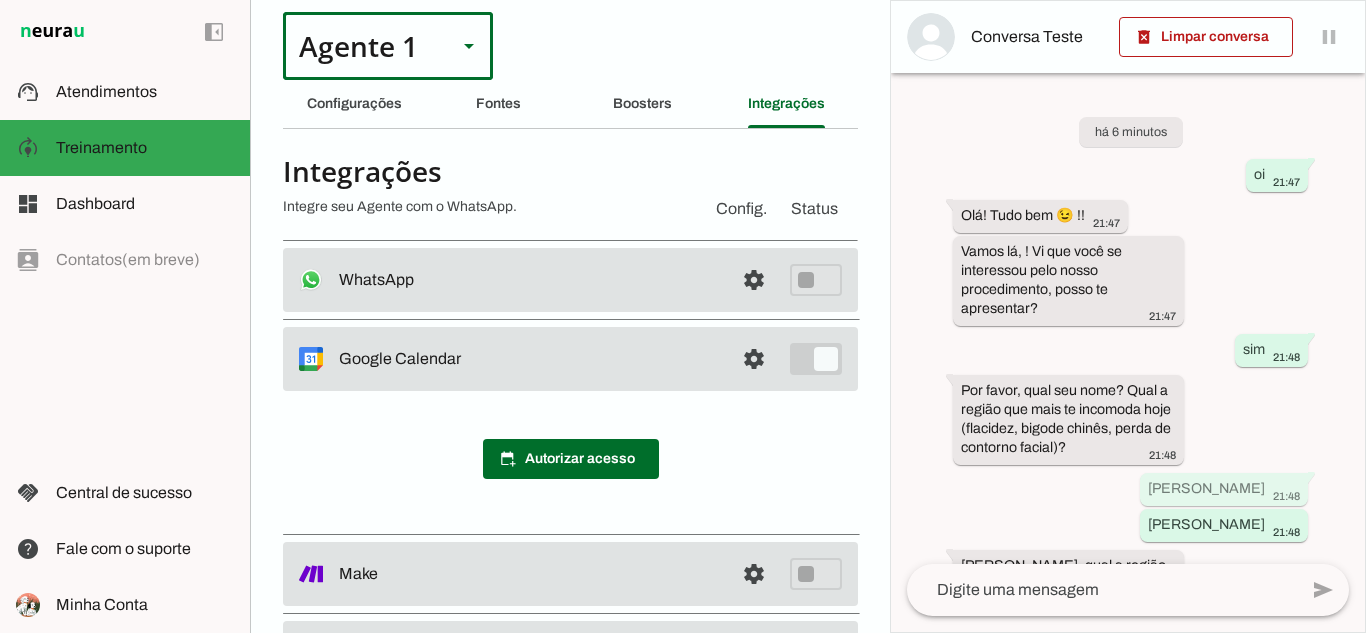 click at bounding box center [469, 46] 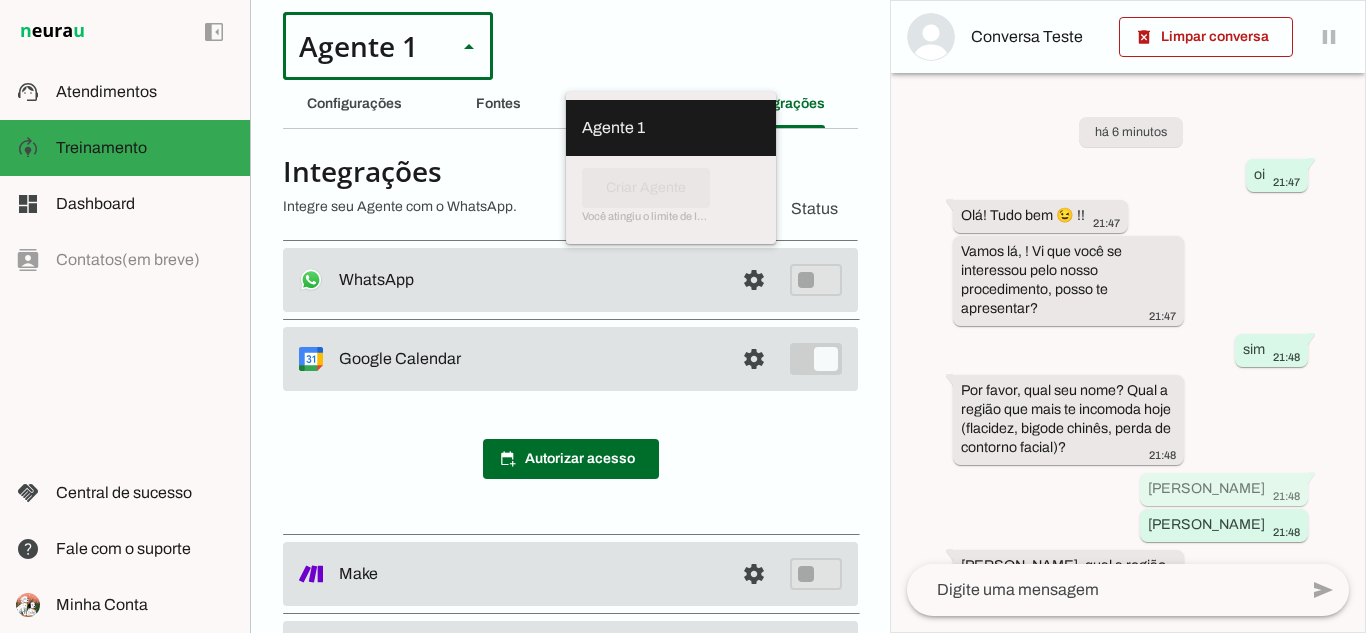 click on "Agente 1" at bounding box center [0, 0] 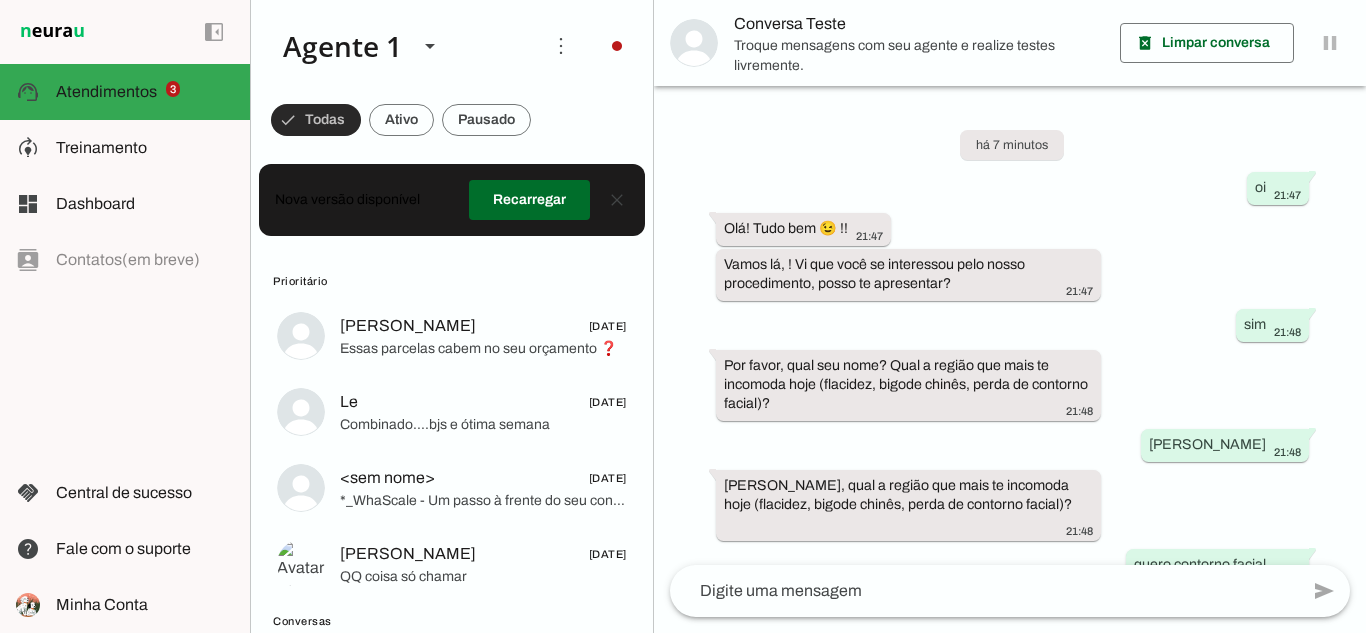 scroll, scrollTop: 160, scrollLeft: 0, axis: vertical 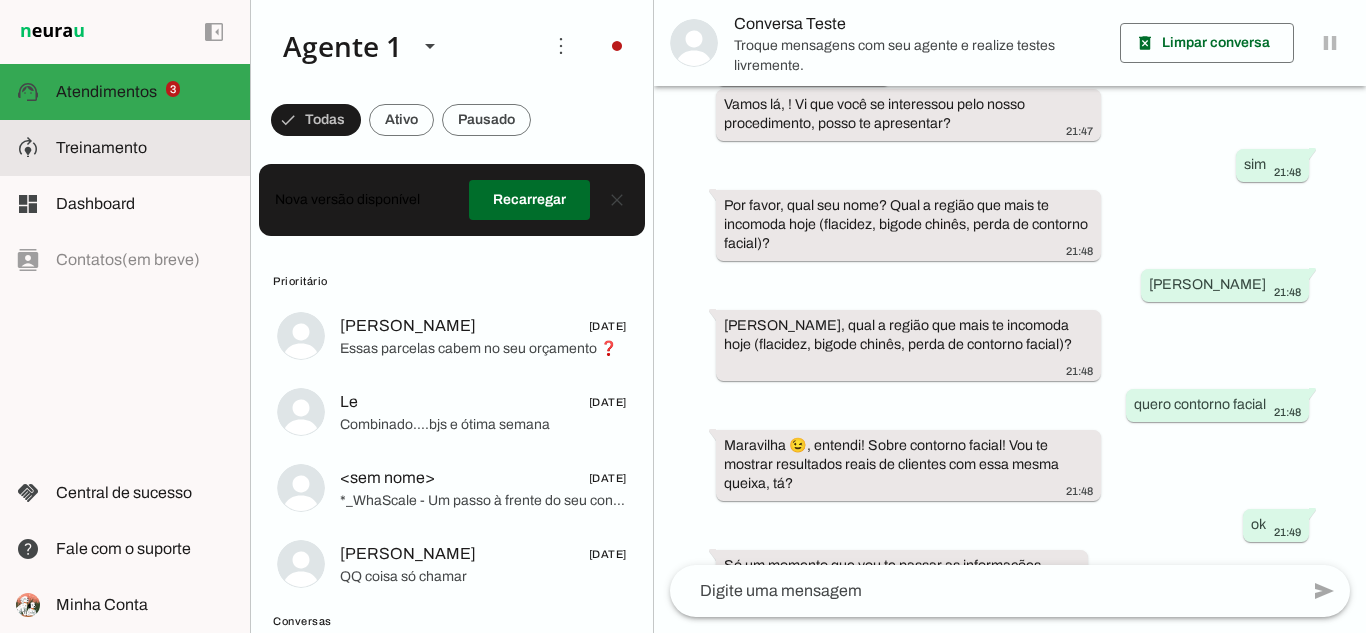 click on "Treinamento" 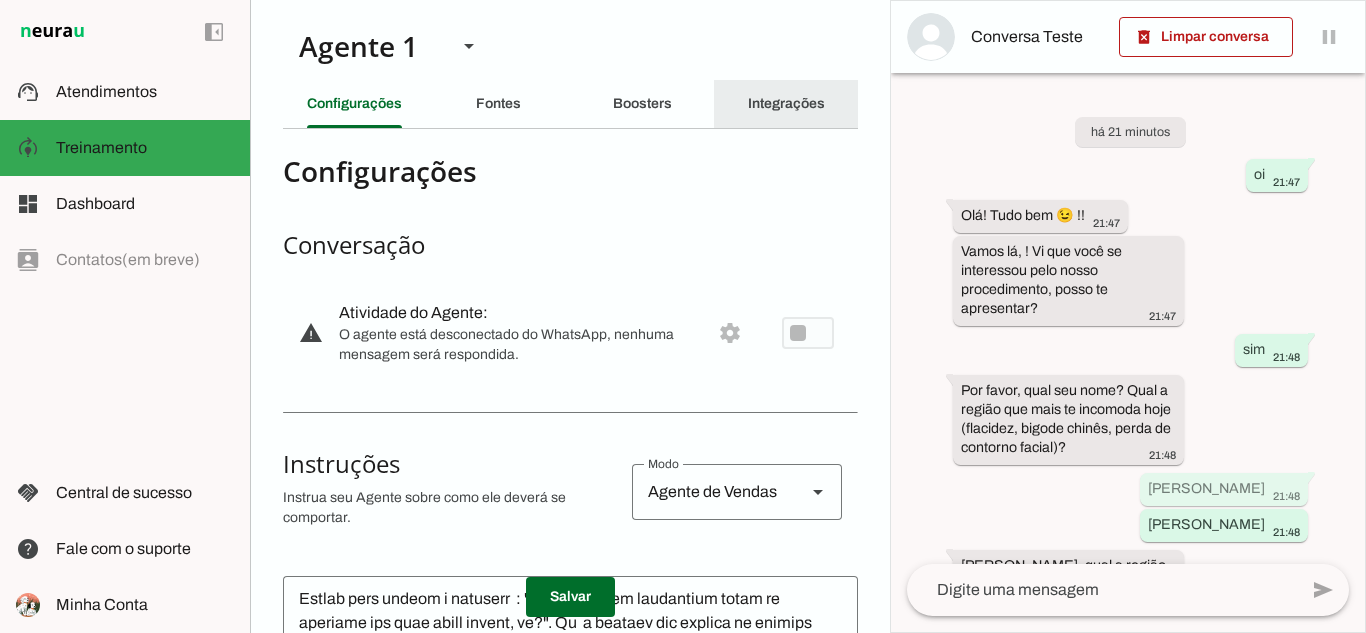click on "Integrações" 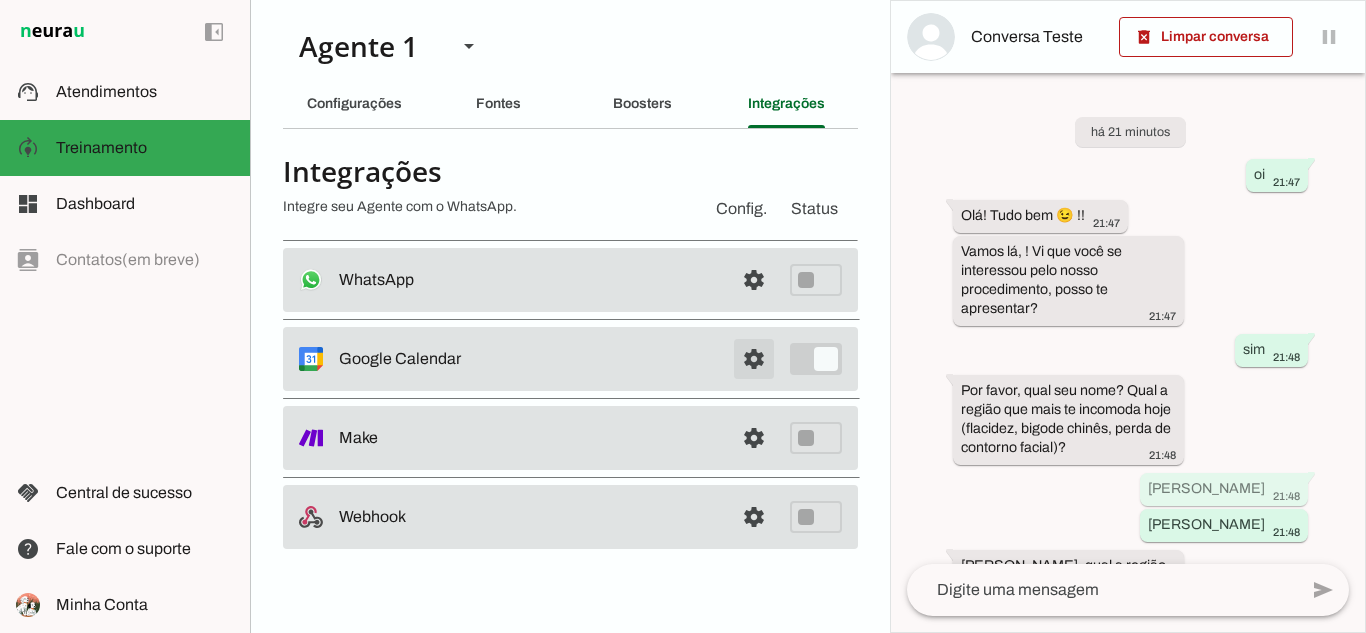 click at bounding box center (754, 280) 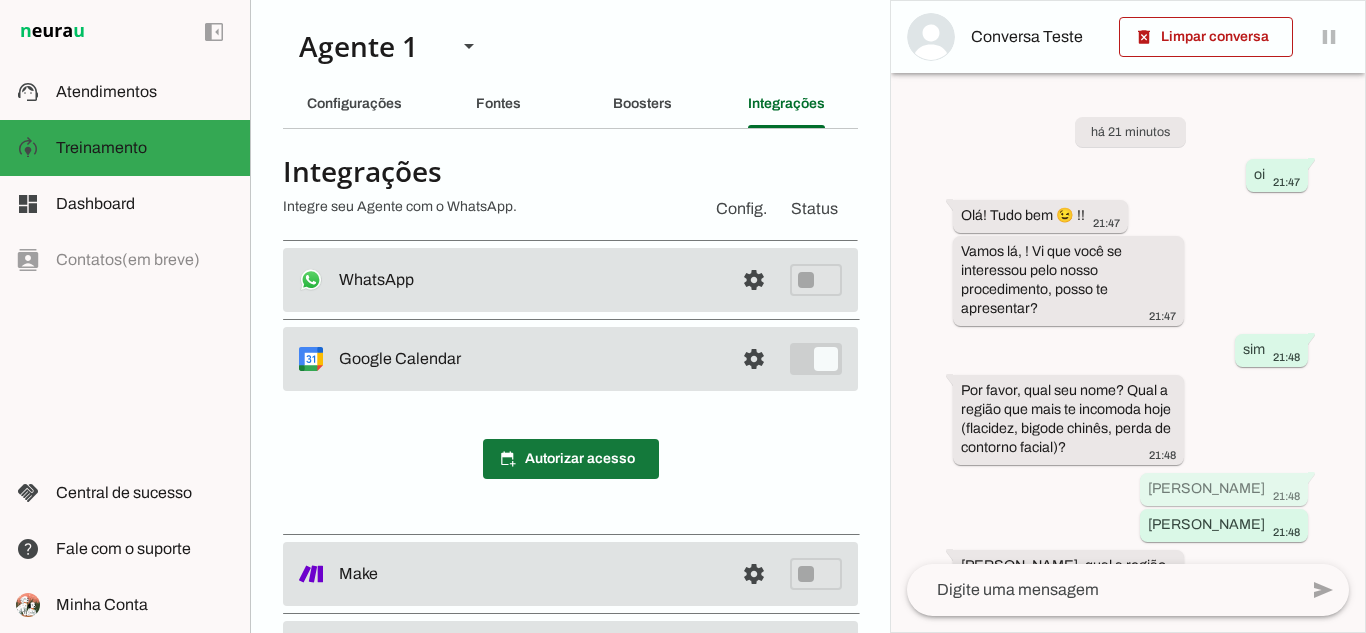 click at bounding box center (571, 459) 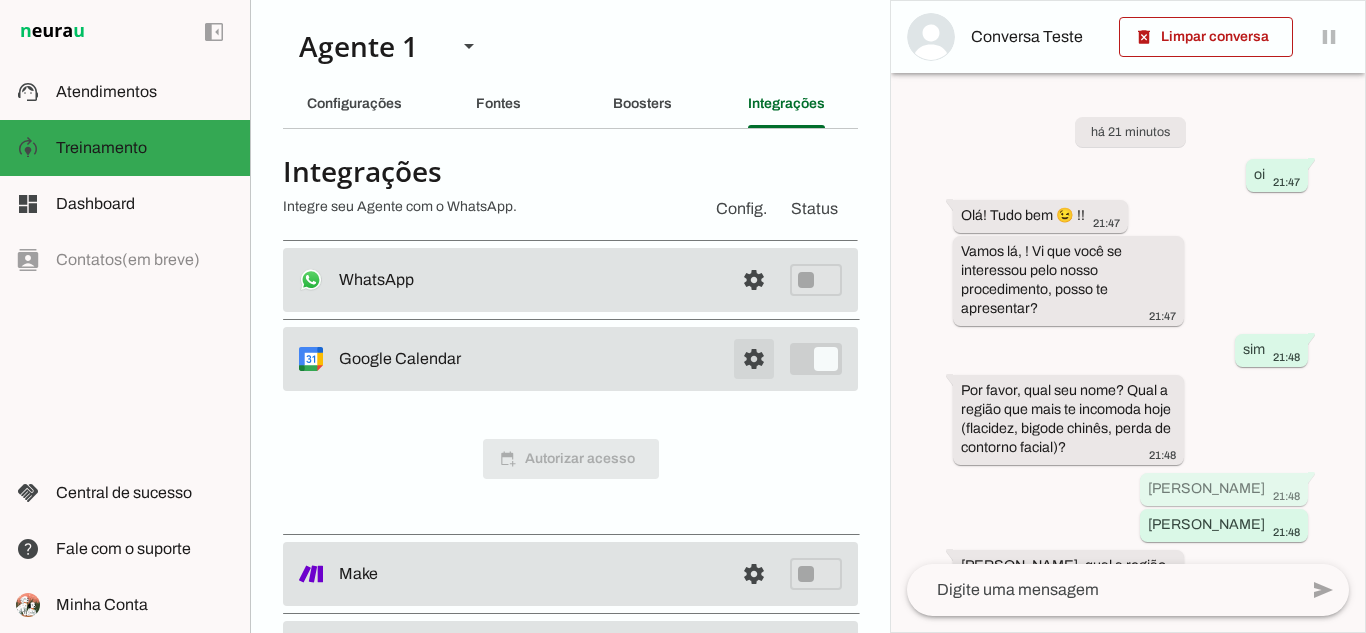 click at bounding box center (754, 280) 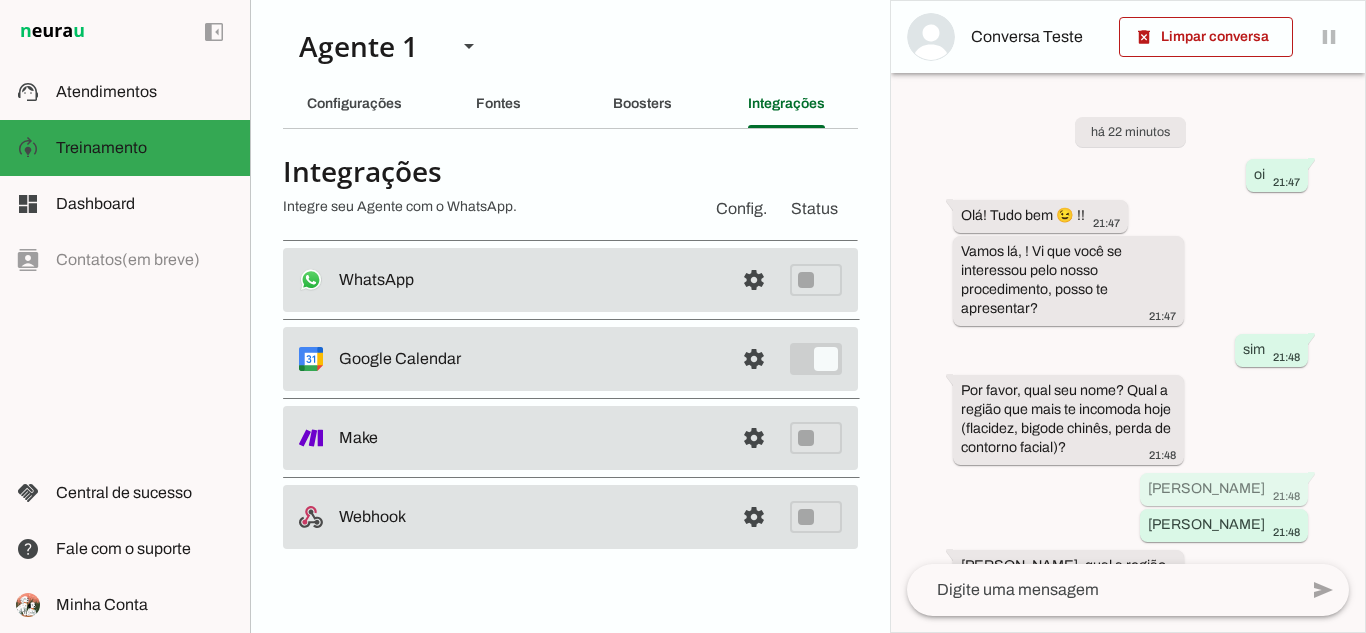 click on "settings
Google Calendar
Conectado
O Agente está conectado ao calendário do Google." at bounding box center [570, 280] 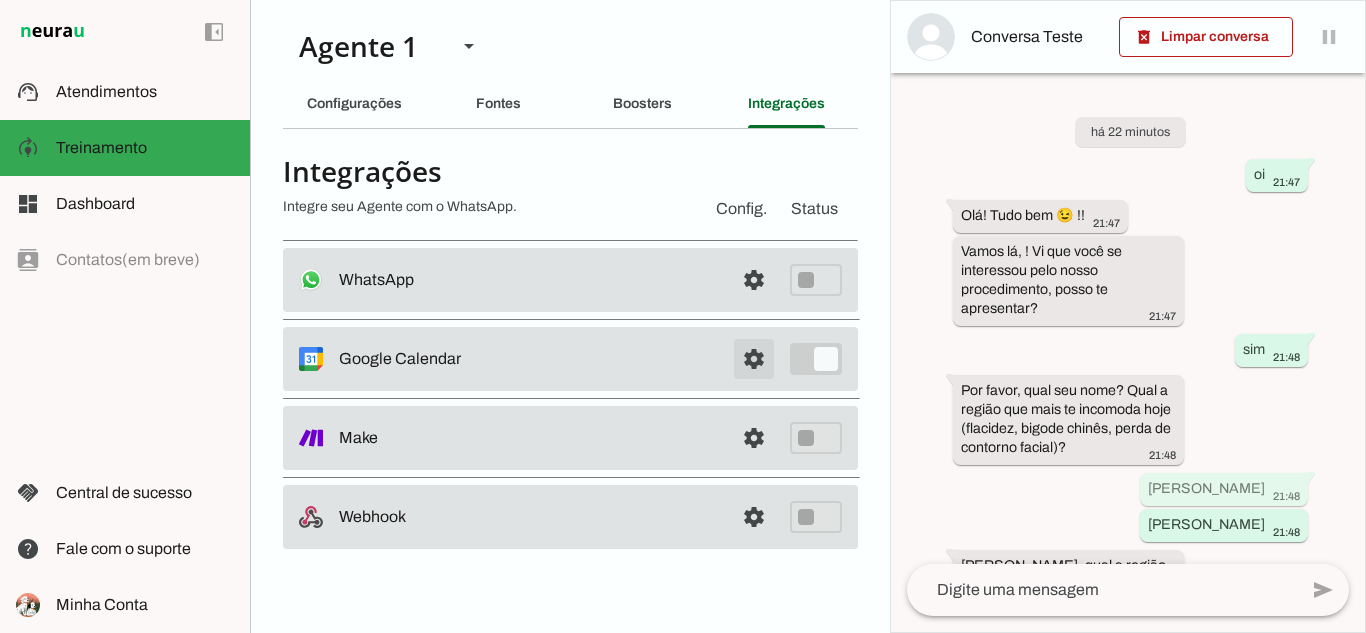 click at bounding box center (754, 280) 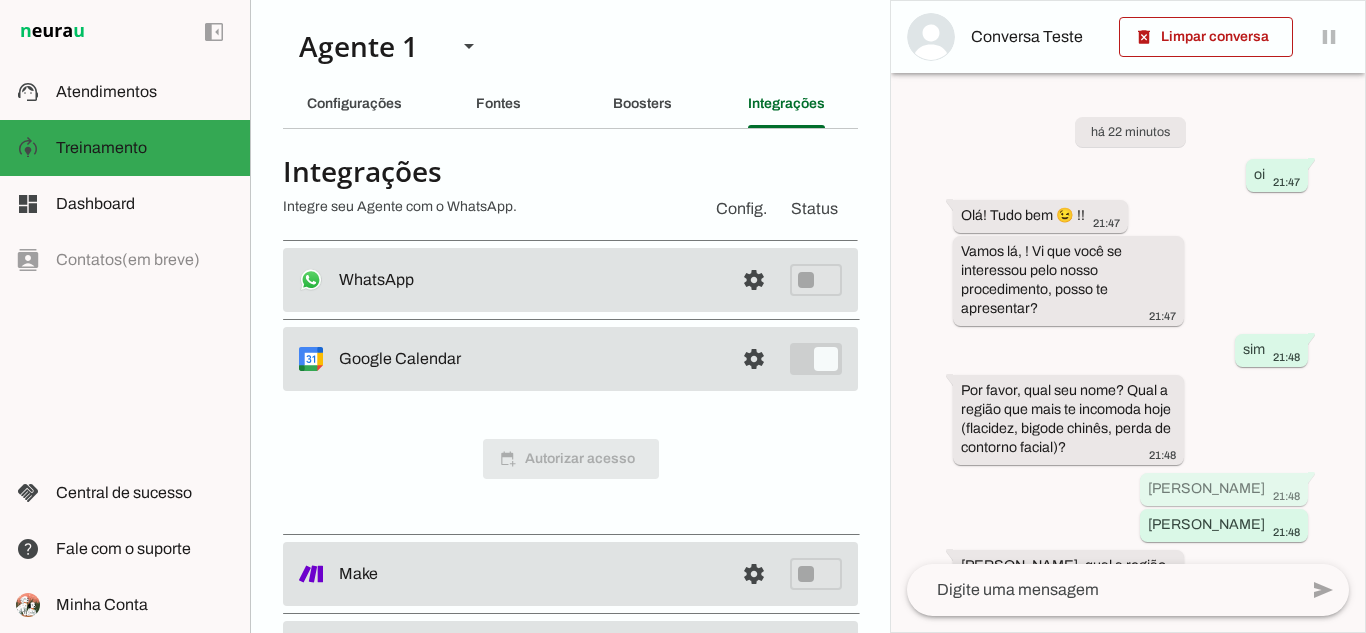 click on "calendar_add_on
Autorizar acesso" at bounding box center (571, 459) 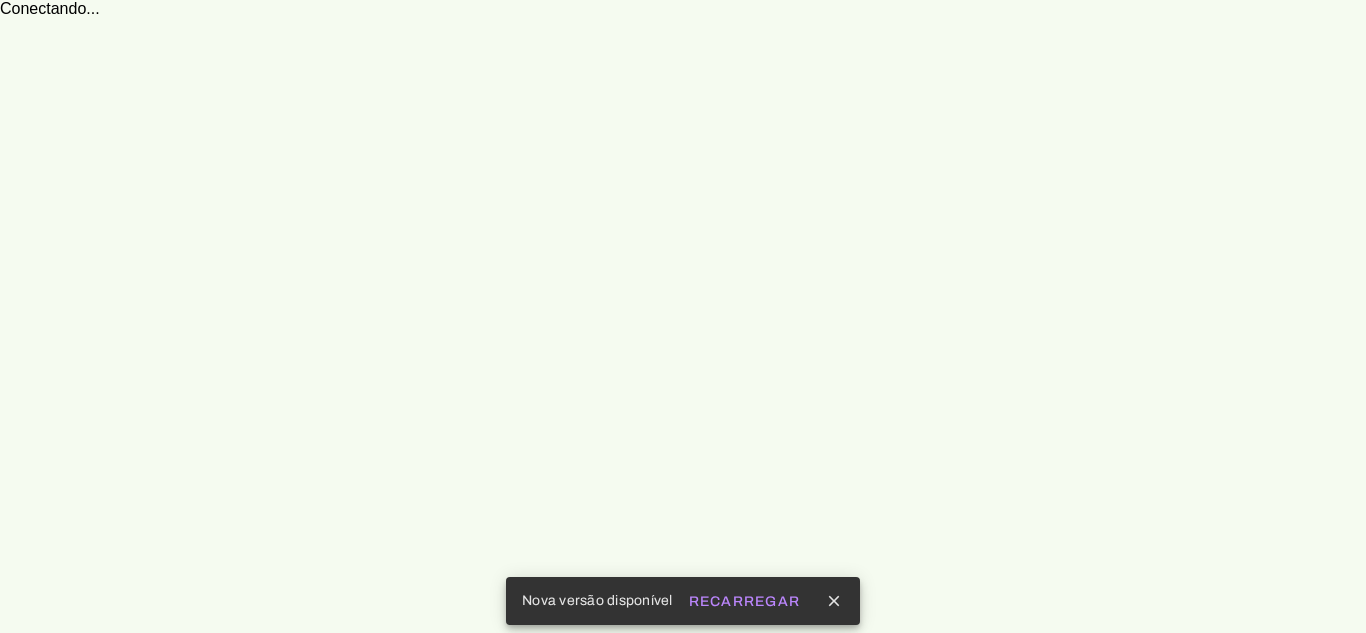 scroll, scrollTop: 0, scrollLeft: 0, axis: both 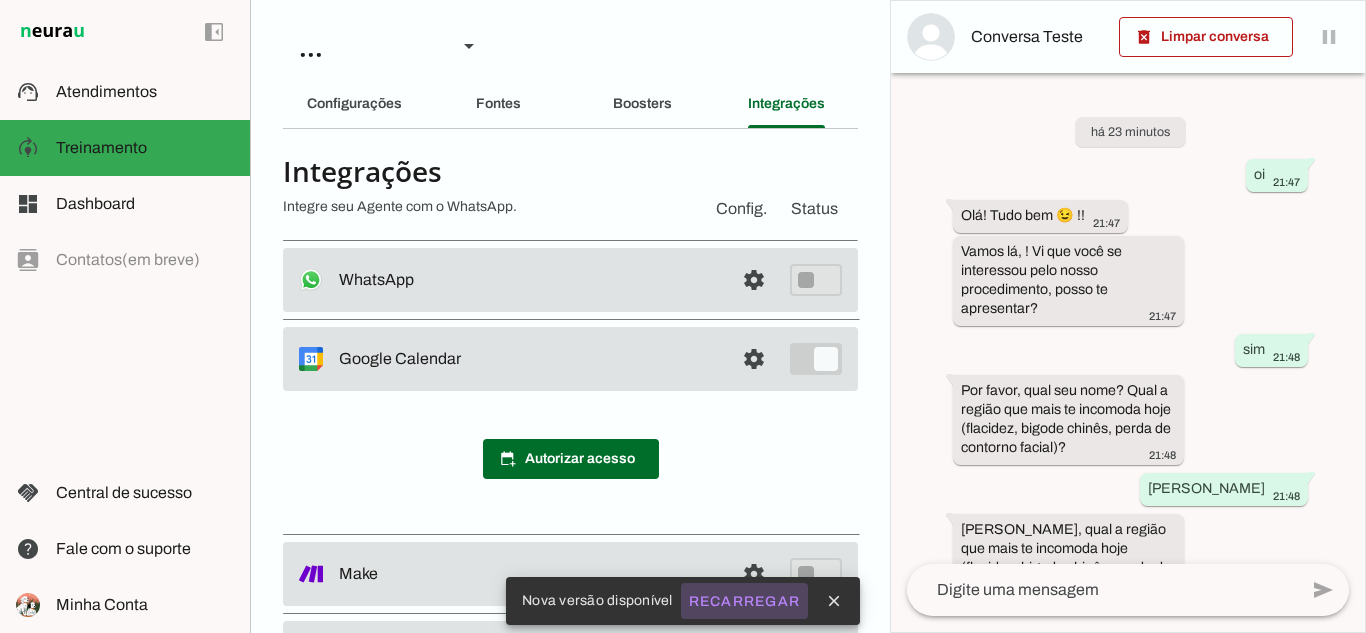 click on "Recarregar" at bounding box center [0, 0] 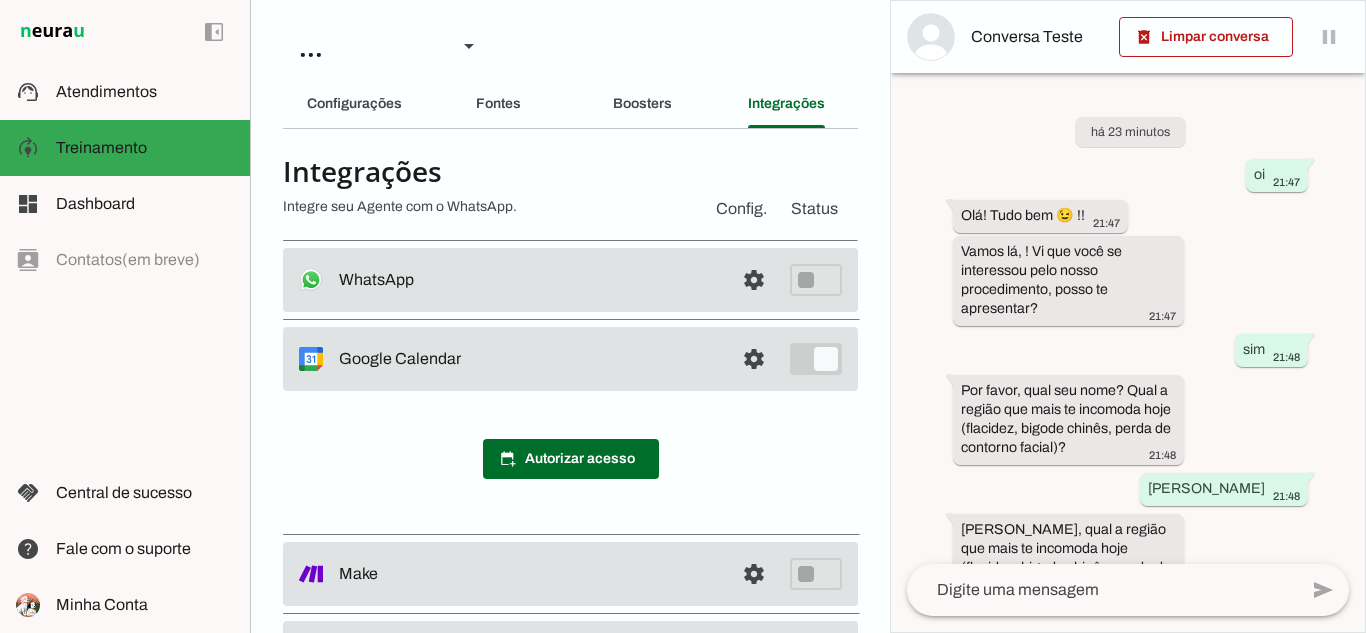 scroll, scrollTop: 295, scrollLeft: 0, axis: vertical 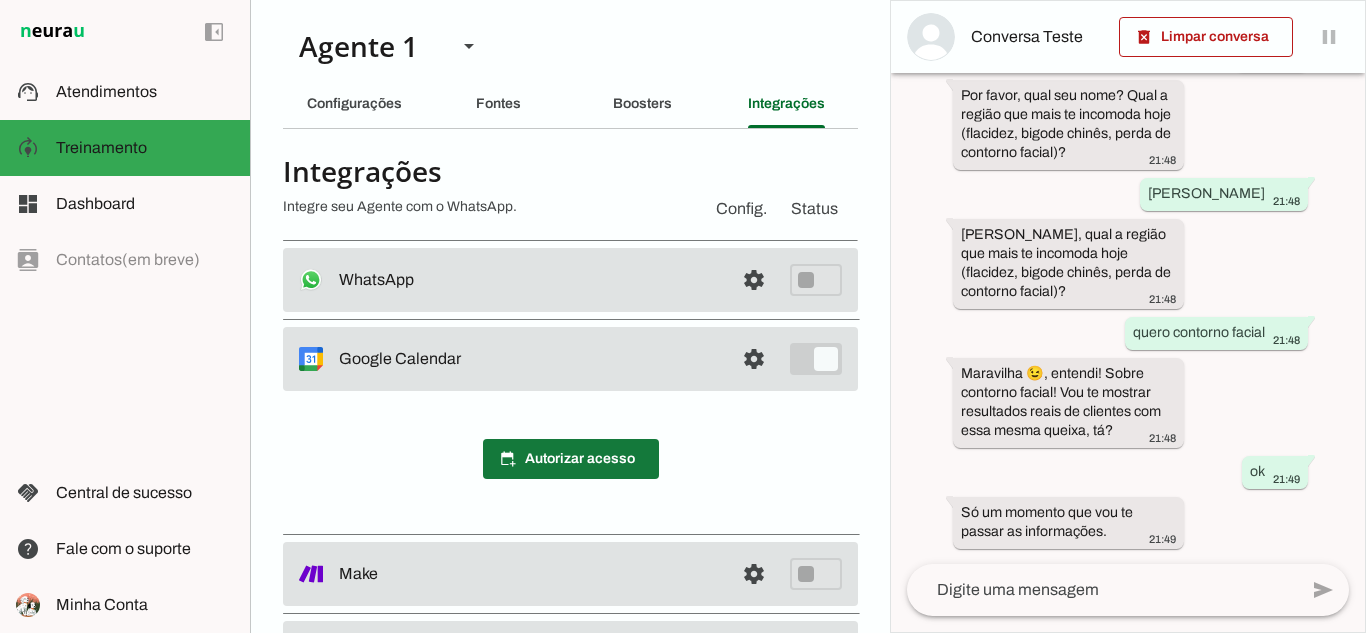 click at bounding box center [571, 459] 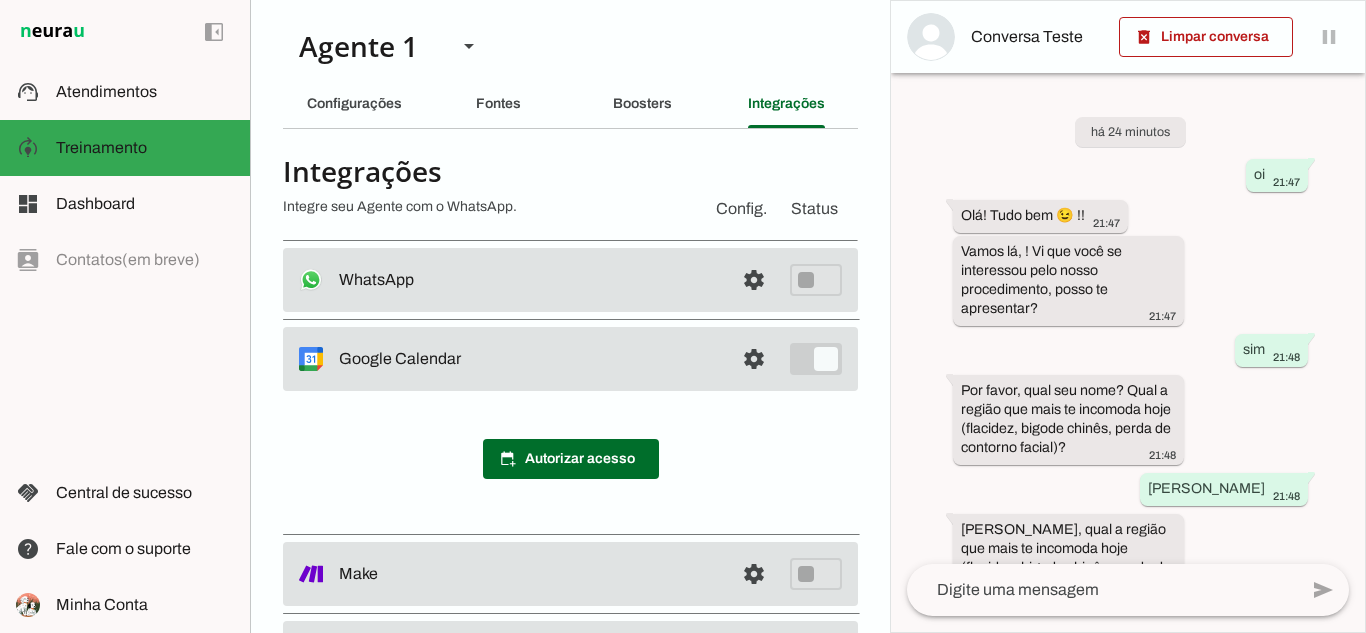 scroll, scrollTop: 0, scrollLeft: 0, axis: both 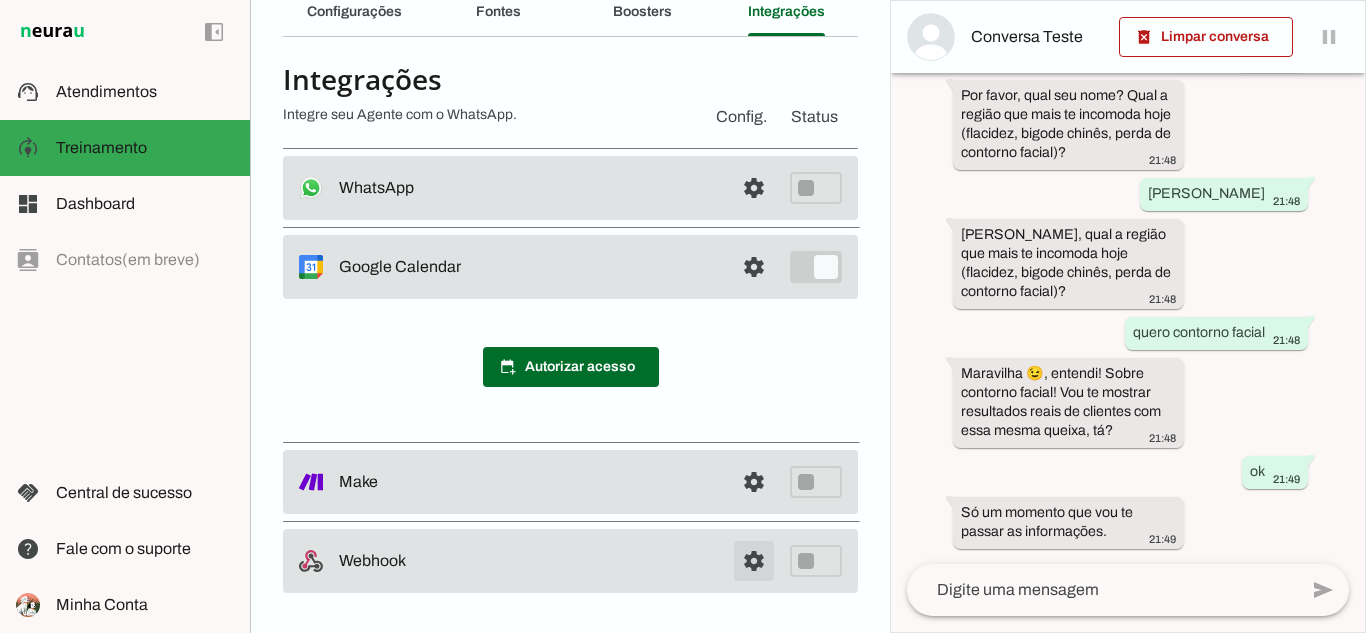 click at bounding box center [754, 561] 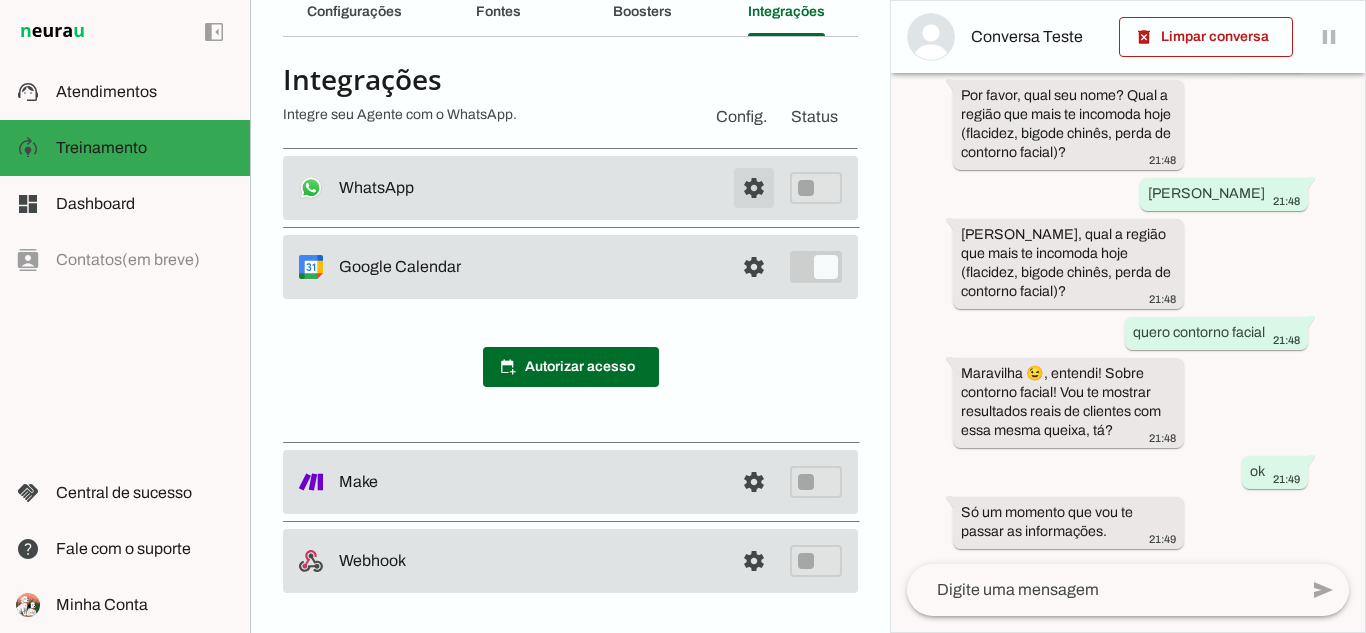 click at bounding box center (754, 188) 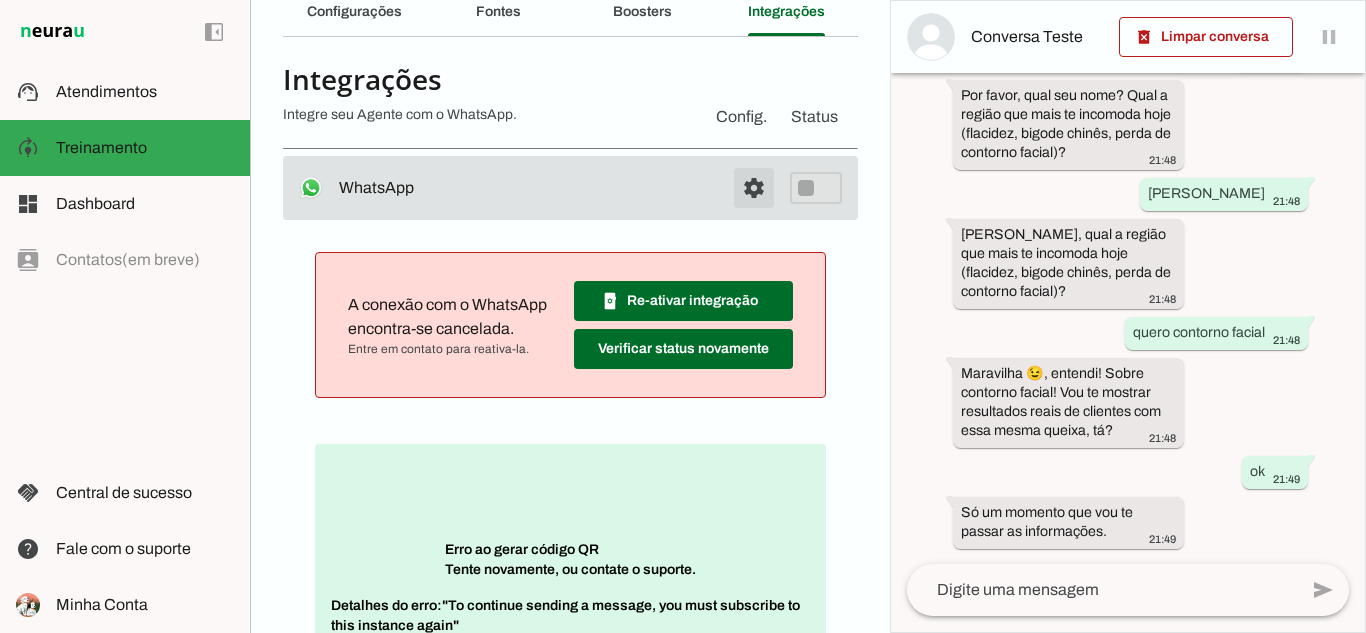 click at bounding box center [754, 188] 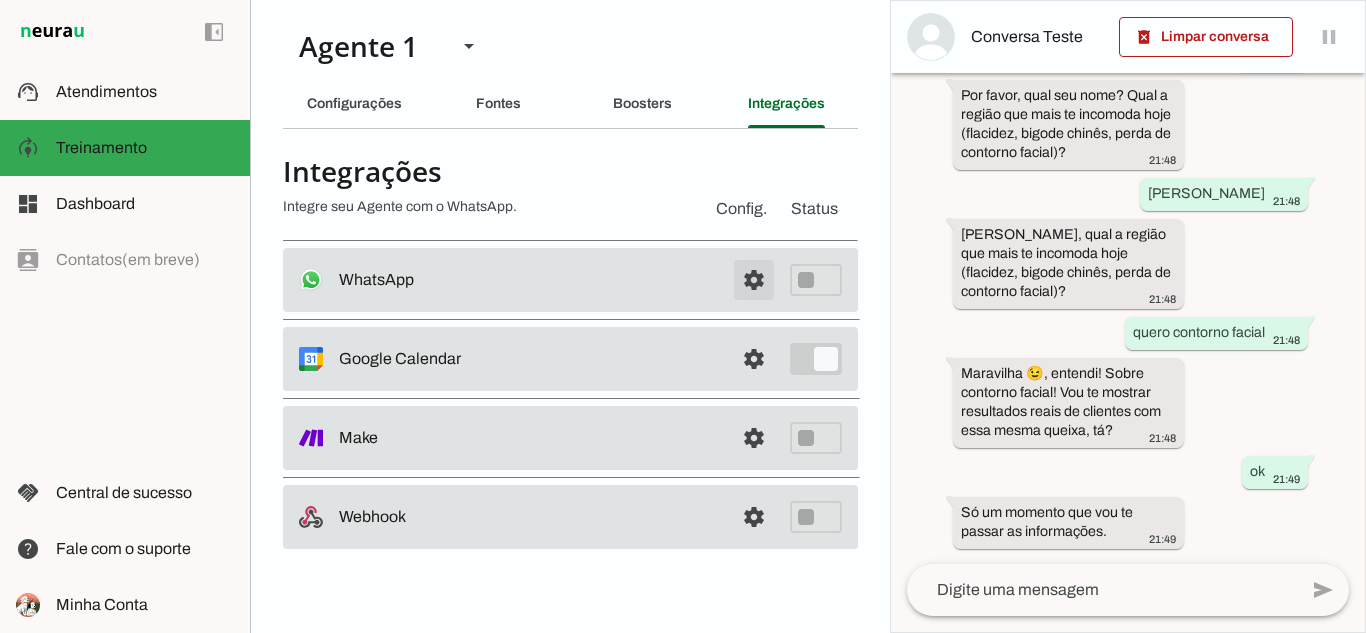 scroll, scrollTop: 0, scrollLeft: 0, axis: both 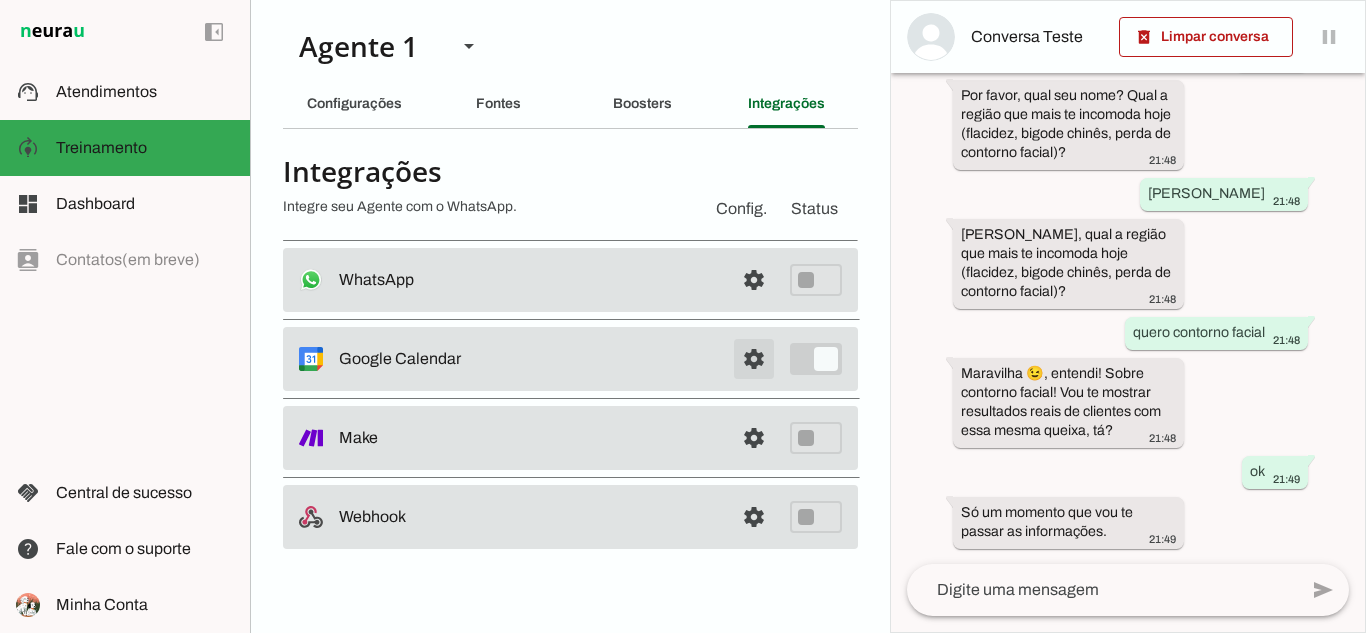 click at bounding box center [754, 280] 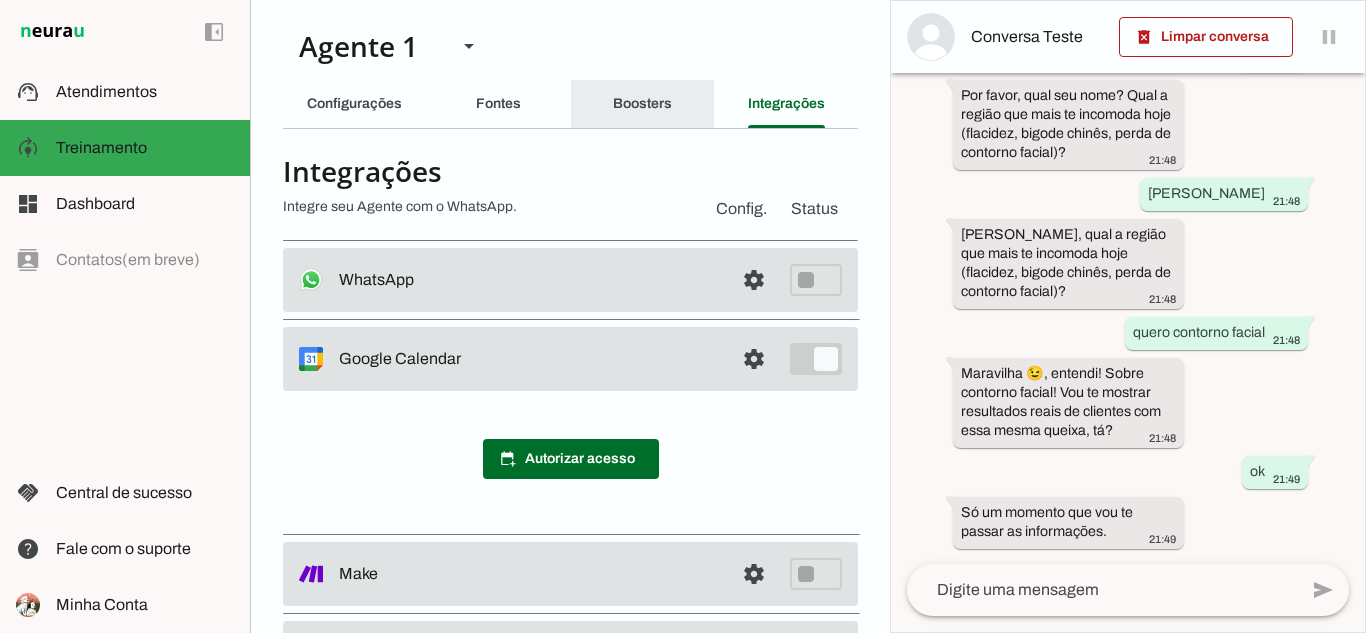 click on "Boosters" 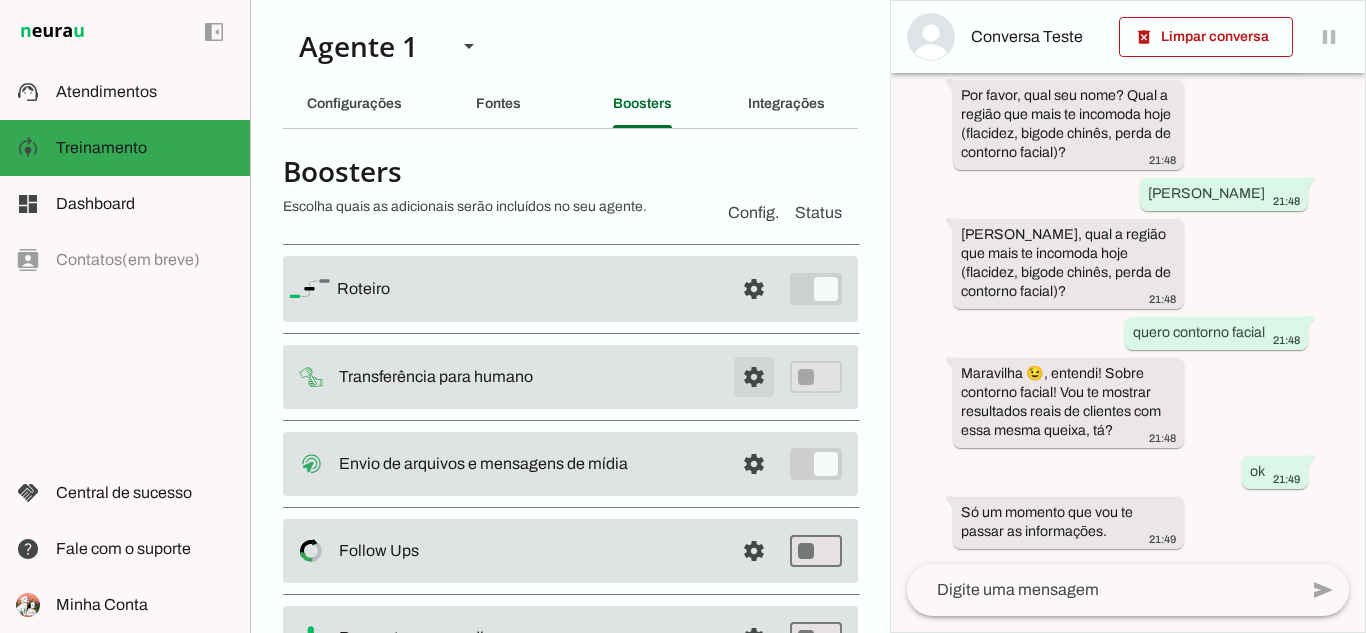 click at bounding box center [754, 289] 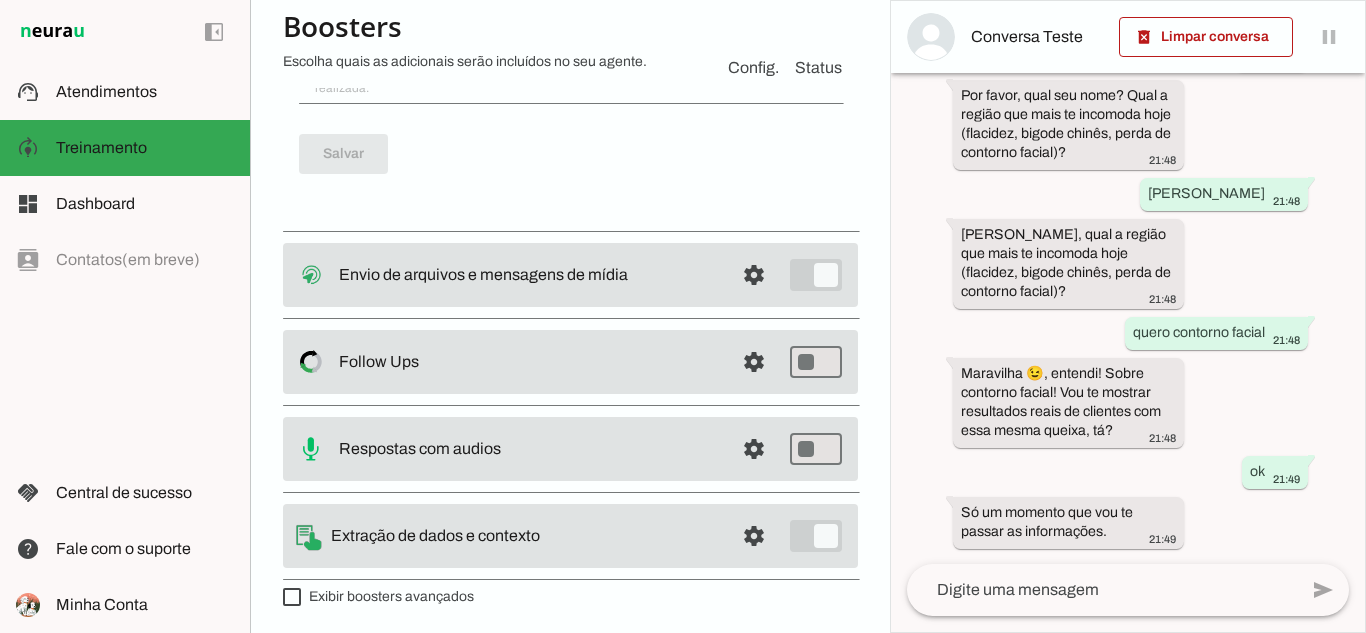 scroll, scrollTop: 1057, scrollLeft: 0, axis: vertical 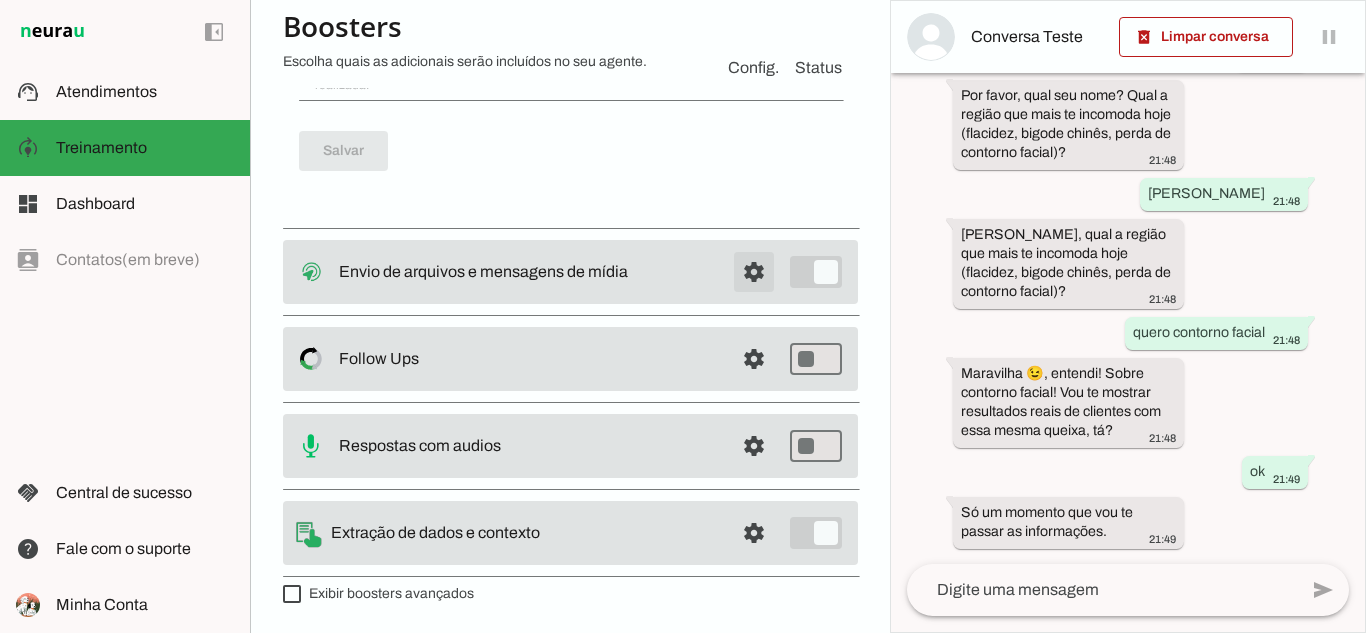 click at bounding box center (754, -772) 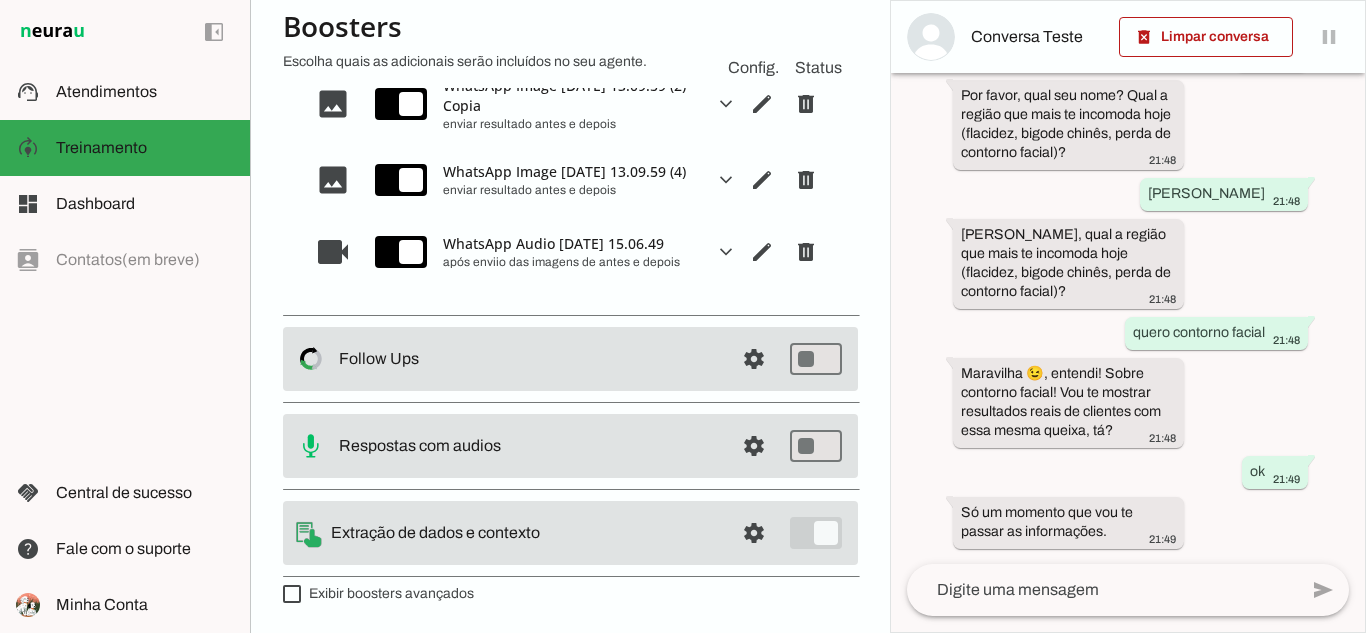 scroll, scrollTop: 188, scrollLeft: 0, axis: vertical 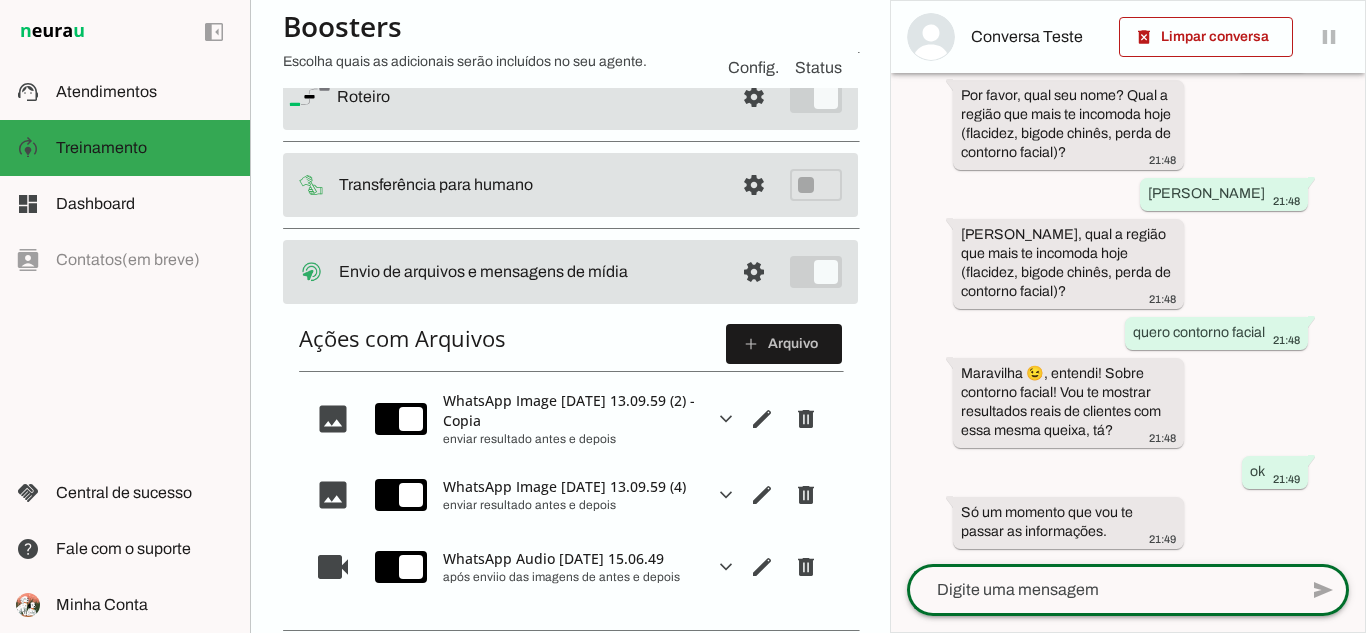 click 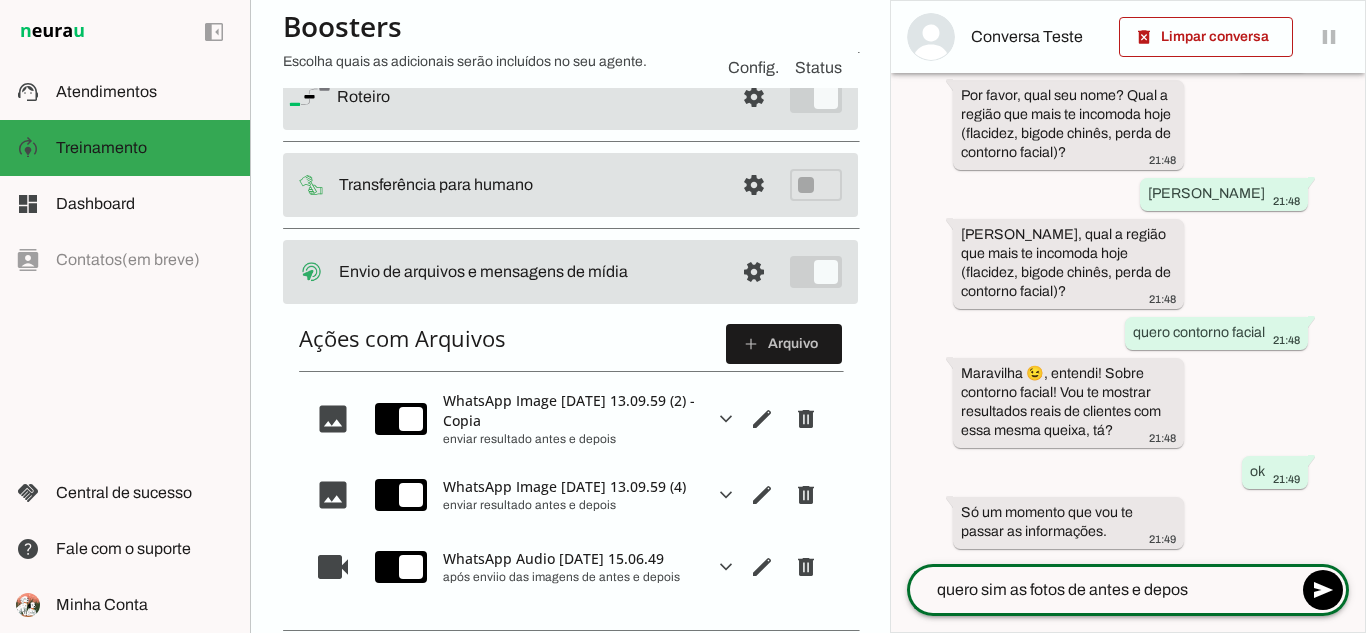 drag, startPoint x: 1365, startPoint y: 434, endPoint x: 1340, endPoint y: 94, distance: 340.91788 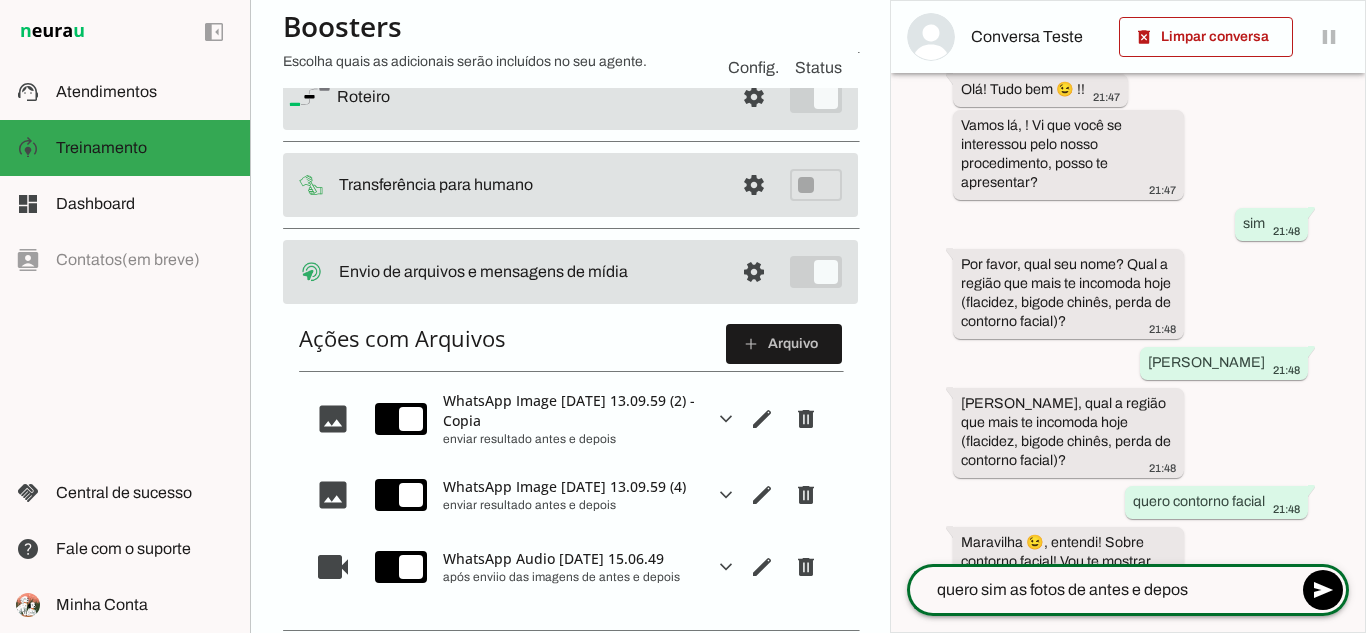 scroll, scrollTop: 0, scrollLeft: 0, axis: both 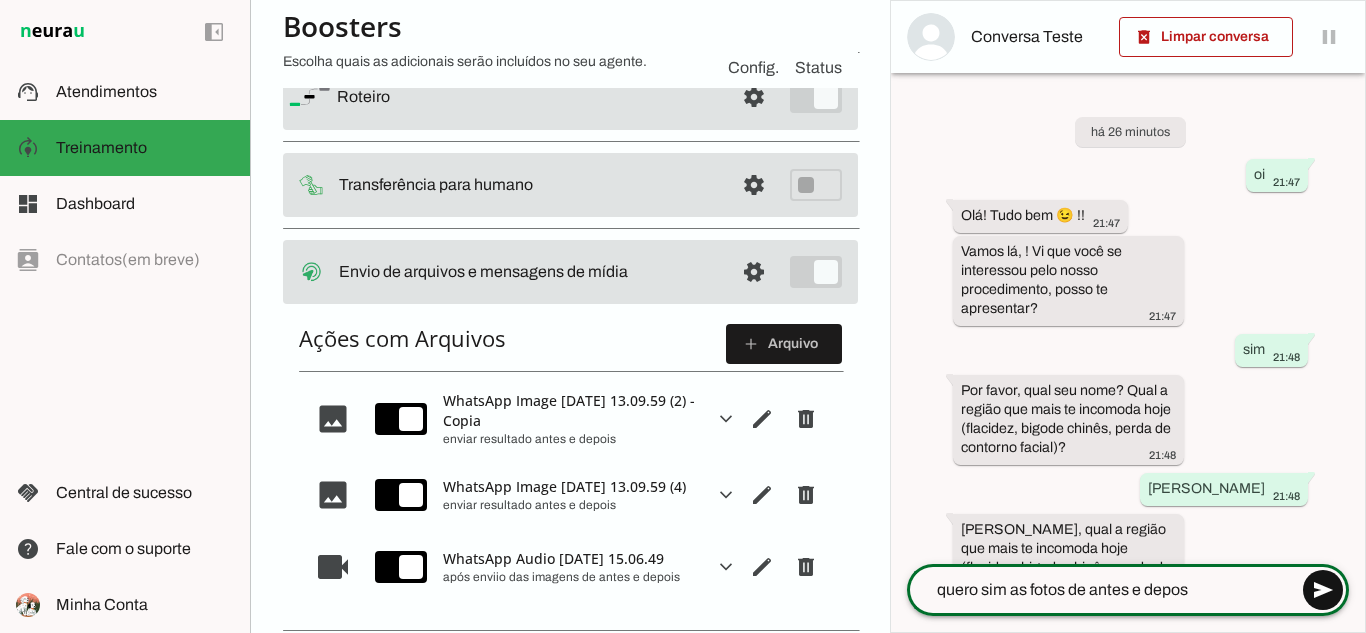 type on "quero sim as fotos de antes e depos" 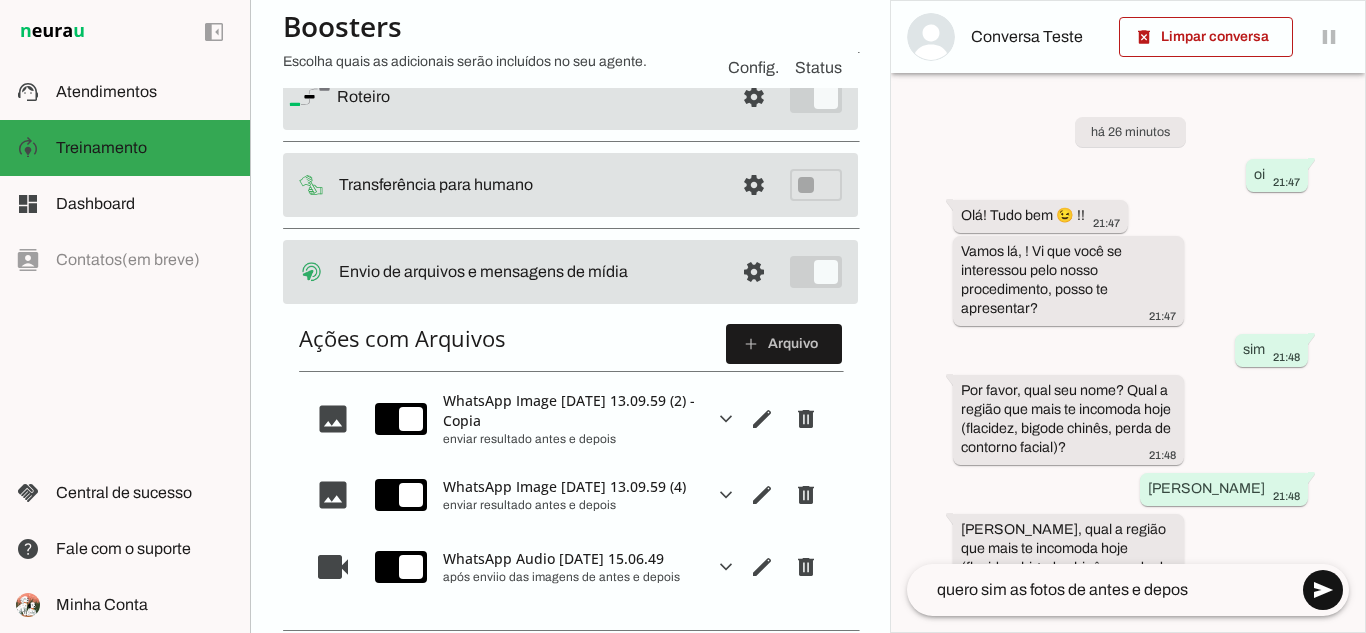click at bounding box center [1323, 590] 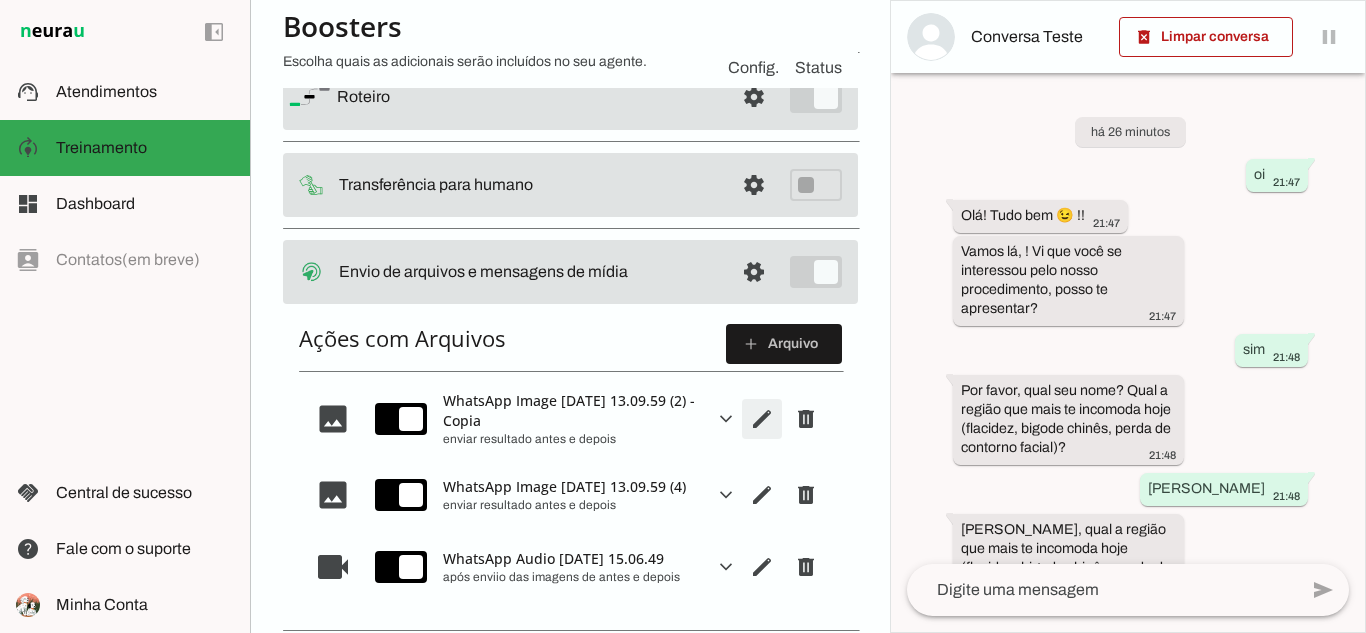 click at bounding box center (762, 419) 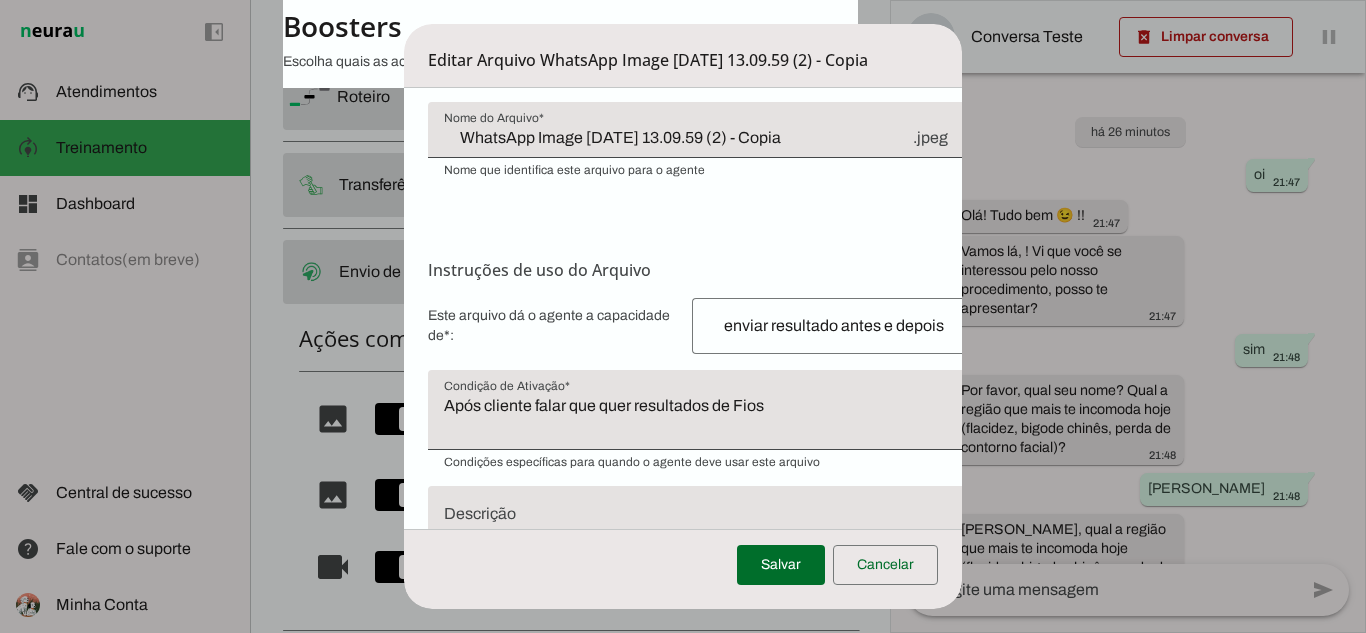 scroll, scrollTop: 162, scrollLeft: 0, axis: vertical 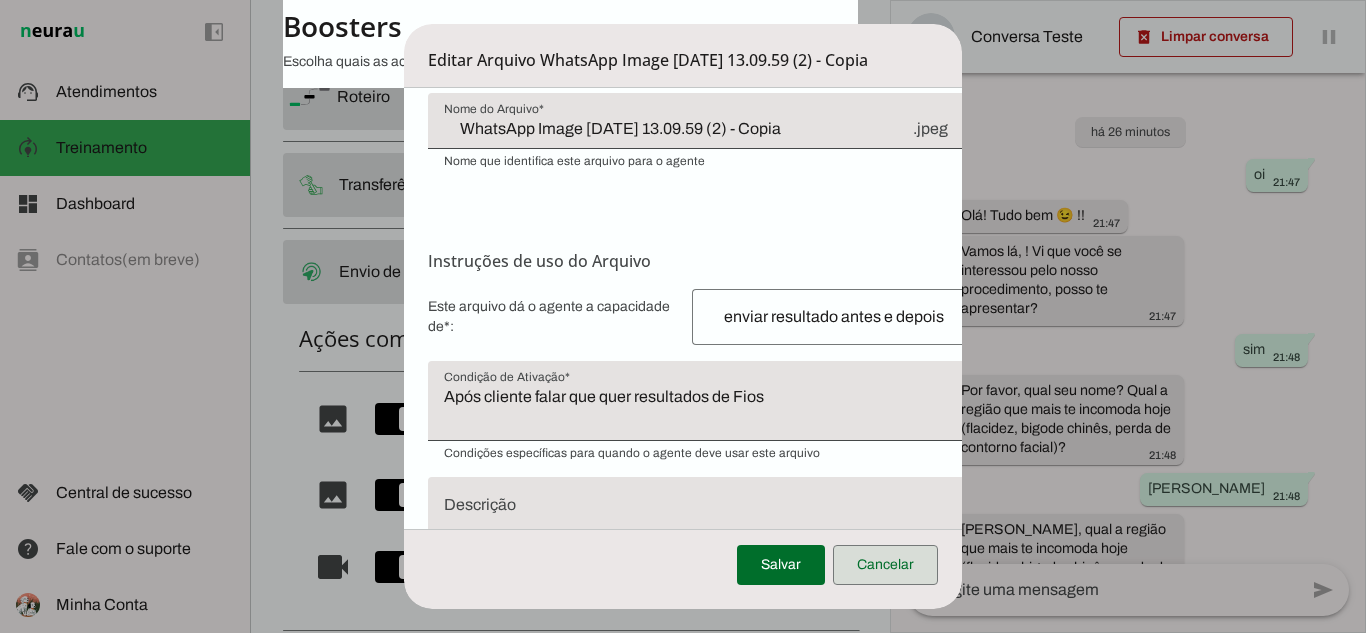 click at bounding box center (885, 565) 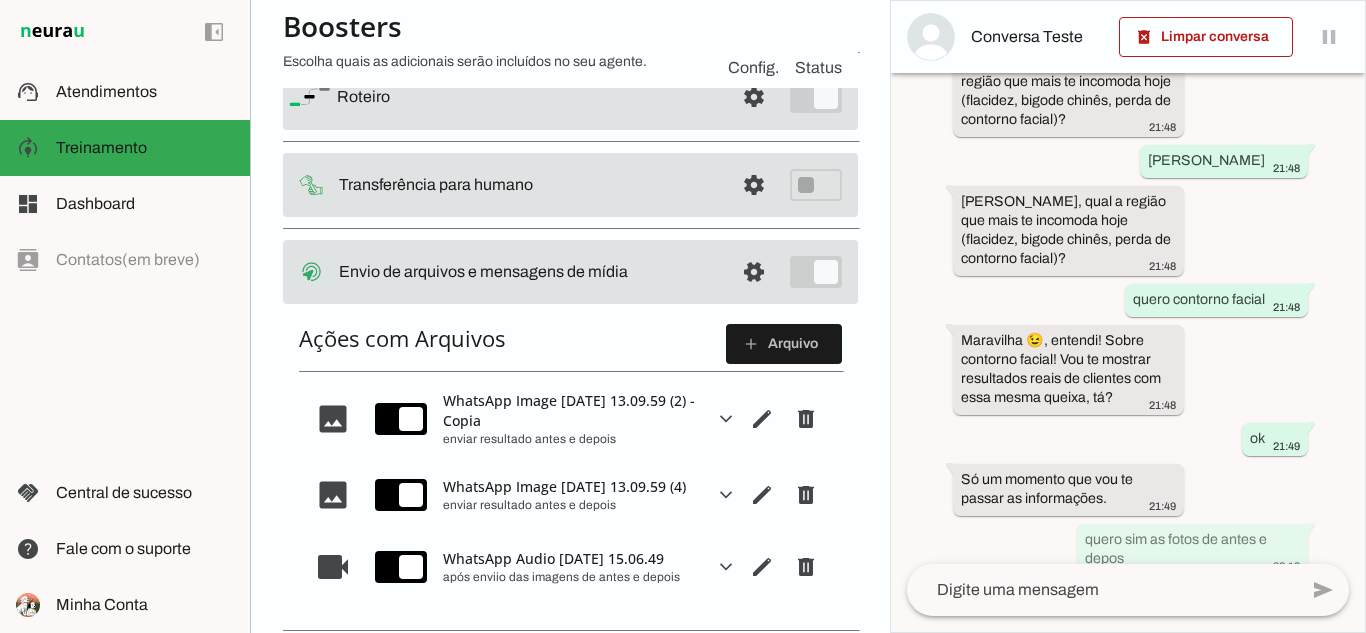 scroll, scrollTop: 355, scrollLeft: 0, axis: vertical 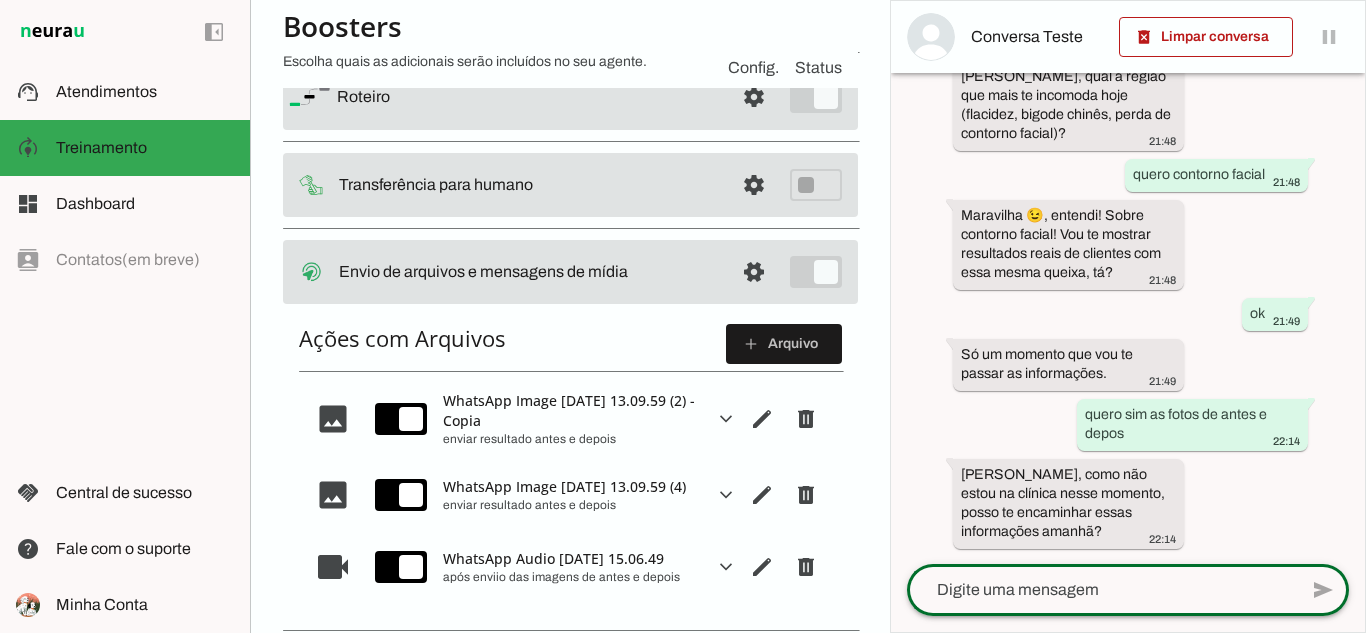 click 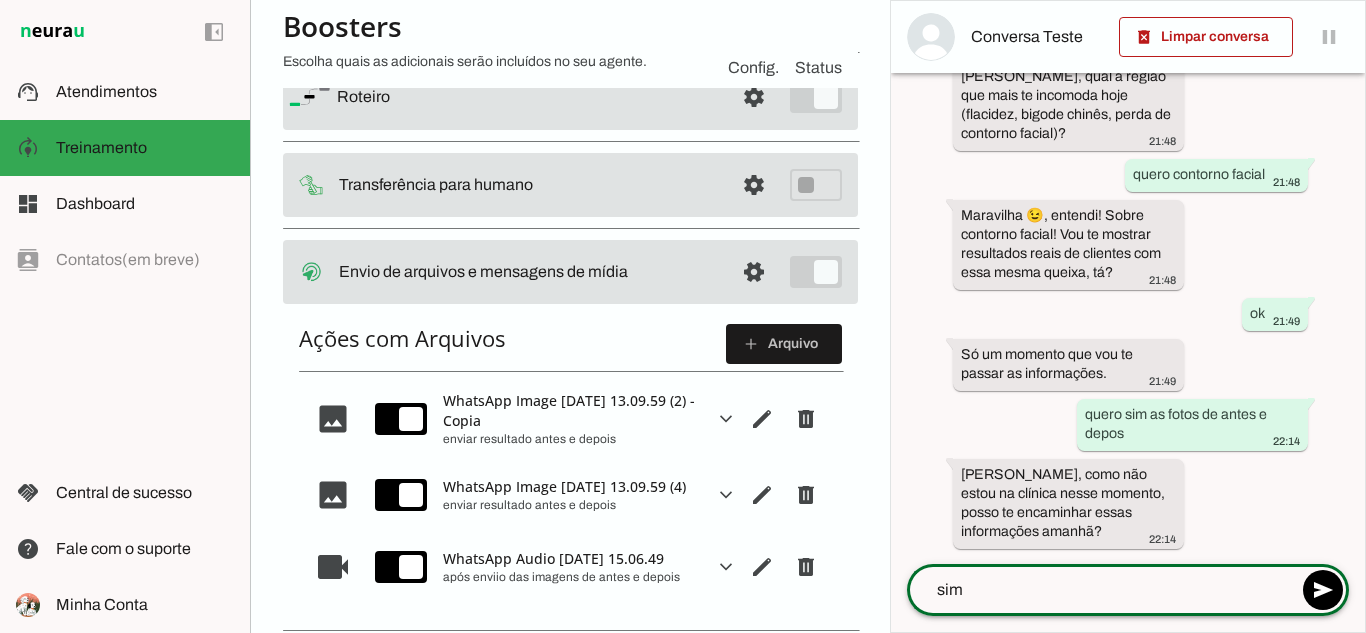 type on "sim" 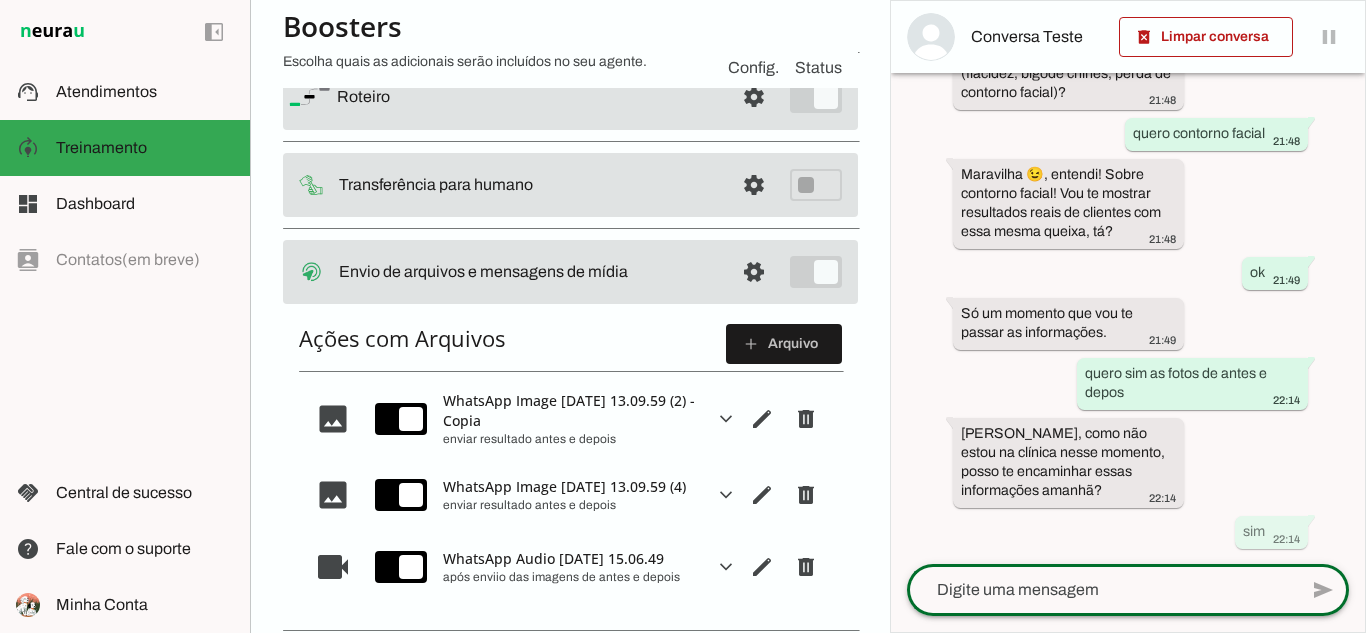 scroll, scrollTop: 0, scrollLeft: 0, axis: both 